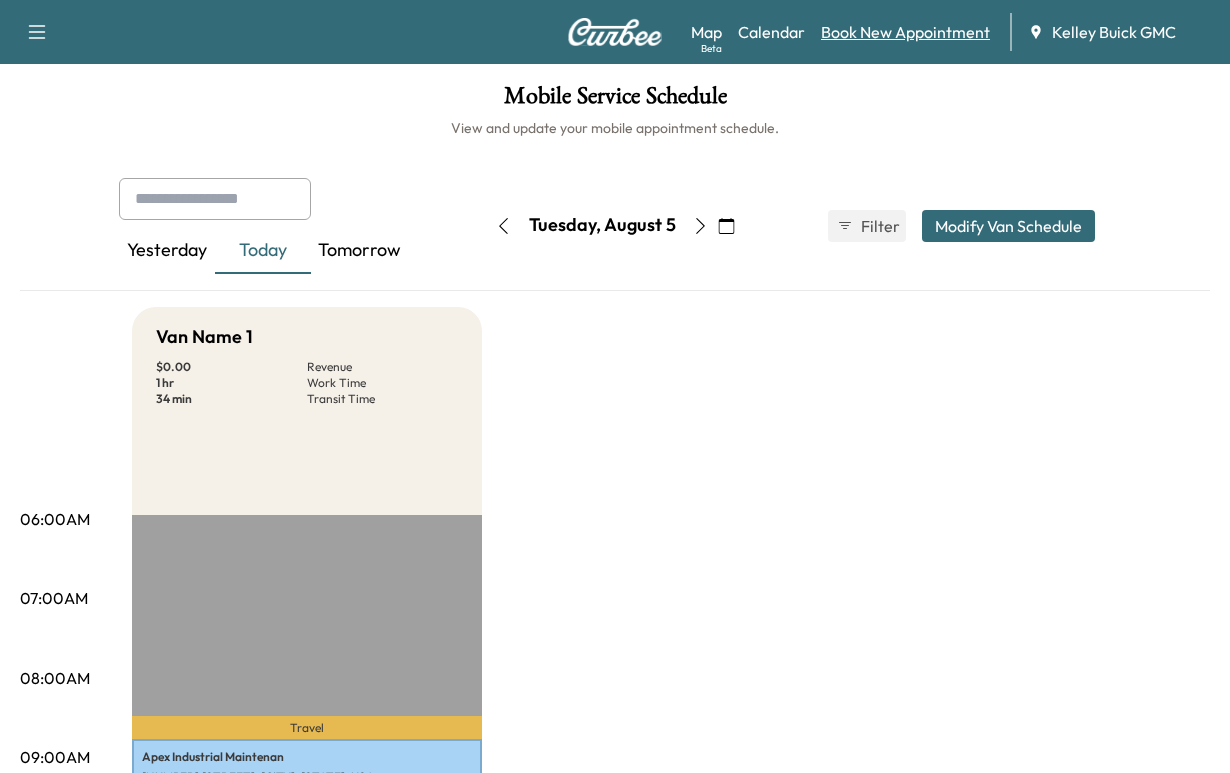 scroll, scrollTop: 0, scrollLeft: 0, axis: both 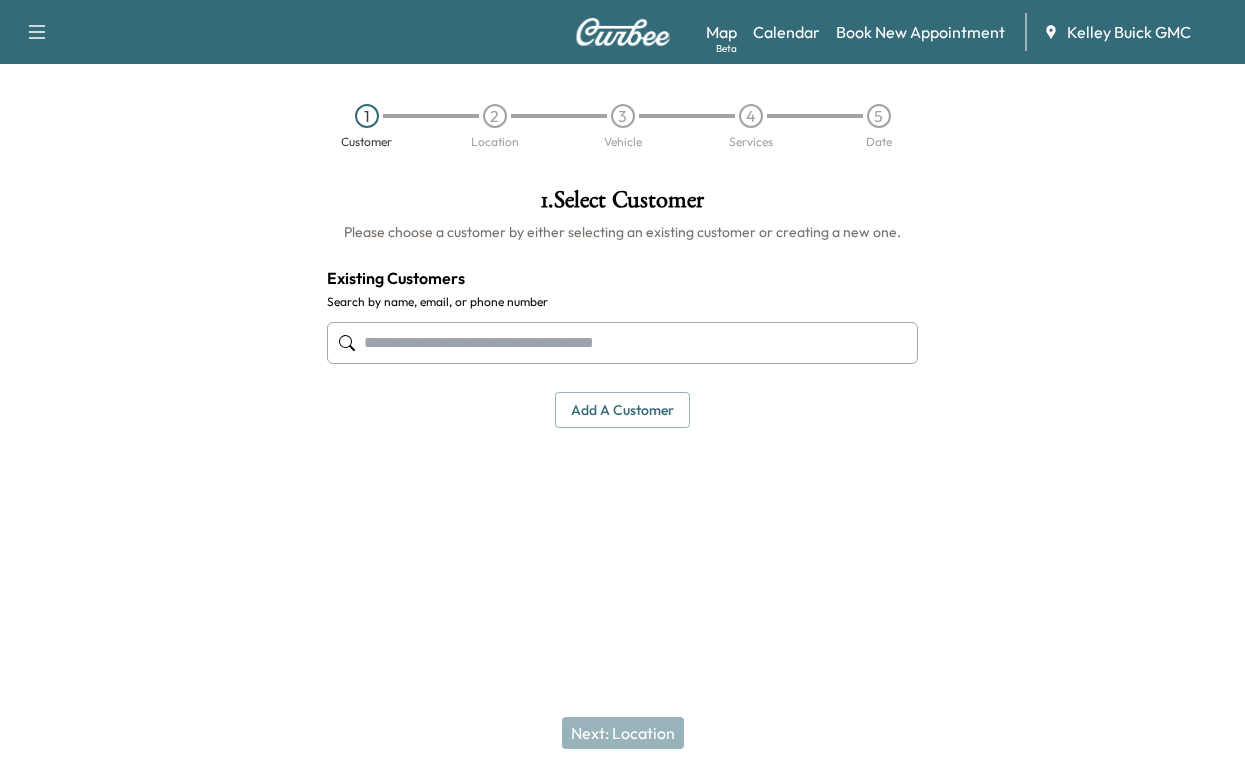 click at bounding box center [622, 343] 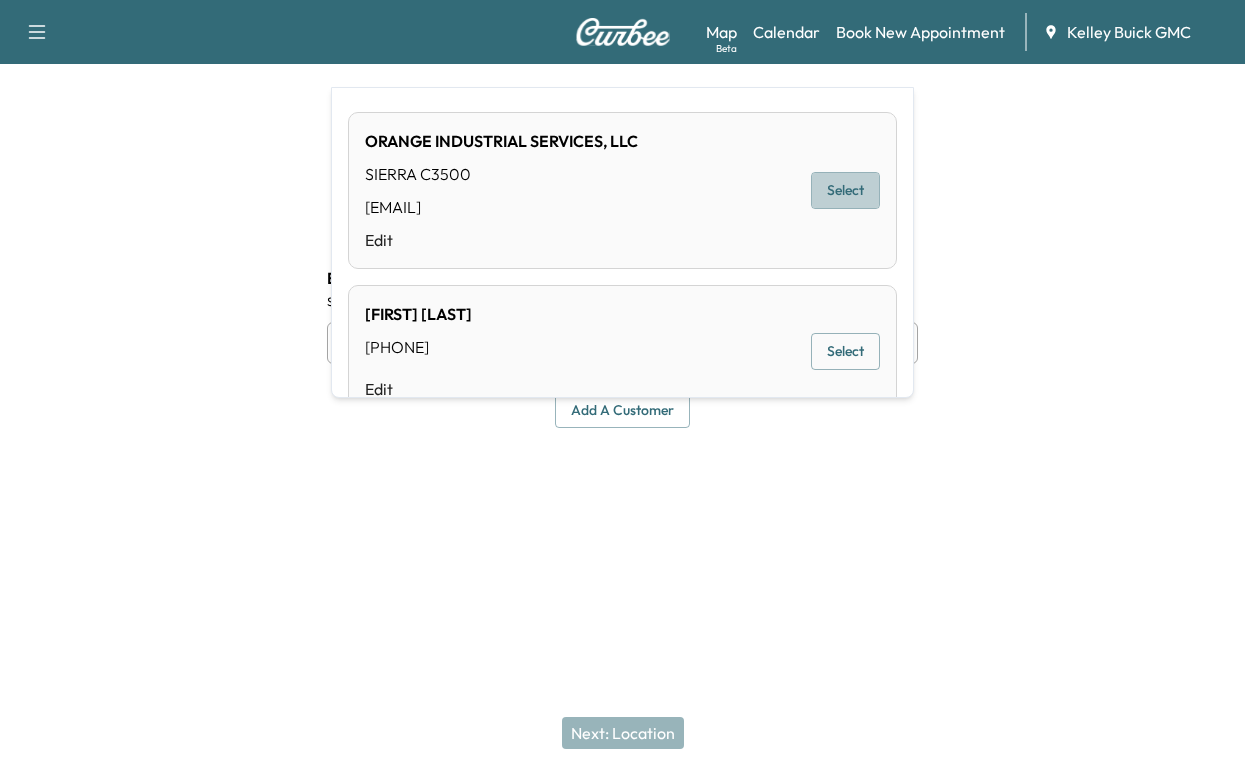 click on "Select" at bounding box center [845, 190] 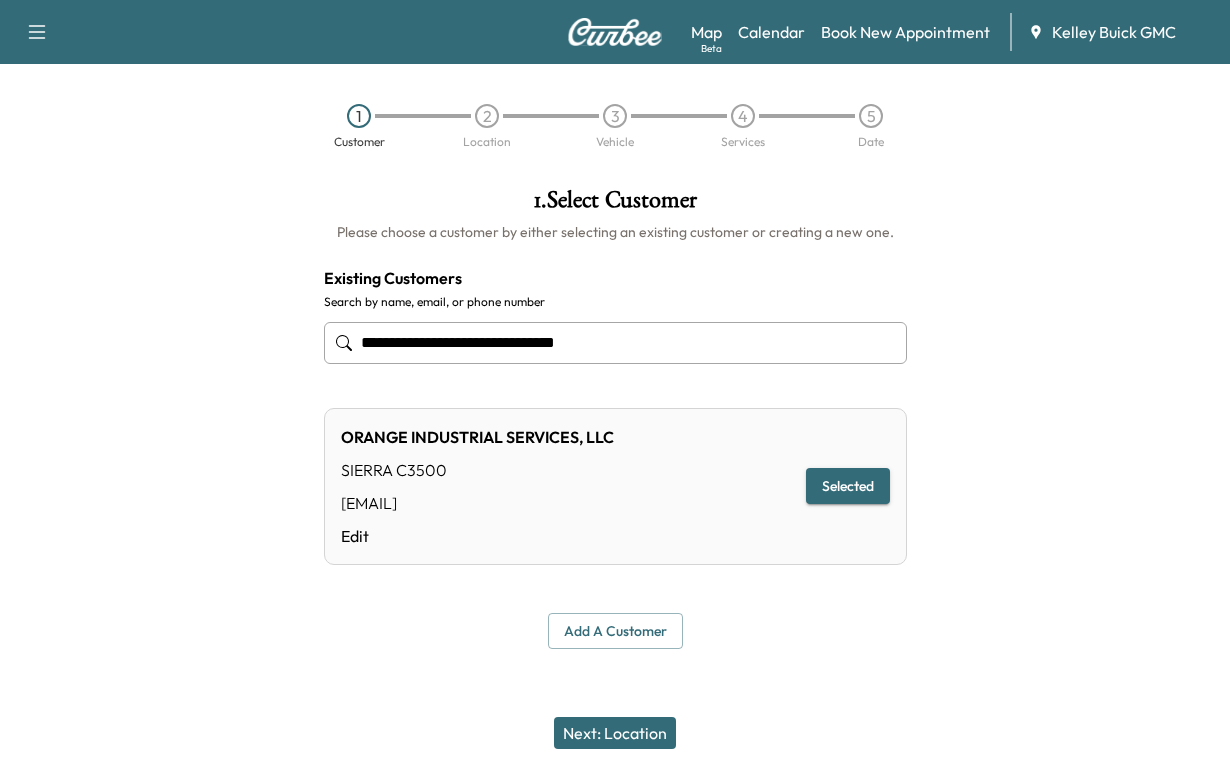 click on "Selected" at bounding box center (848, 486) 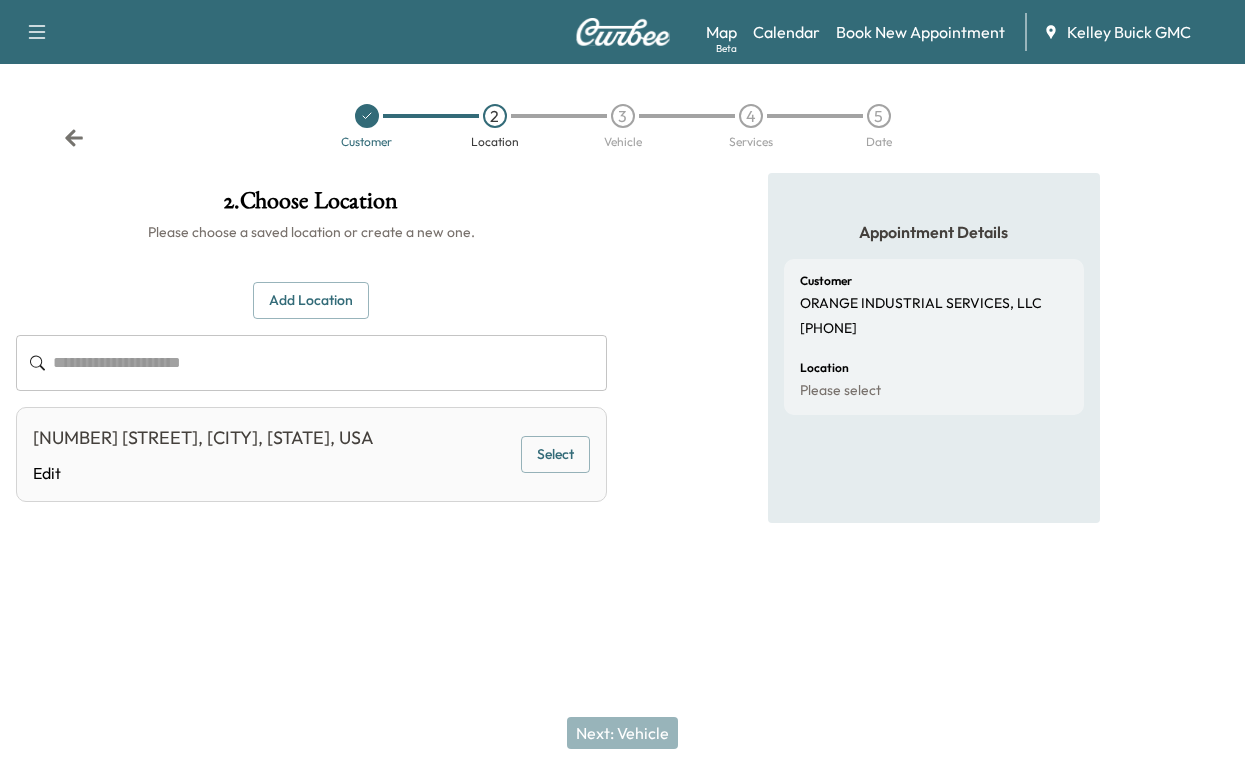 click on "Select" at bounding box center (555, 454) 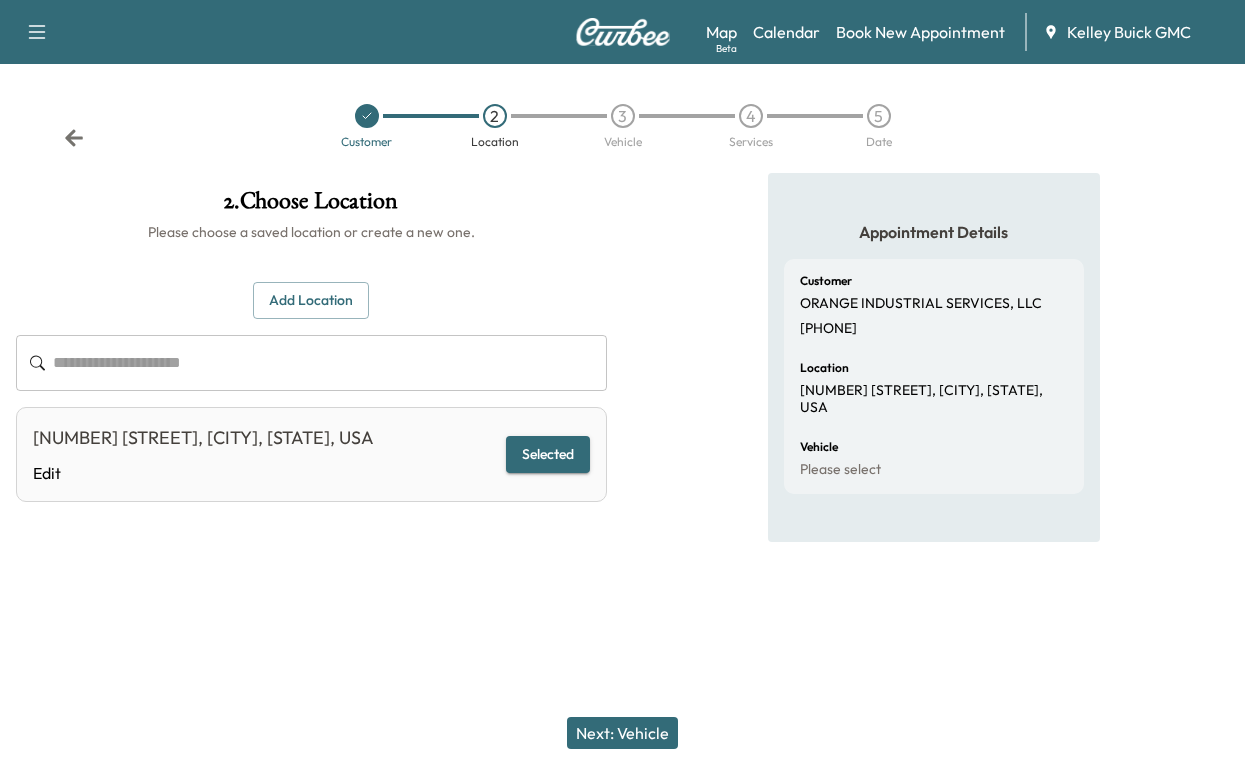 click on "Next: Vehicle" at bounding box center [622, 733] 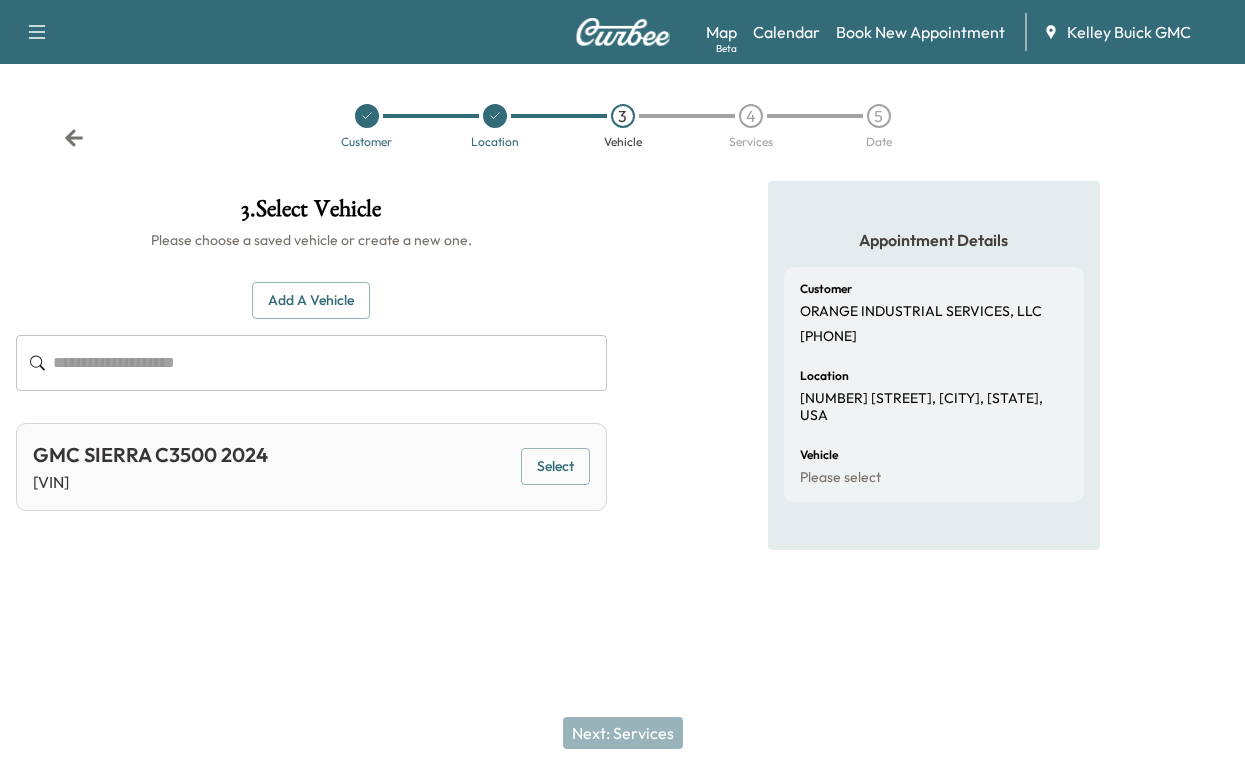 click on "Select" at bounding box center [555, 466] 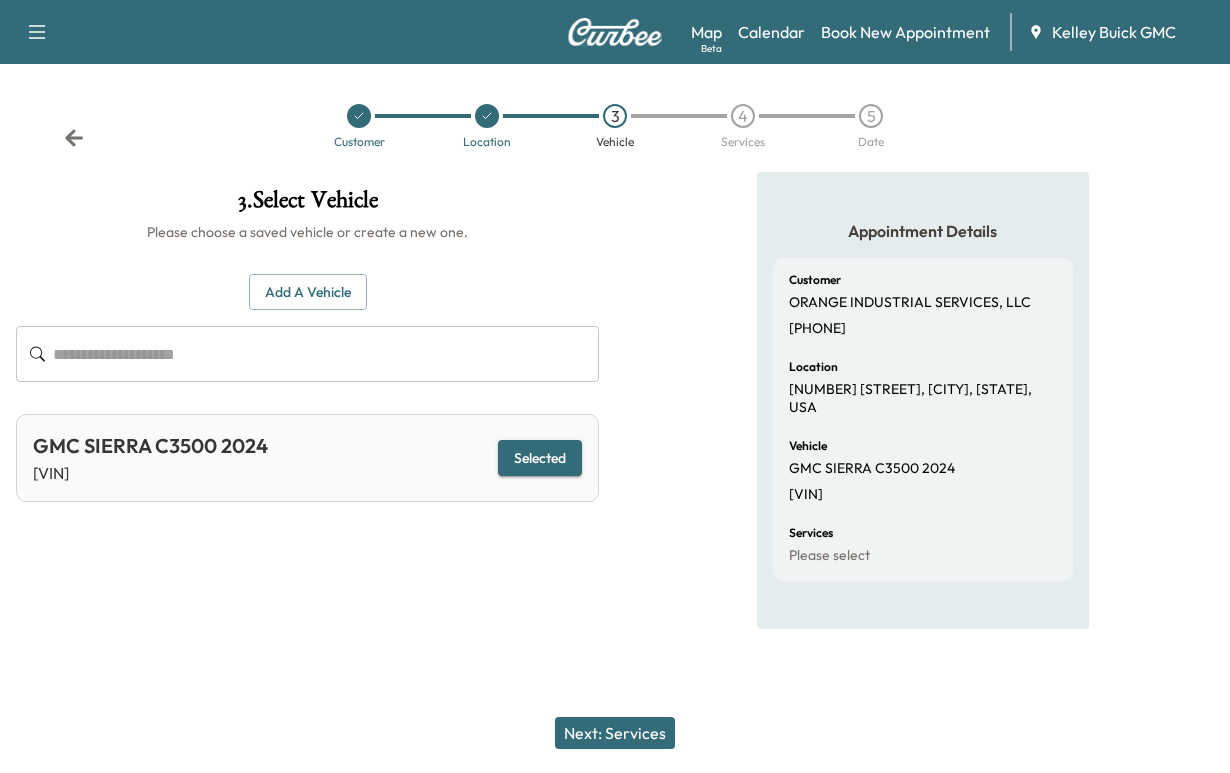 click on "Next: Services" at bounding box center [615, 733] 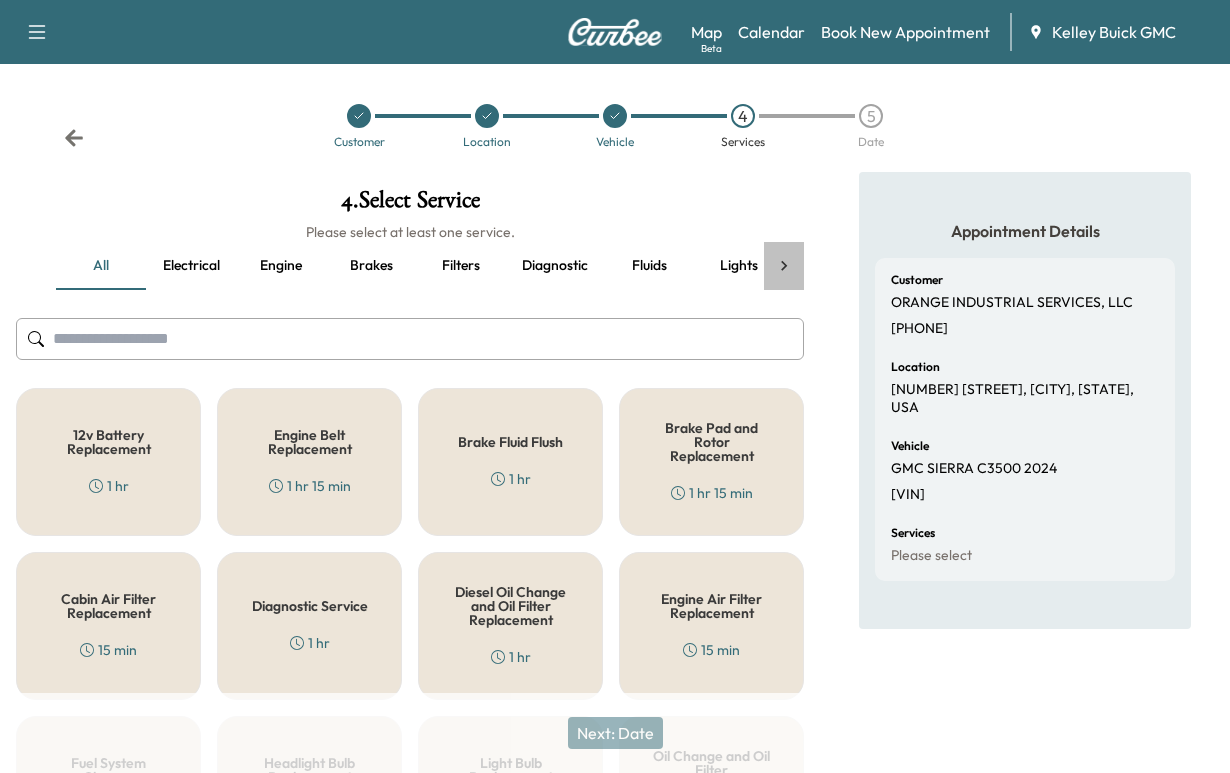 click 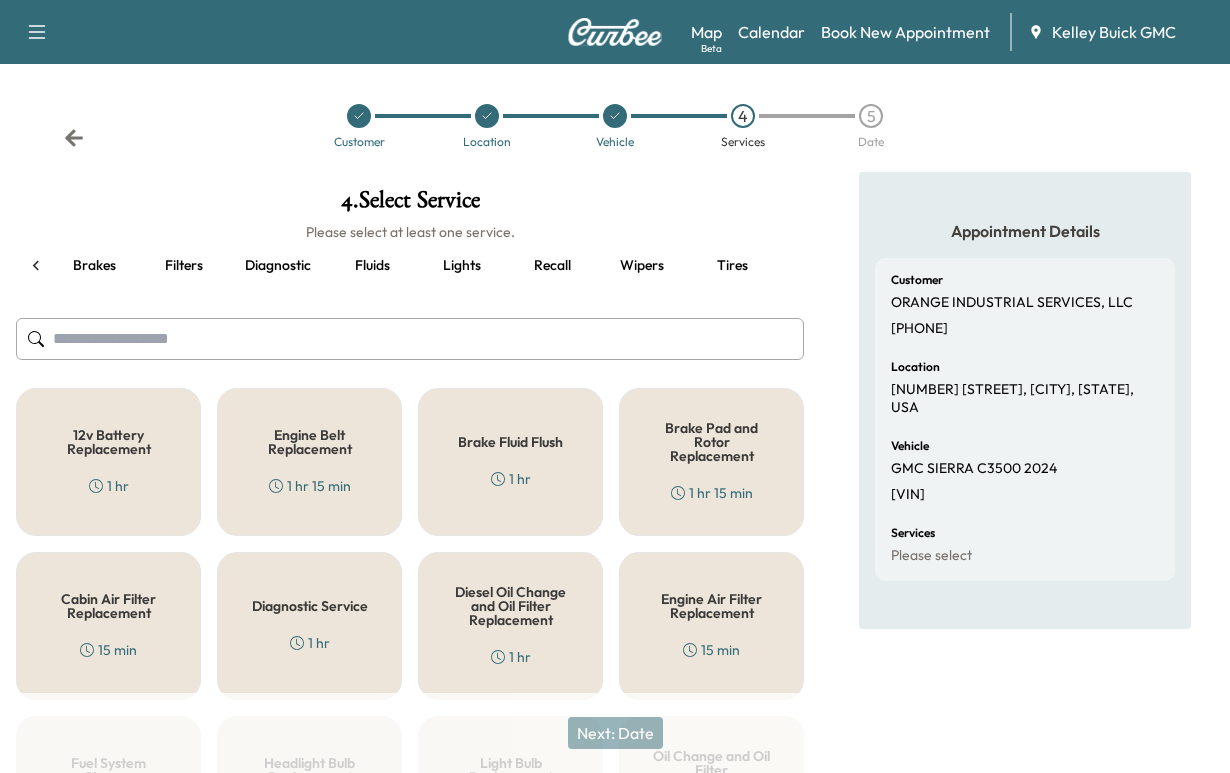 scroll, scrollTop: 0, scrollLeft: 330, axis: horizontal 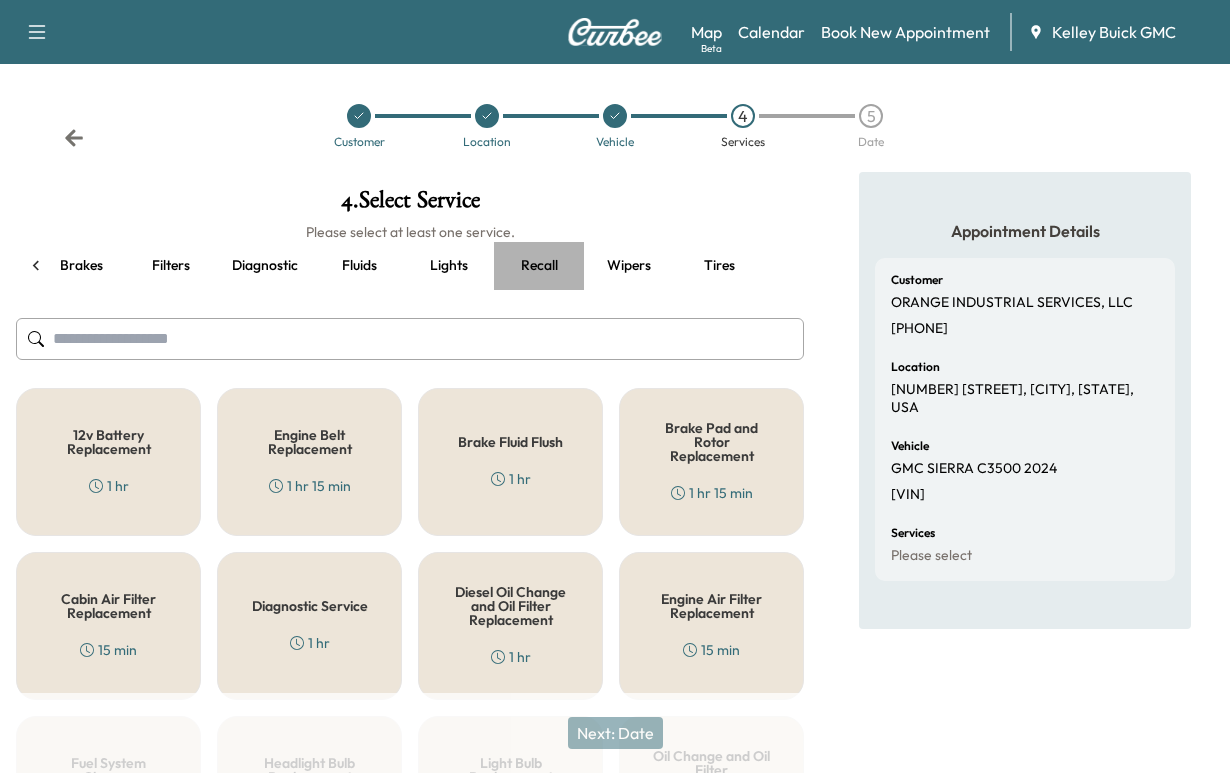 click on "Recall" at bounding box center (539, 266) 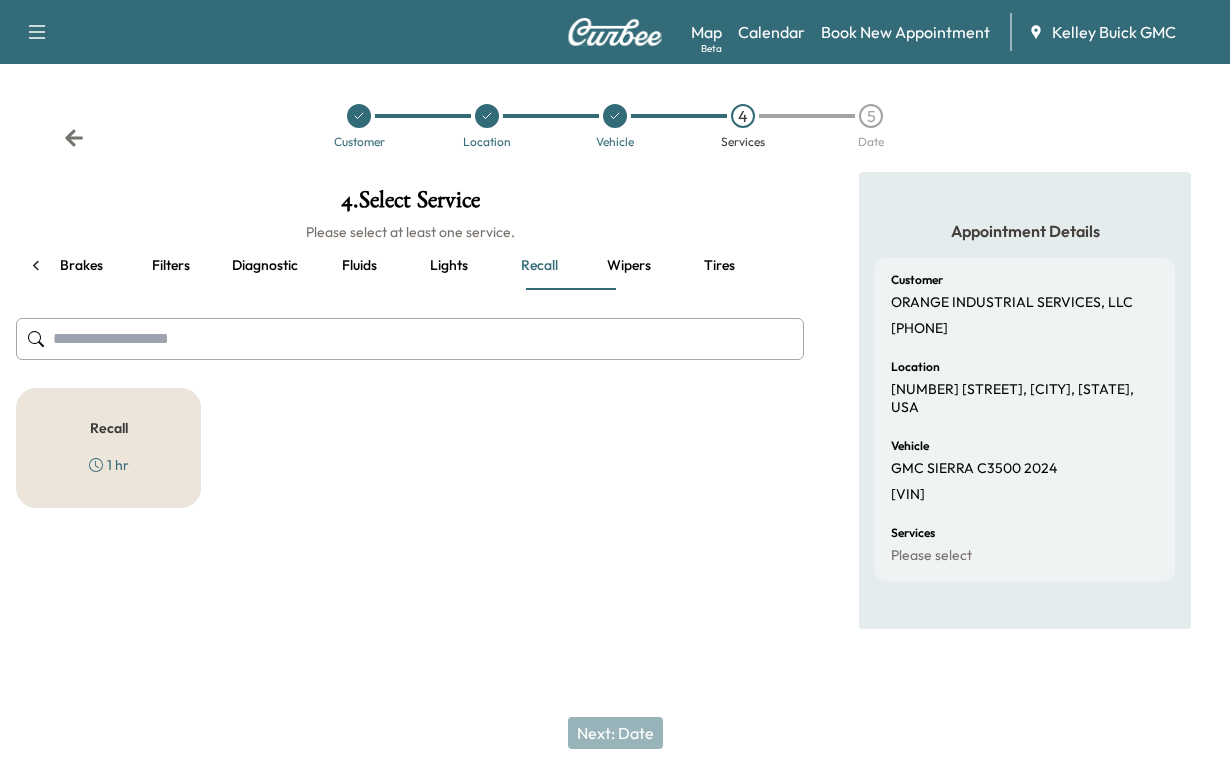 click on "Recall" at bounding box center [109, 428] 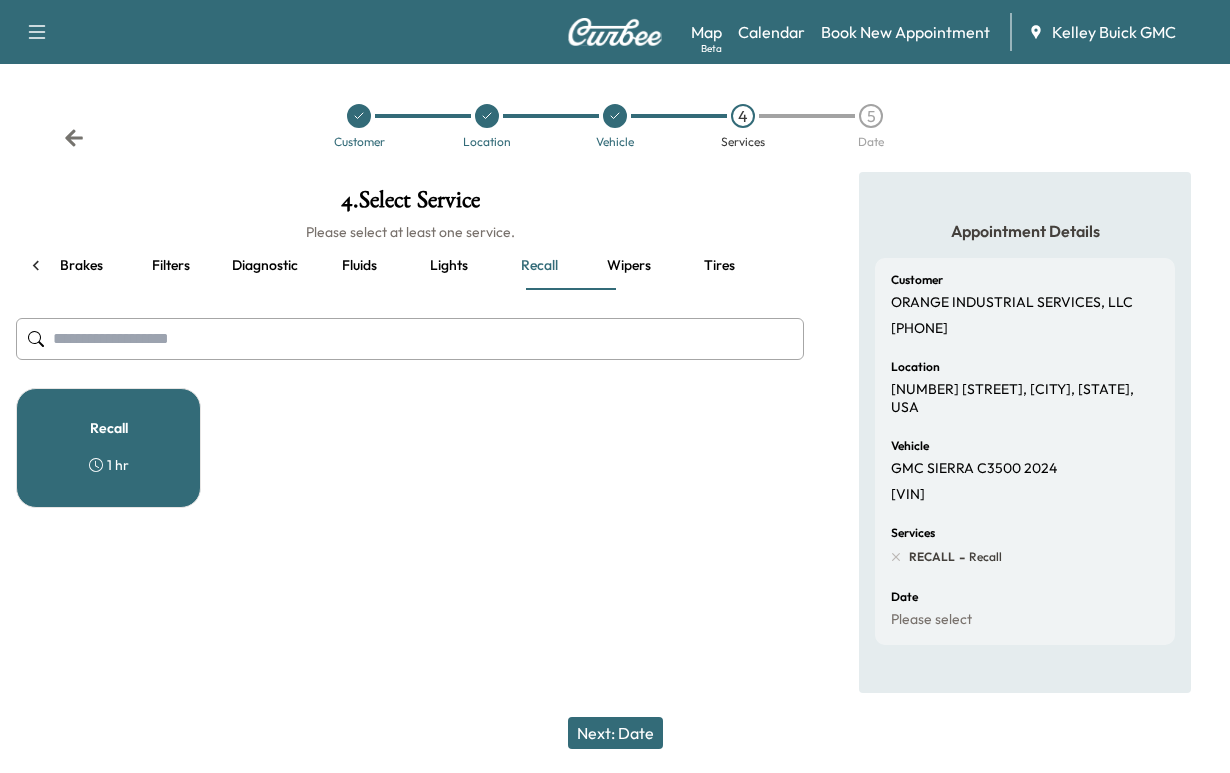 click on "Next: Date" at bounding box center (615, 733) 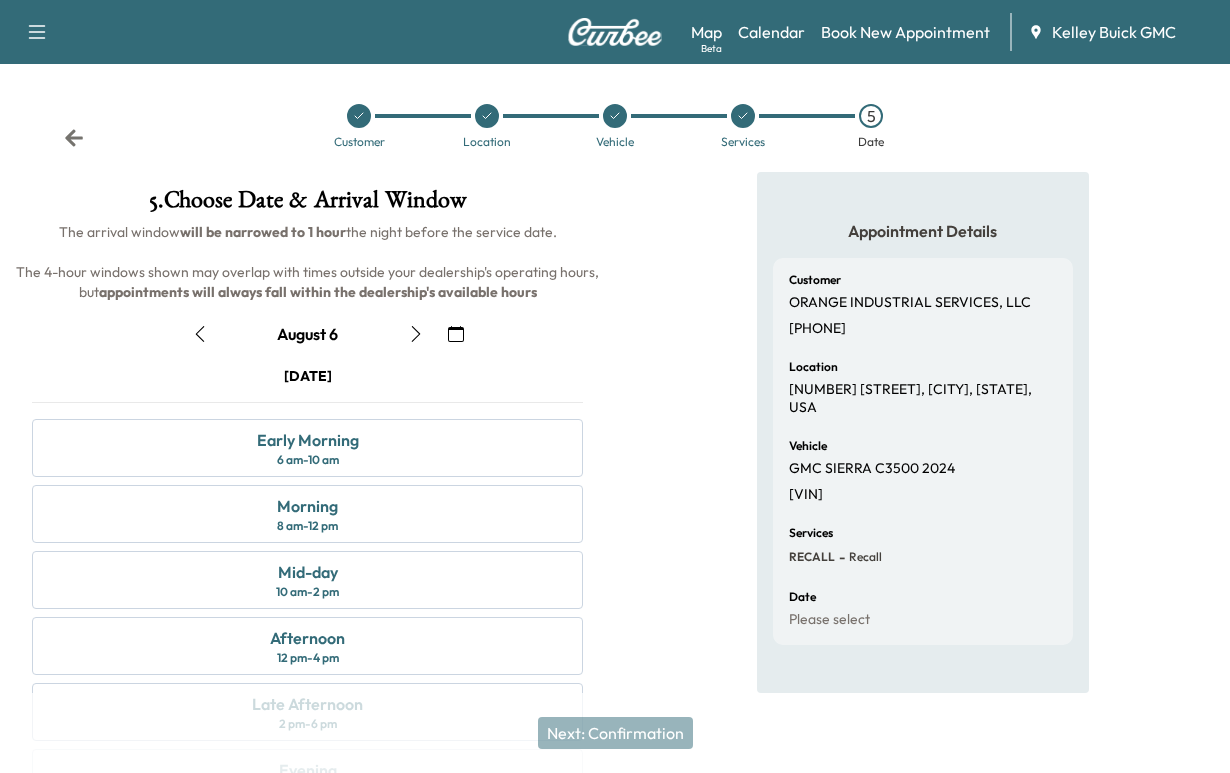 click 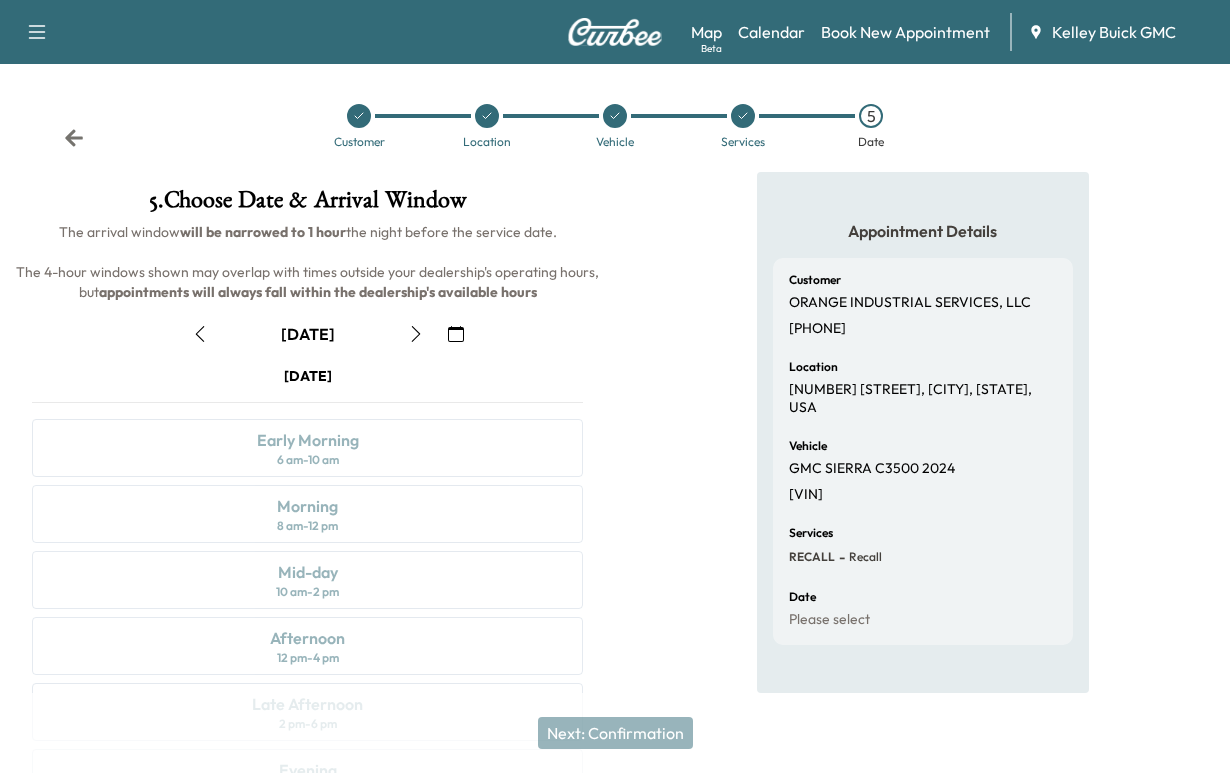 click 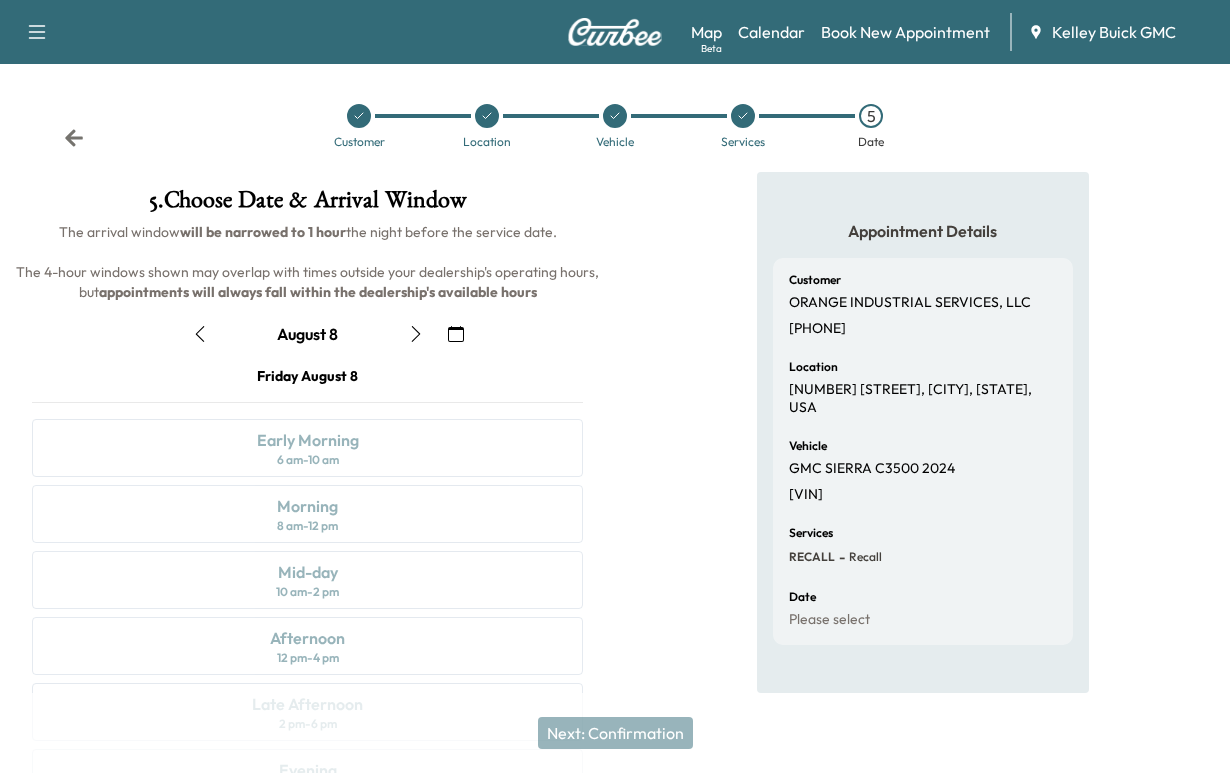 click 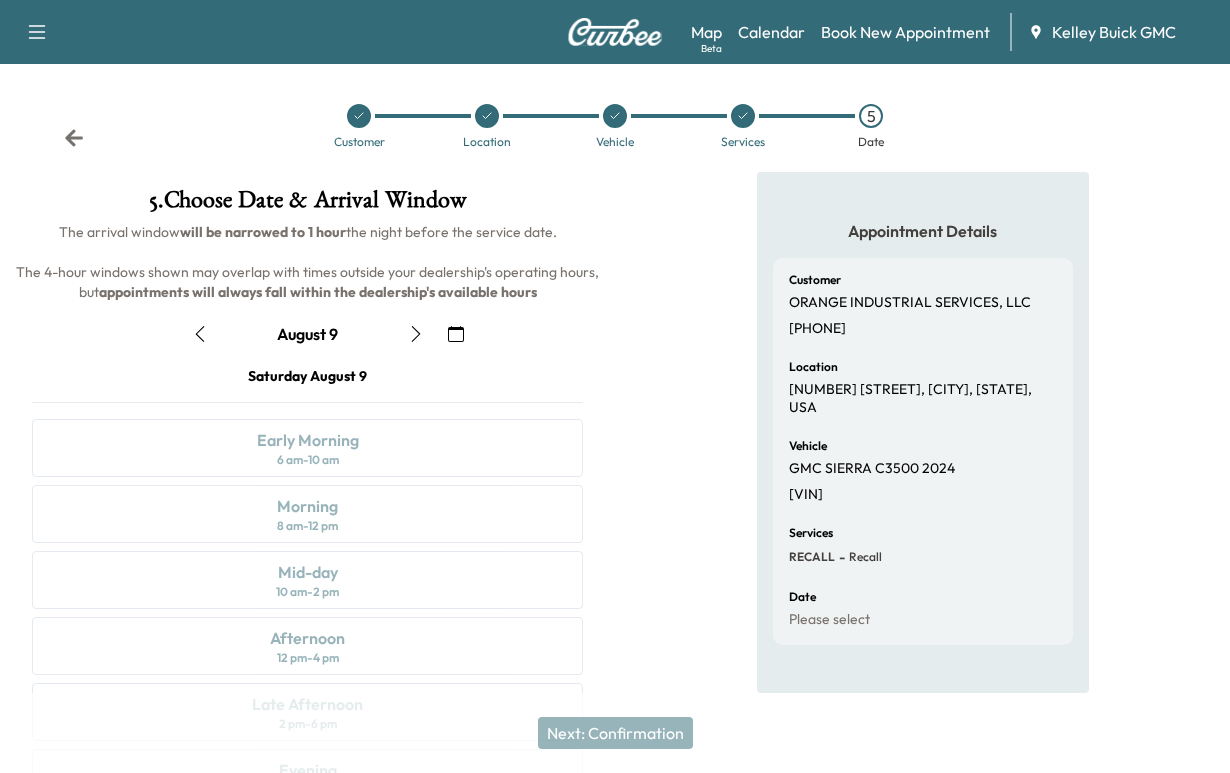 click 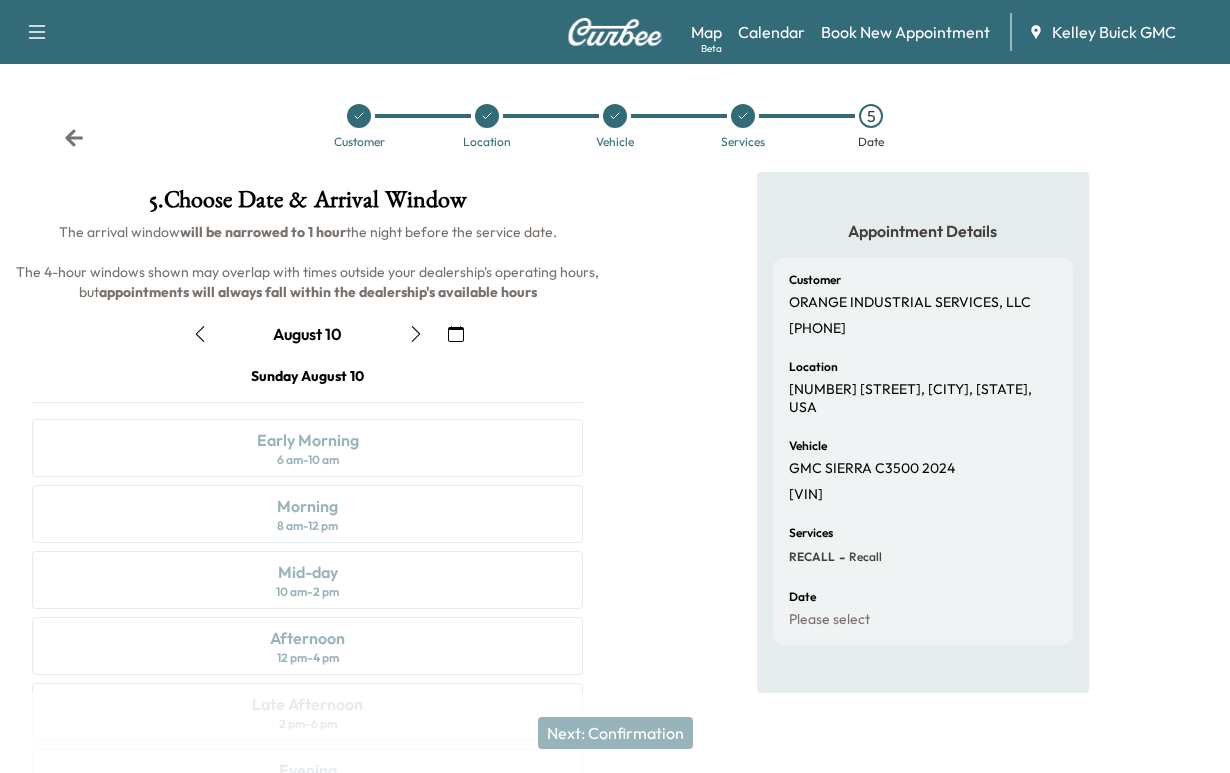 click 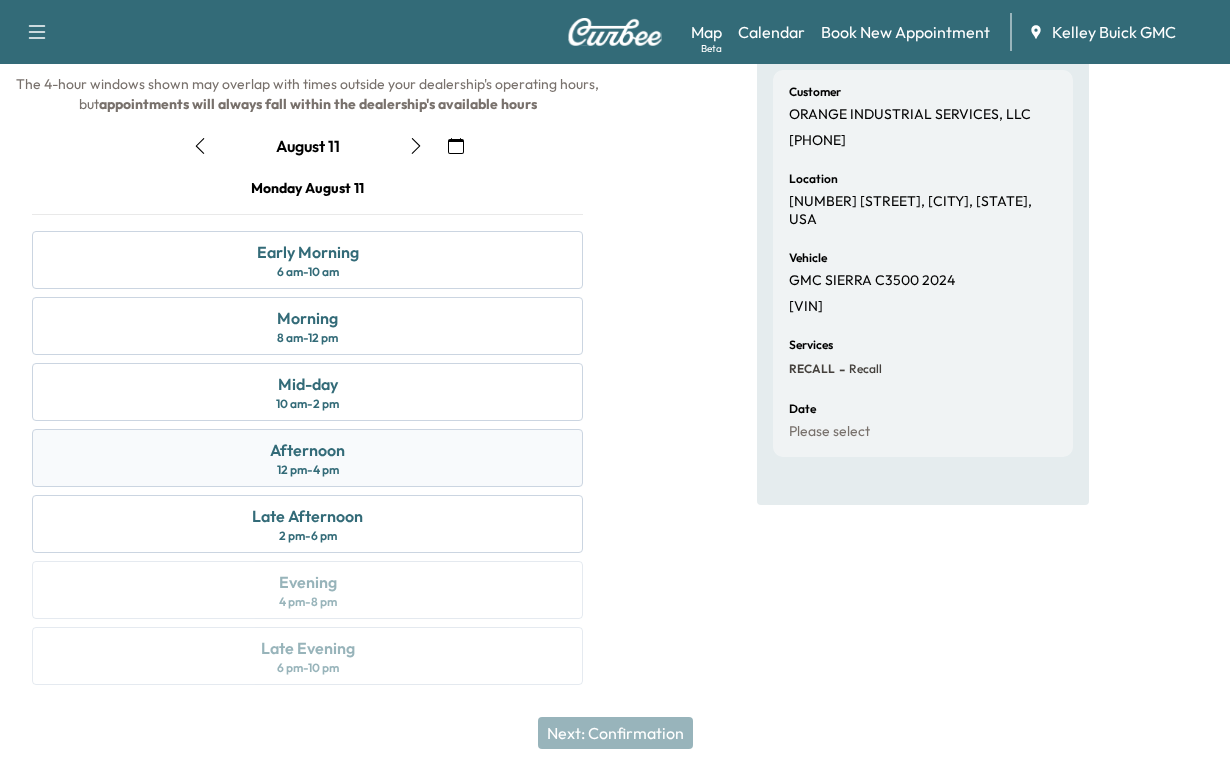 scroll, scrollTop: 400, scrollLeft: 0, axis: vertical 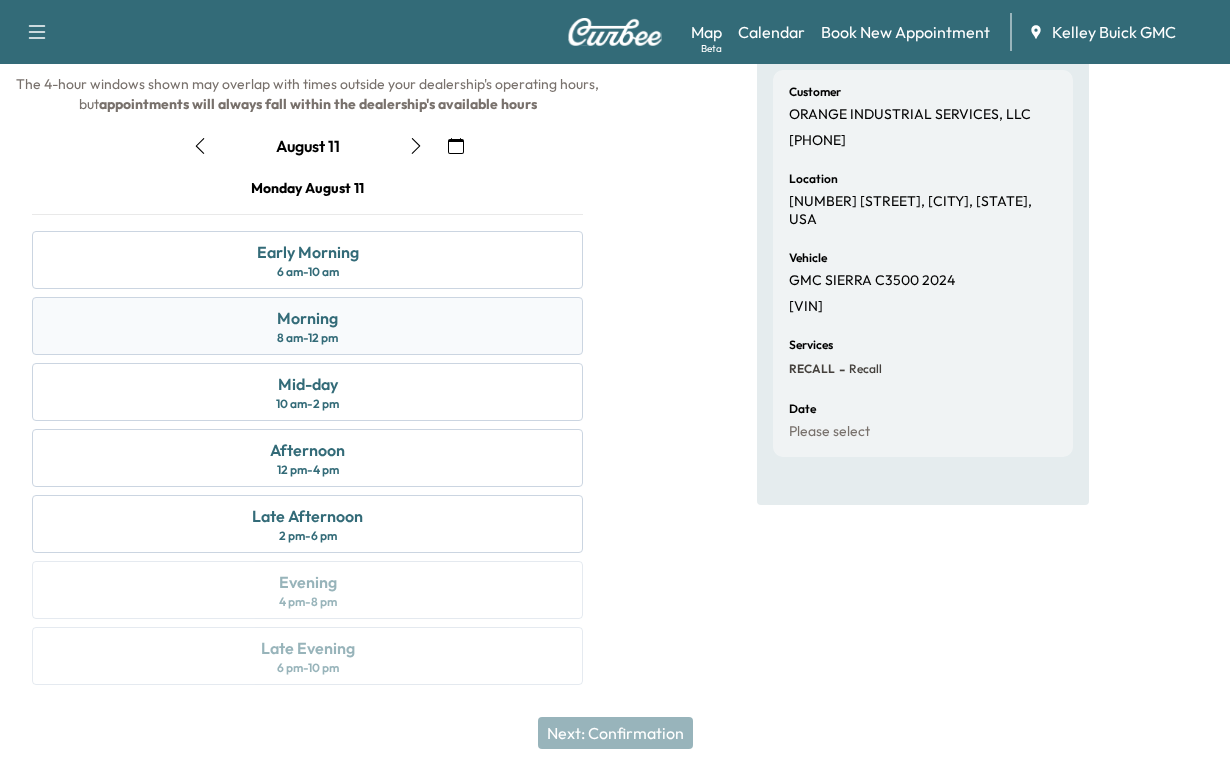 click on "Morning" at bounding box center [307, 318] 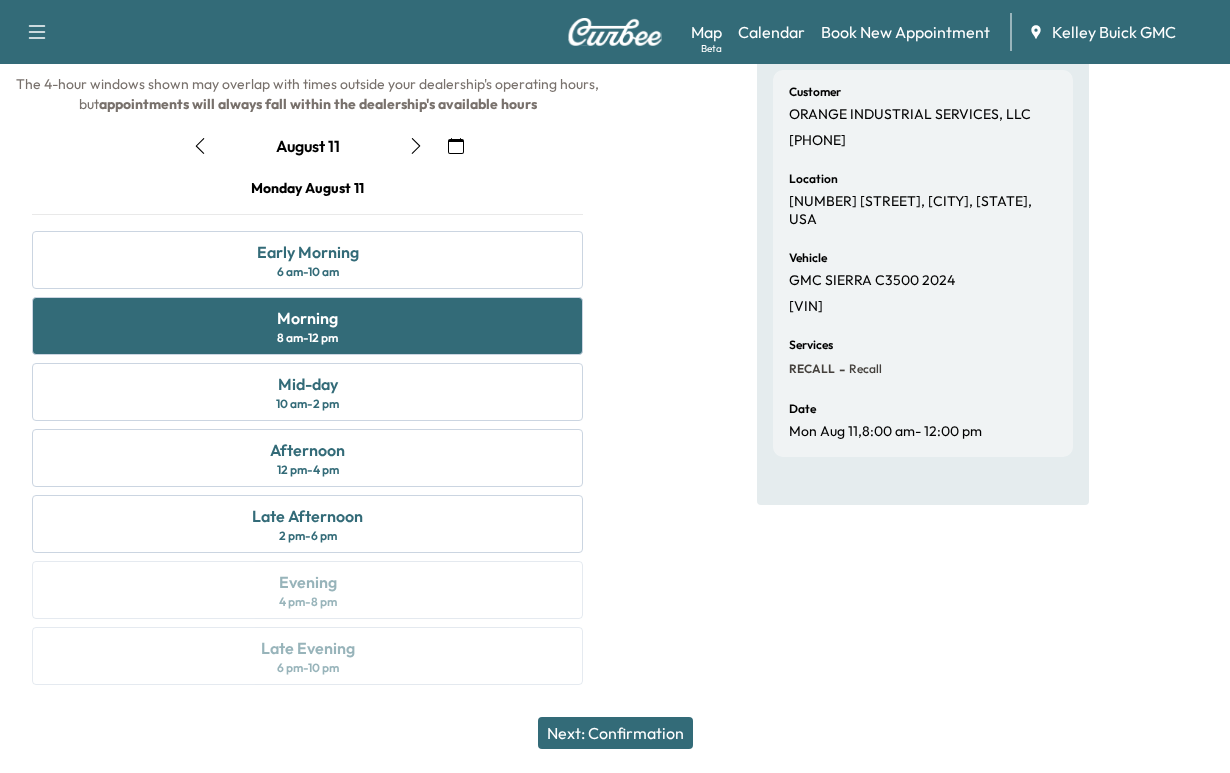 click on "Next: Confirmation" at bounding box center [615, 733] 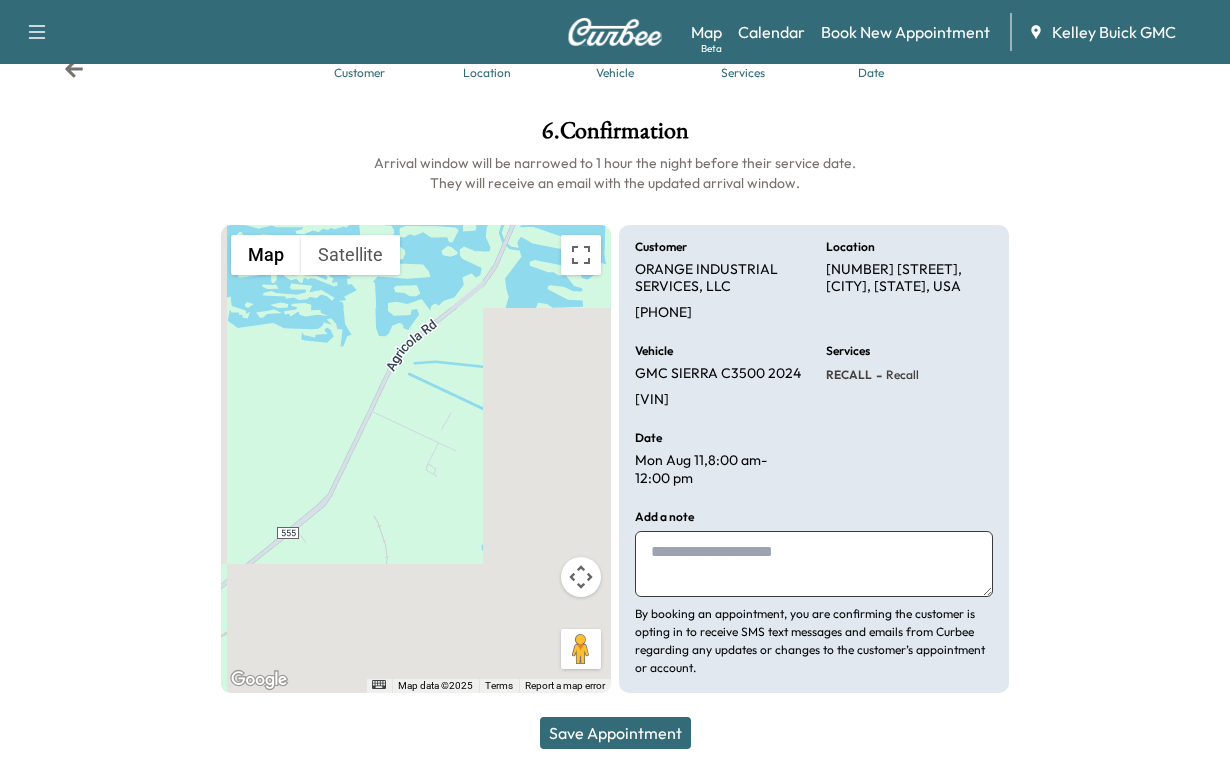 click on "Save Appointment" at bounding box center (615, 733) 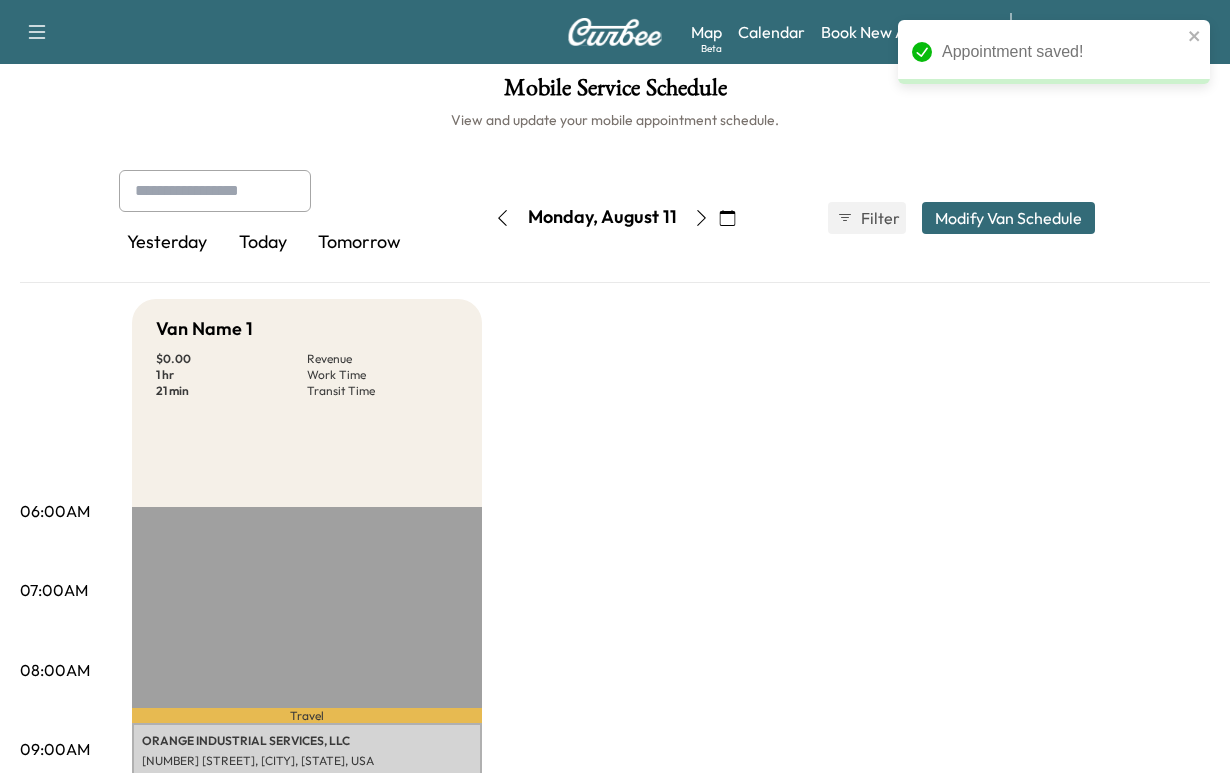 scroll, scrollTop: 286, scrollLeft: 0, axis: vertical 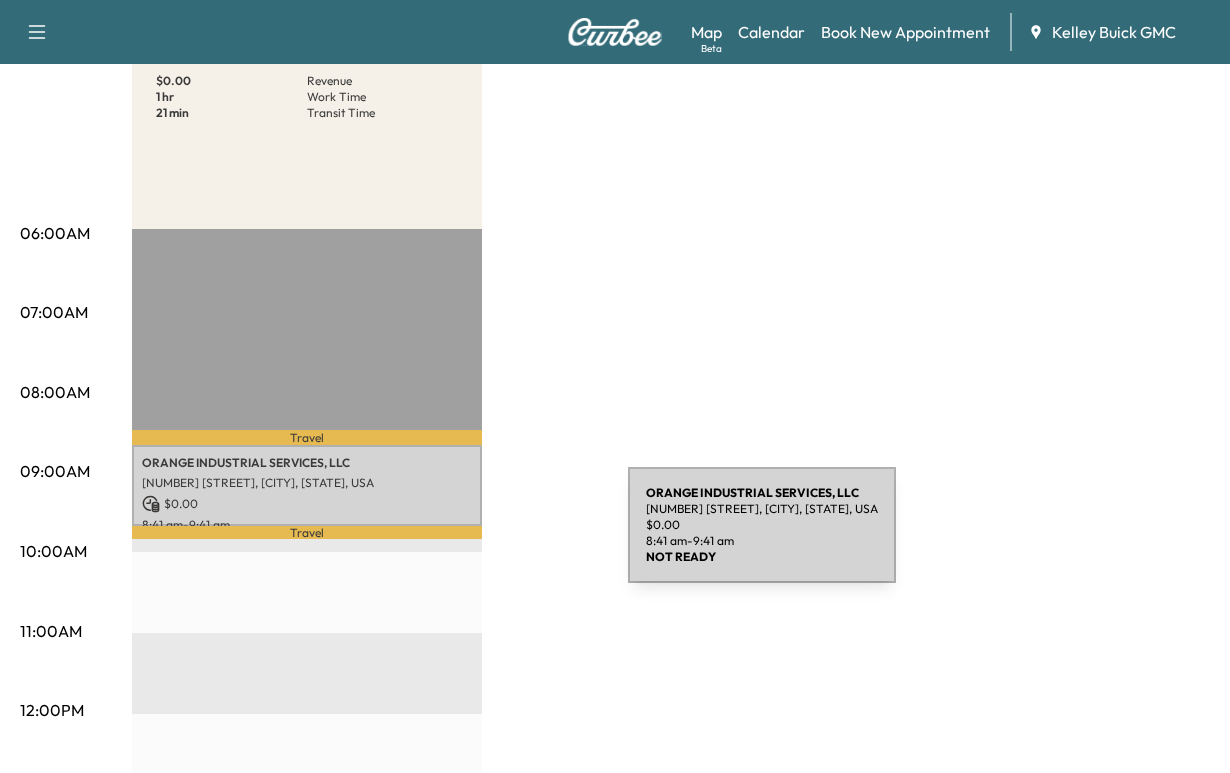 click on "ORANGE INDUSTRIAL SERVICES, LLC" at bounding box center [307, 463] 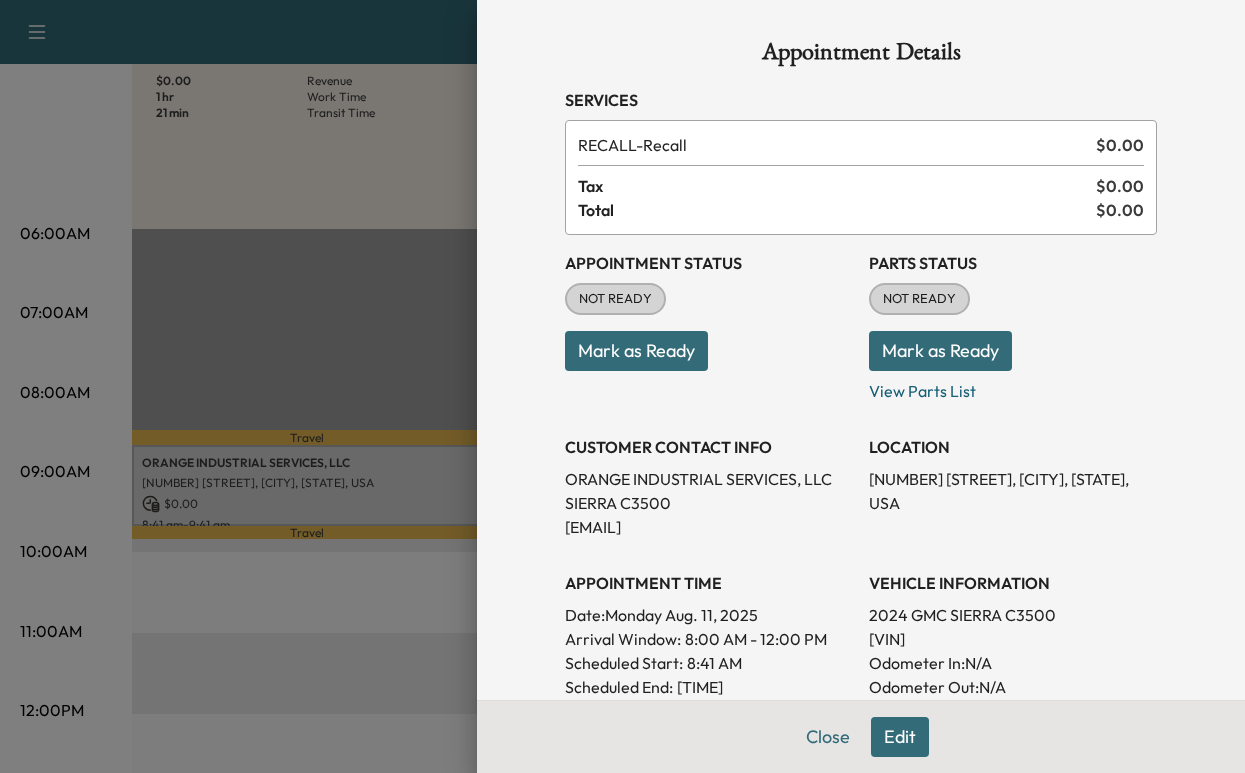 click on "Mark as Ready" at bounding box center (636, 351) 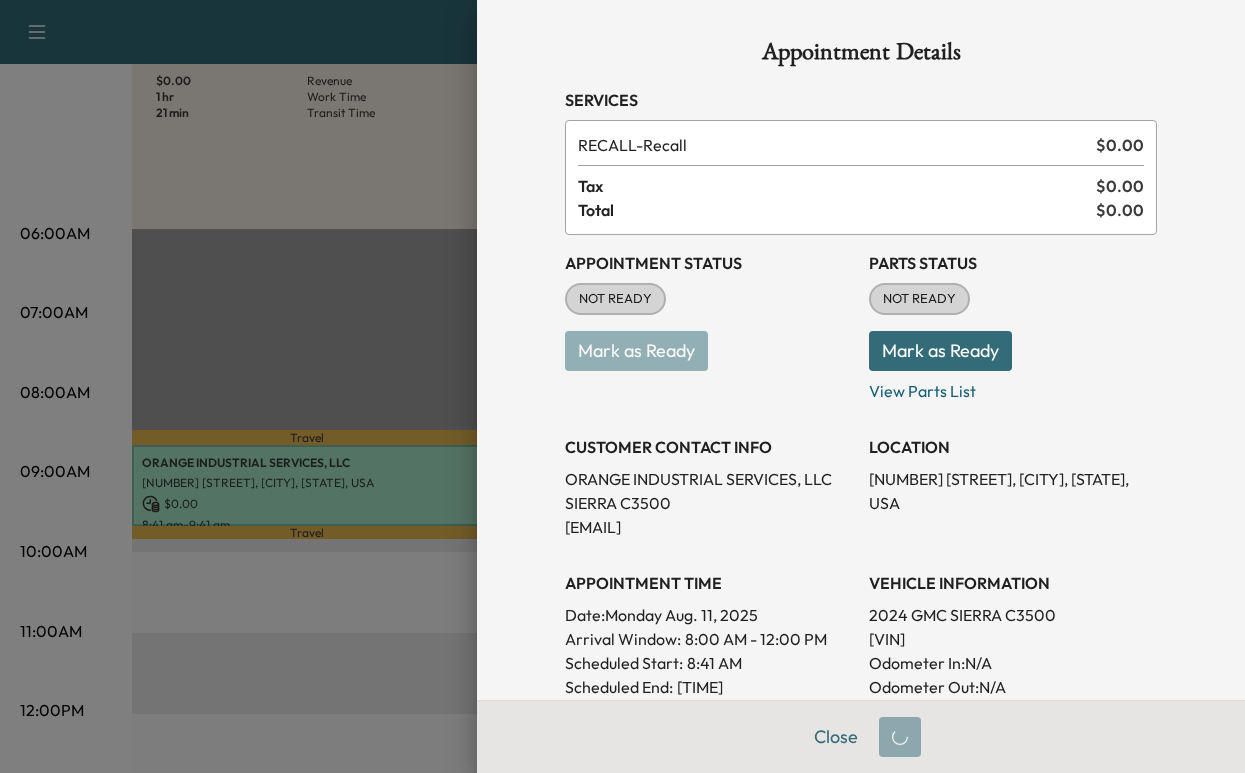 click on "Mark as Ready" at bounding box center (940, 351) 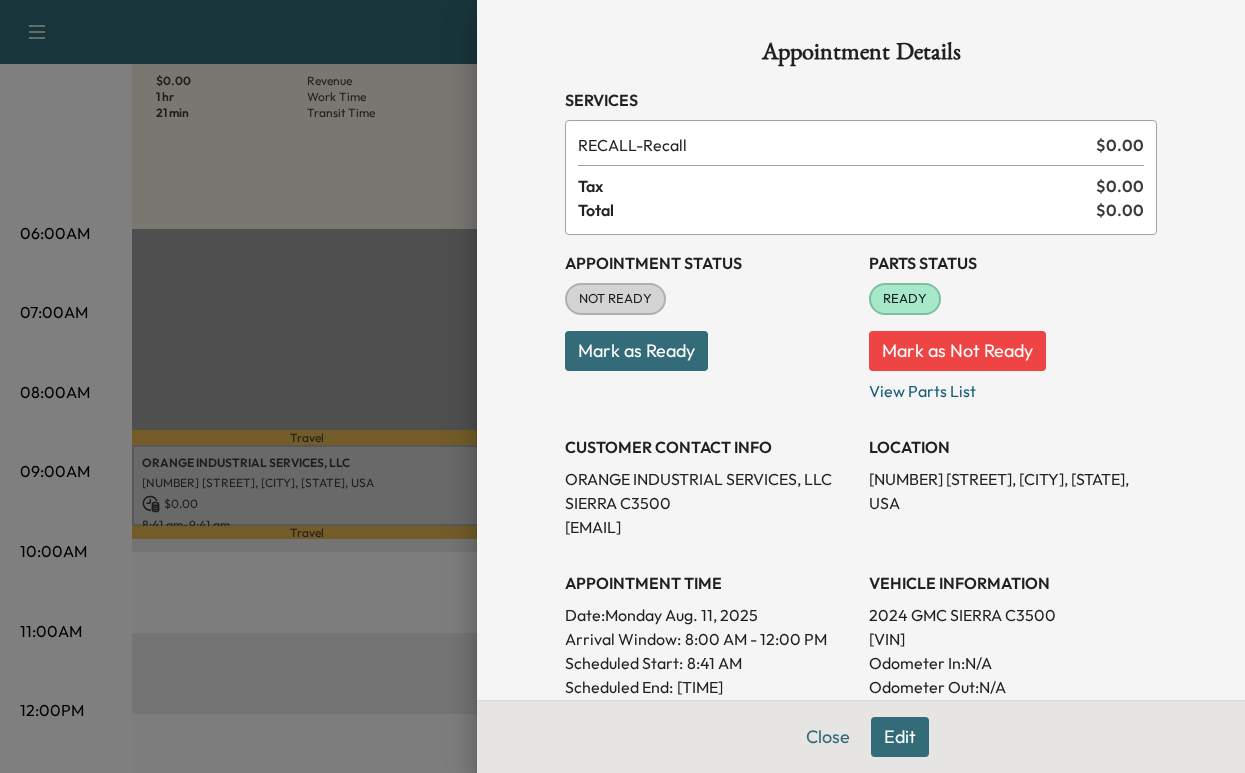 click on "Mark as Ready" at bounding box center [636, 351] 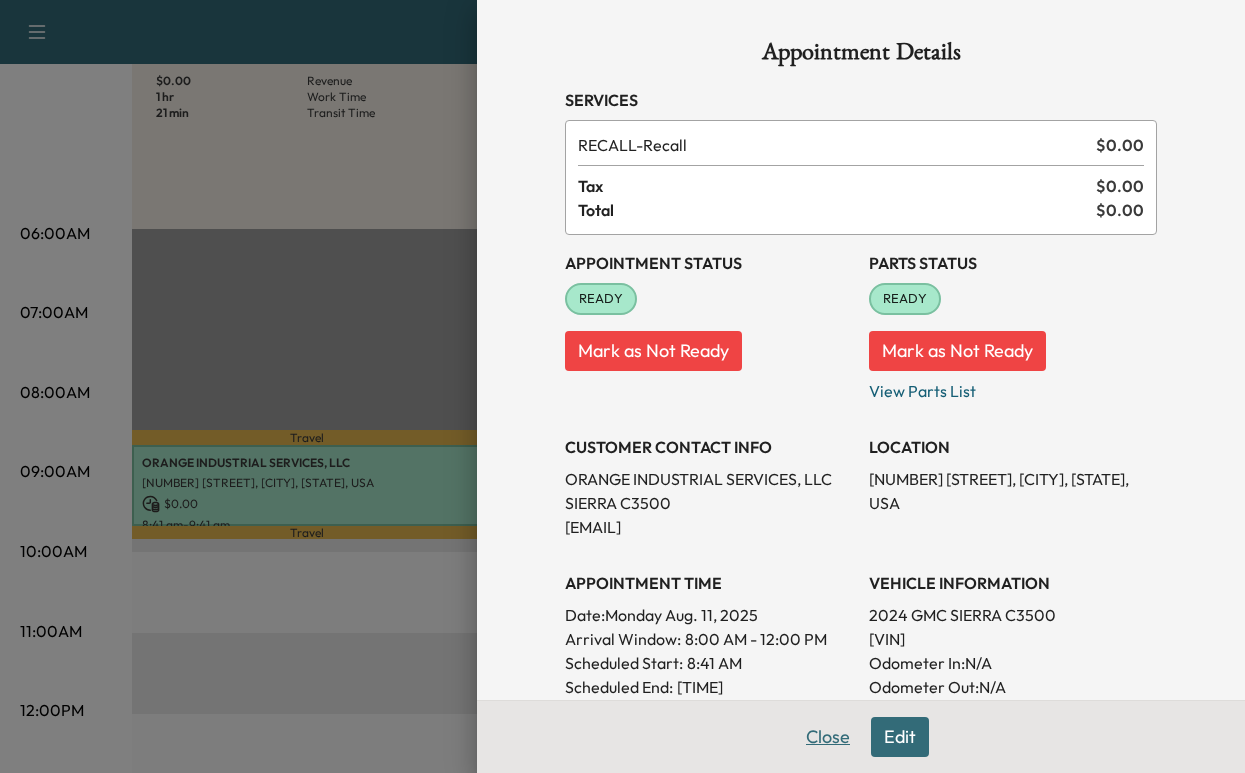 click on "Close" at bounding box center (828, 737) 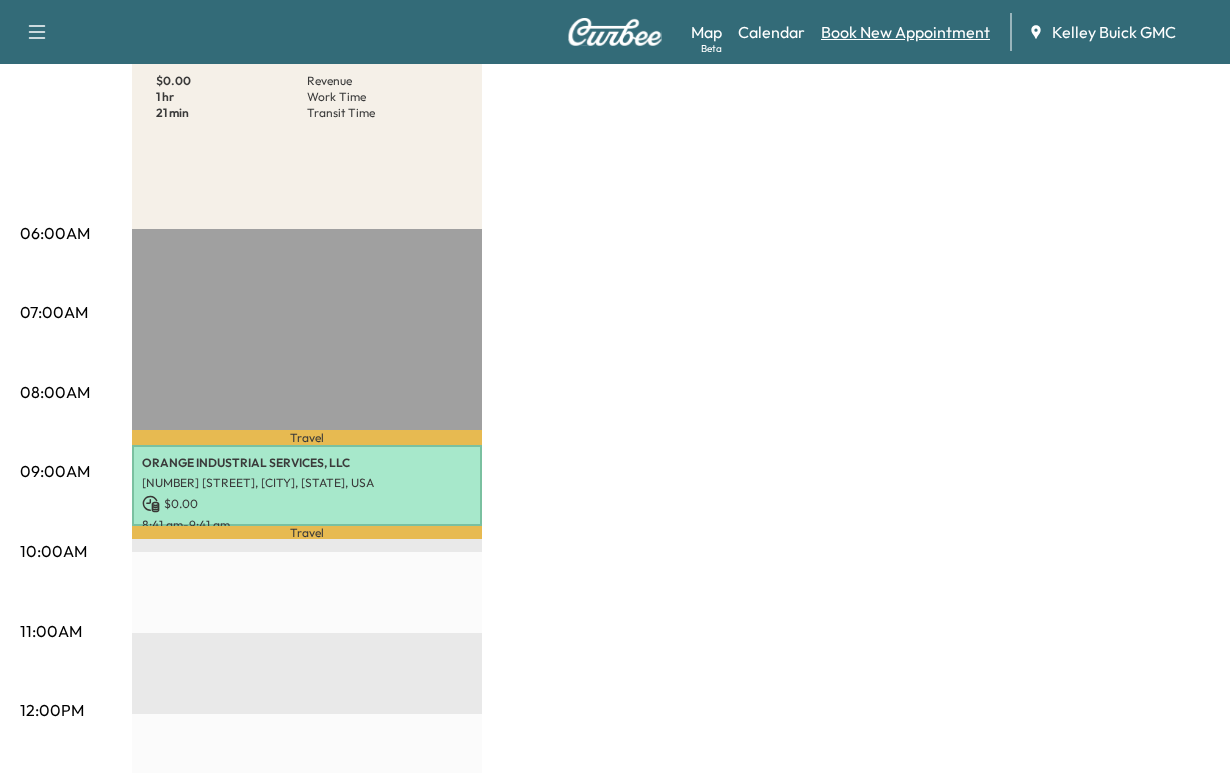 click on "Book New Appointment" at bounding box center (905, 32) 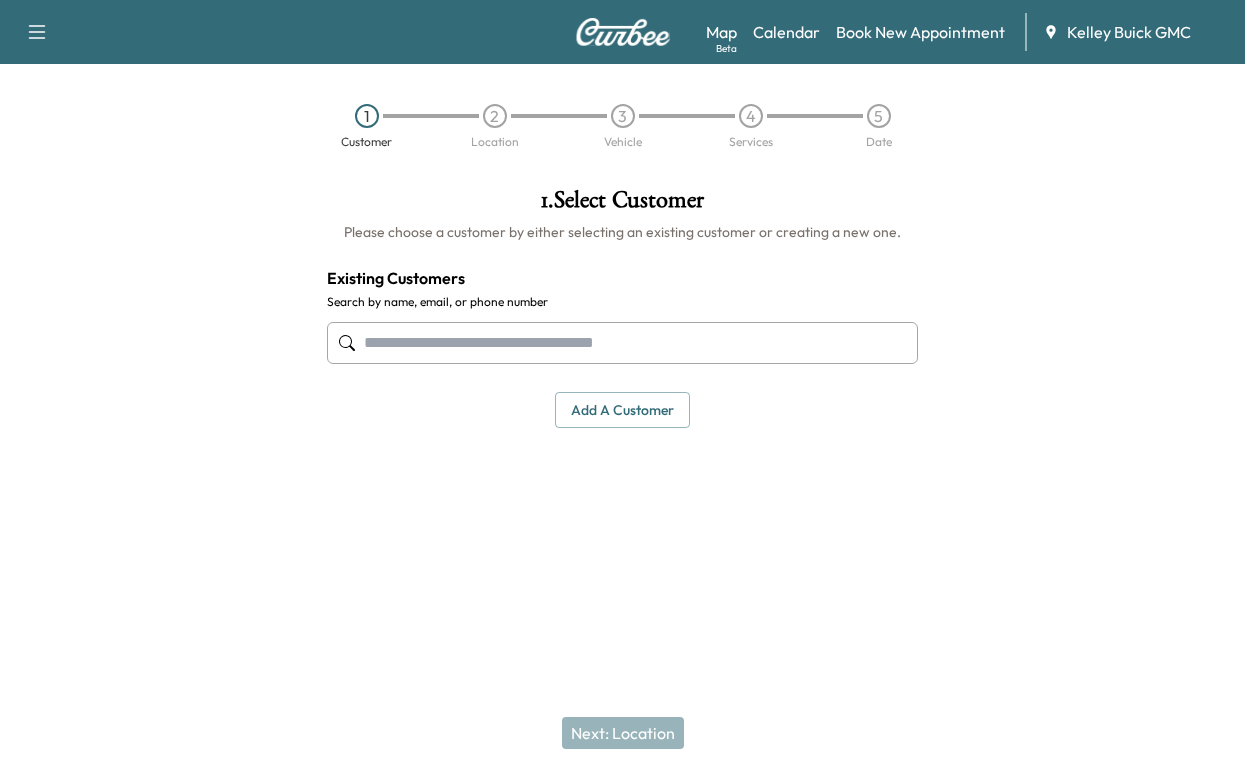 click at bounding box center (622, 343) 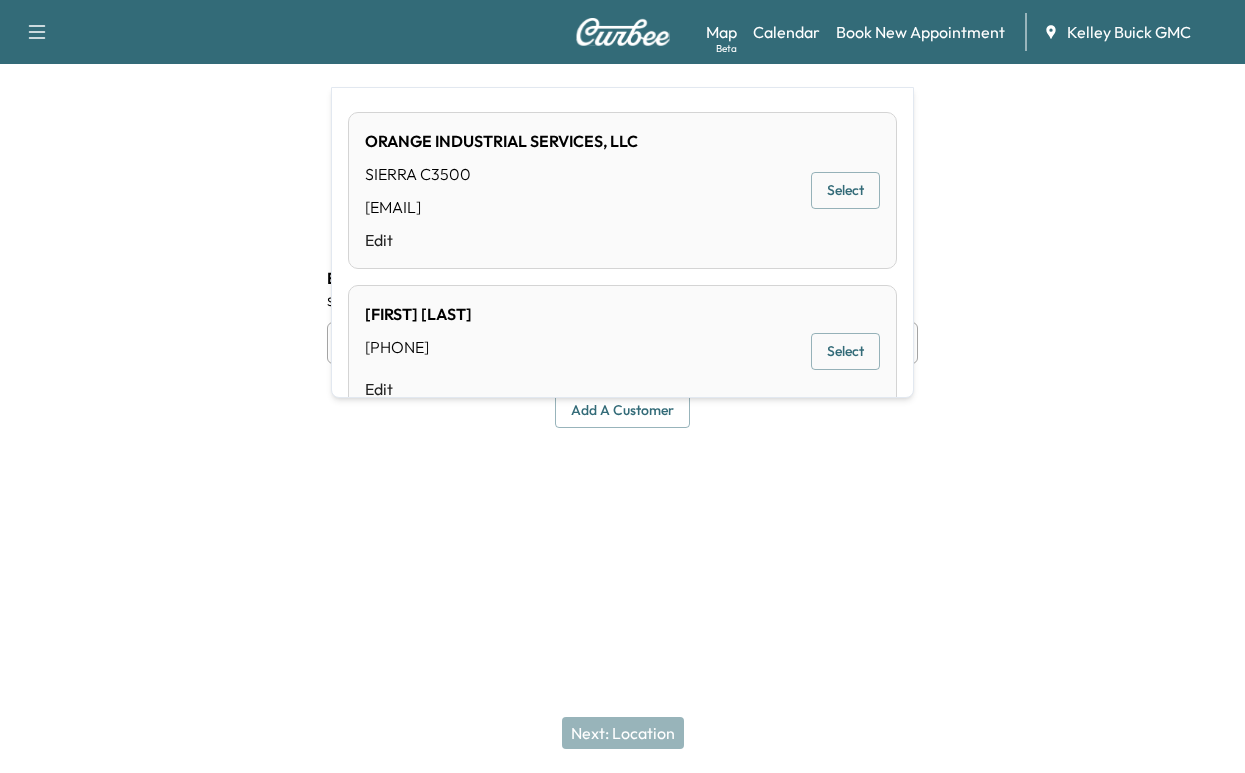 click on "Select" at bounding box center [845, 190] 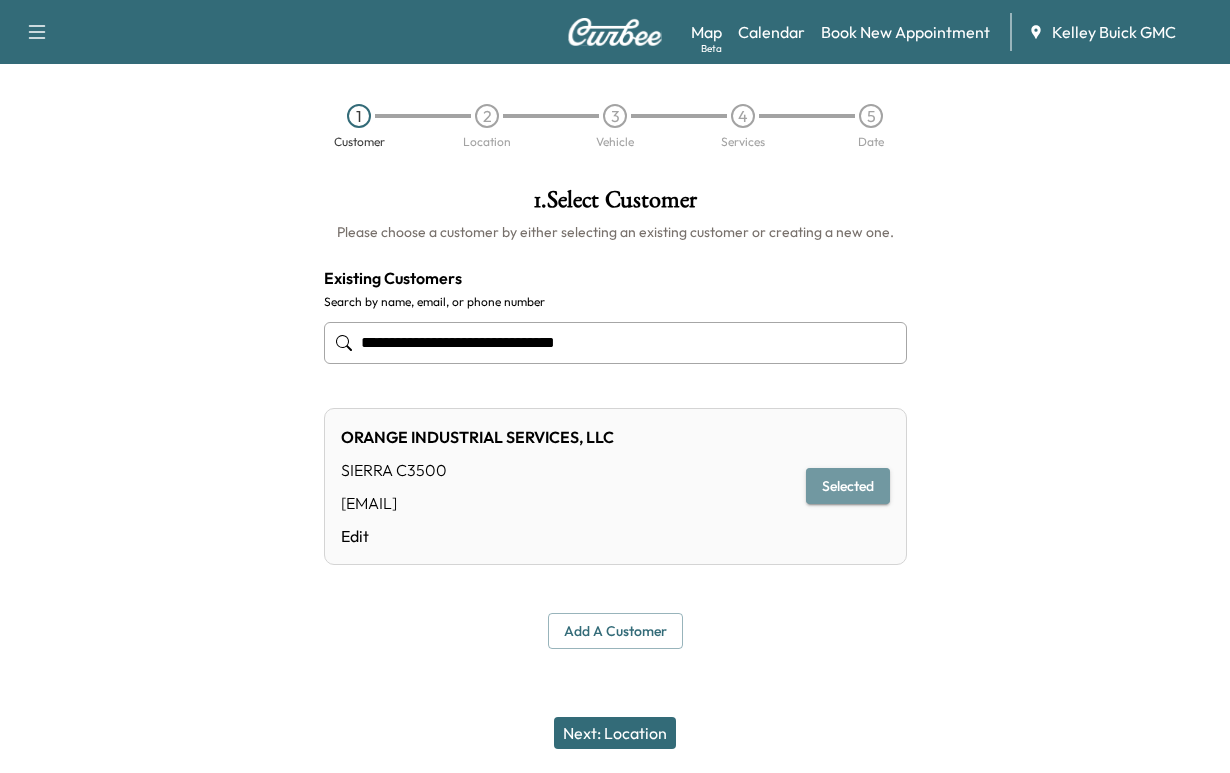 click on "Selected" at bounding box center [848, 486] 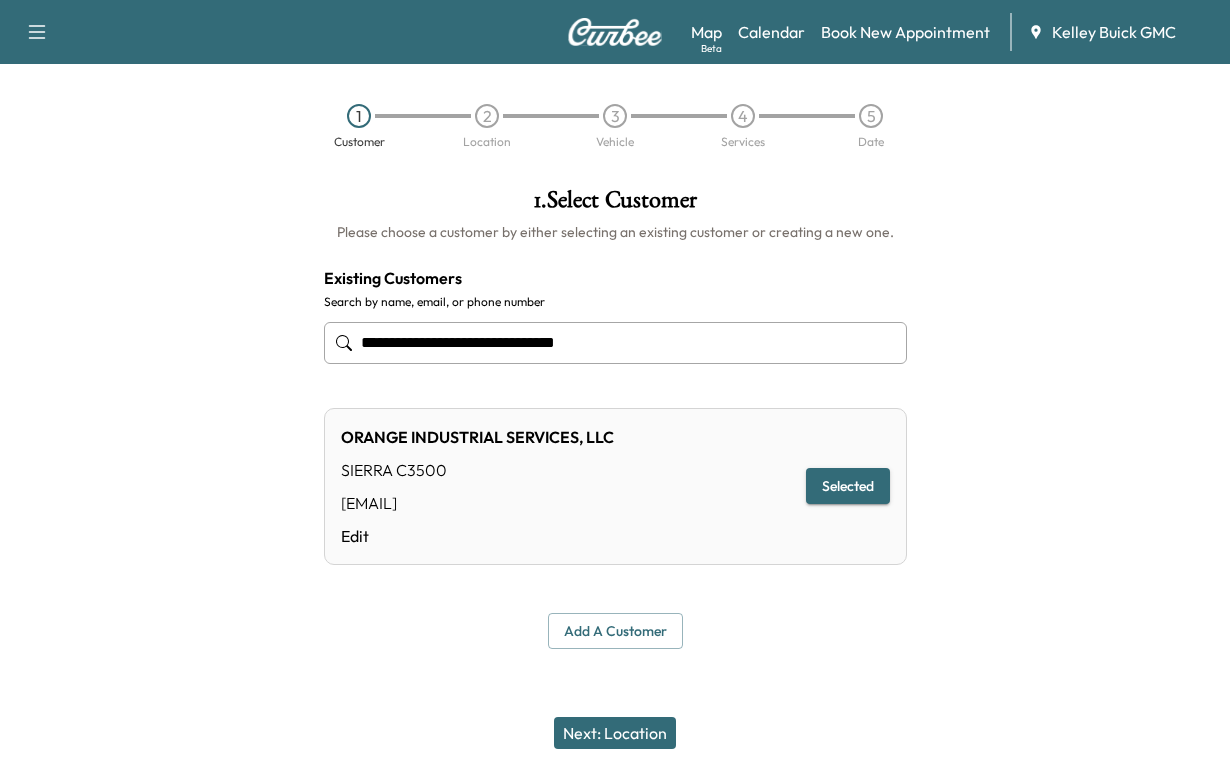 click on "Next: Location" at bounding box center [615, 733] 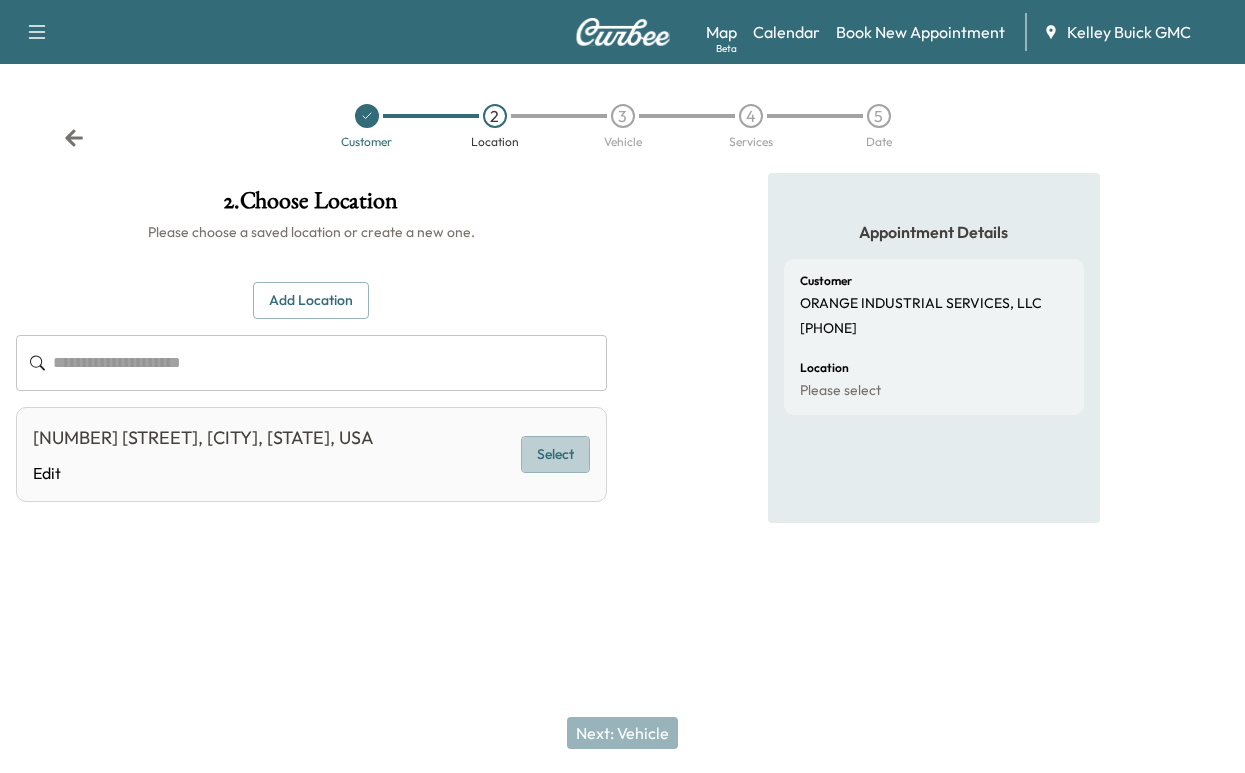 click on "Select" at bounding box center (555, 454) 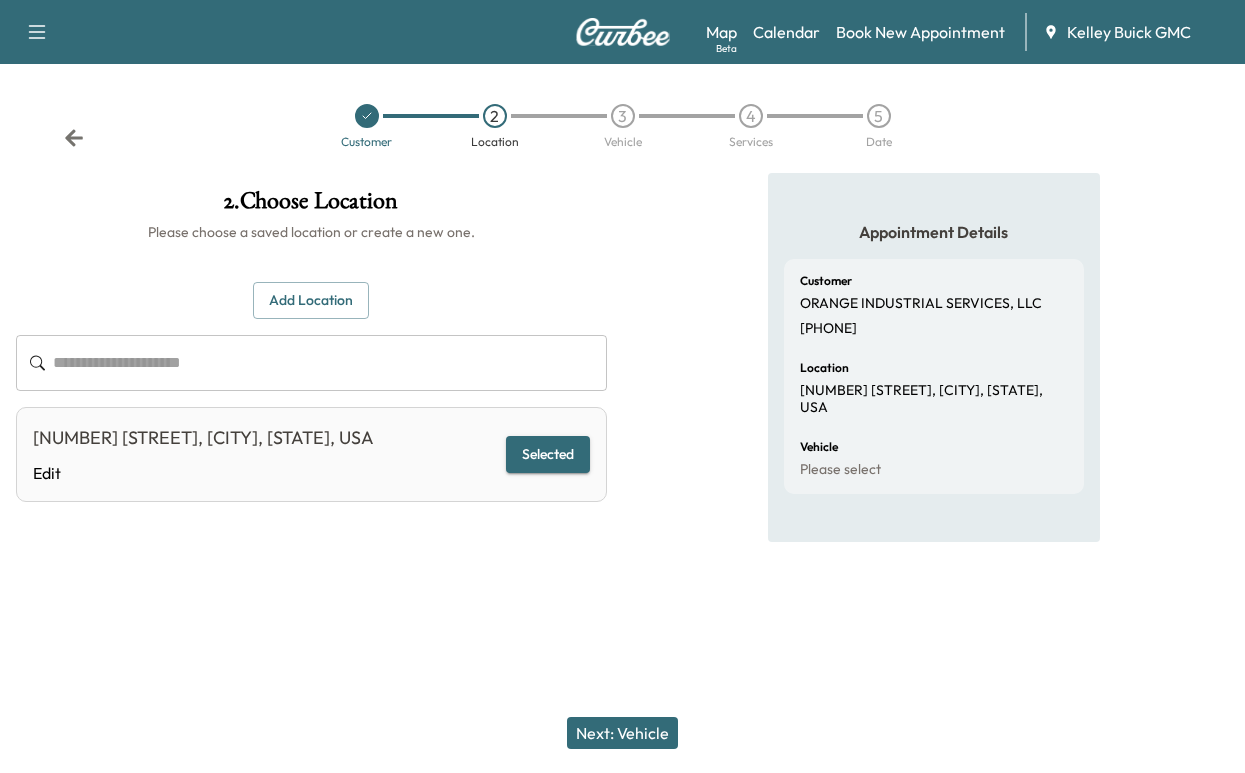 click on "Next: Vehicle" at bounding box center (622, 733) 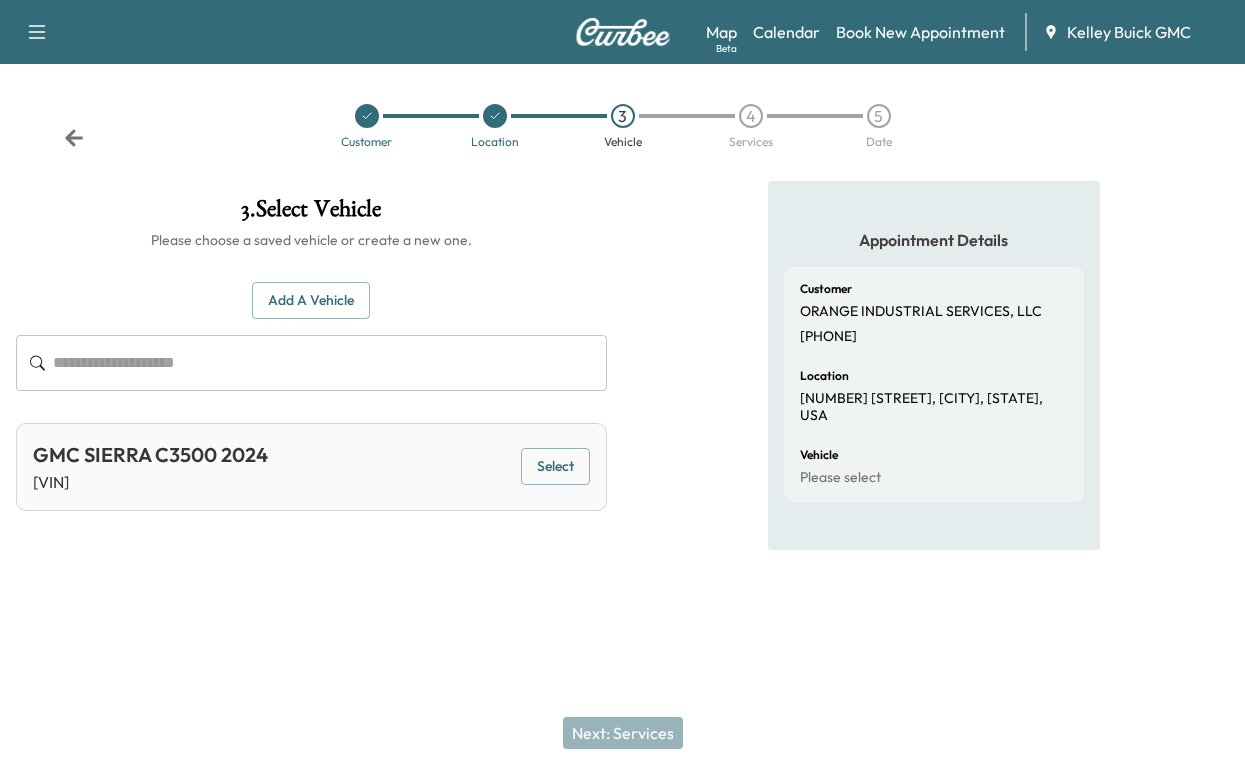 click on "Add a Vehicle" at bounding box center (311, 300) 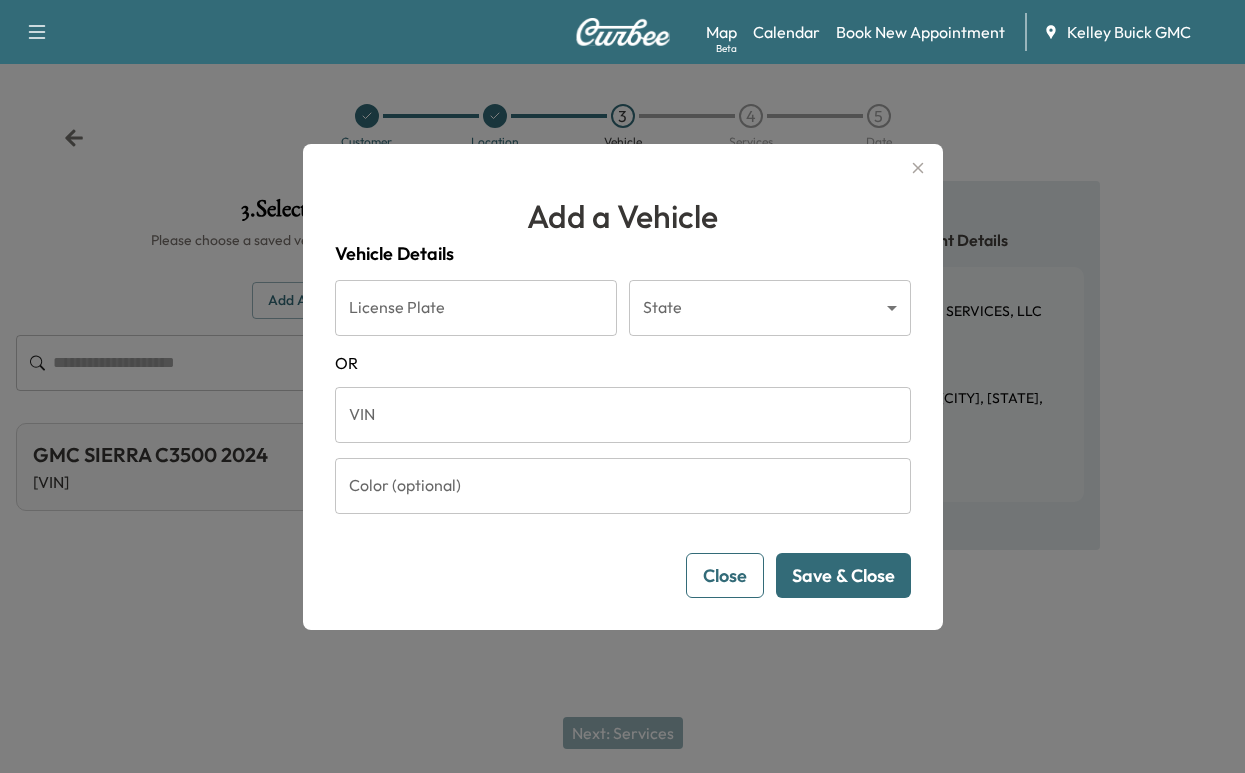 click on "Support Log Out Map Beta Calendar Book New Appointment Kelley Buick GMC Customer Location 3 Vehicle 4 Services 5 Date 3 .  Select Vehicle Please choose a saved vehicle or create a new one. Add a Vehicle ​ GMC   SIERRA C3500   2024 [VIN] Select Add a Vehicle Vehicle Details License Plate License Plate State ​ State OR VIN VIN Color (optional) Color (optional) Close Save & Close No, Go Back Yes, I'm Sure Add a Vehicle Vehicle Details License Plate License Plate State ​ State OR VIN VIN Color (optional) Color (optional) Delete Vehicle Close Save & Close Please Confirm That the following information is correct: Year :  Make :  Model :  License Plate :  State :  VIN :  Color :  No, Go Back Yes, I'm Sure Are you sure? That you want to delete this Vehicle? This action cannot be undone. No, Go Back Yes, I'm Sure Next: Services Appointment Details Customer   ORANGE INDUSTRIAL SERVICES, LLC [PHONE] Location [NUMBER] [STREET], [CITY], [STATE], USA Vehicle Please select" at bounding box center [622, 386] 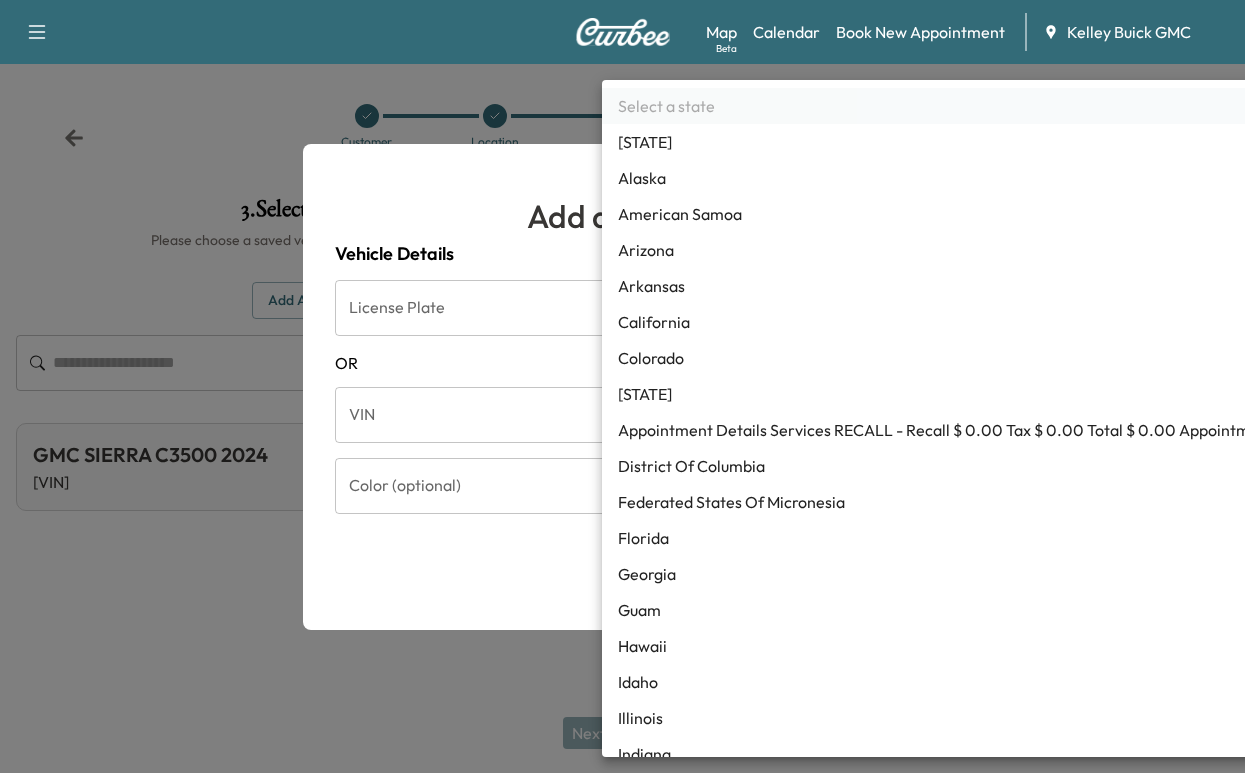 click on "Florida" at bounding box center [1208, 538] 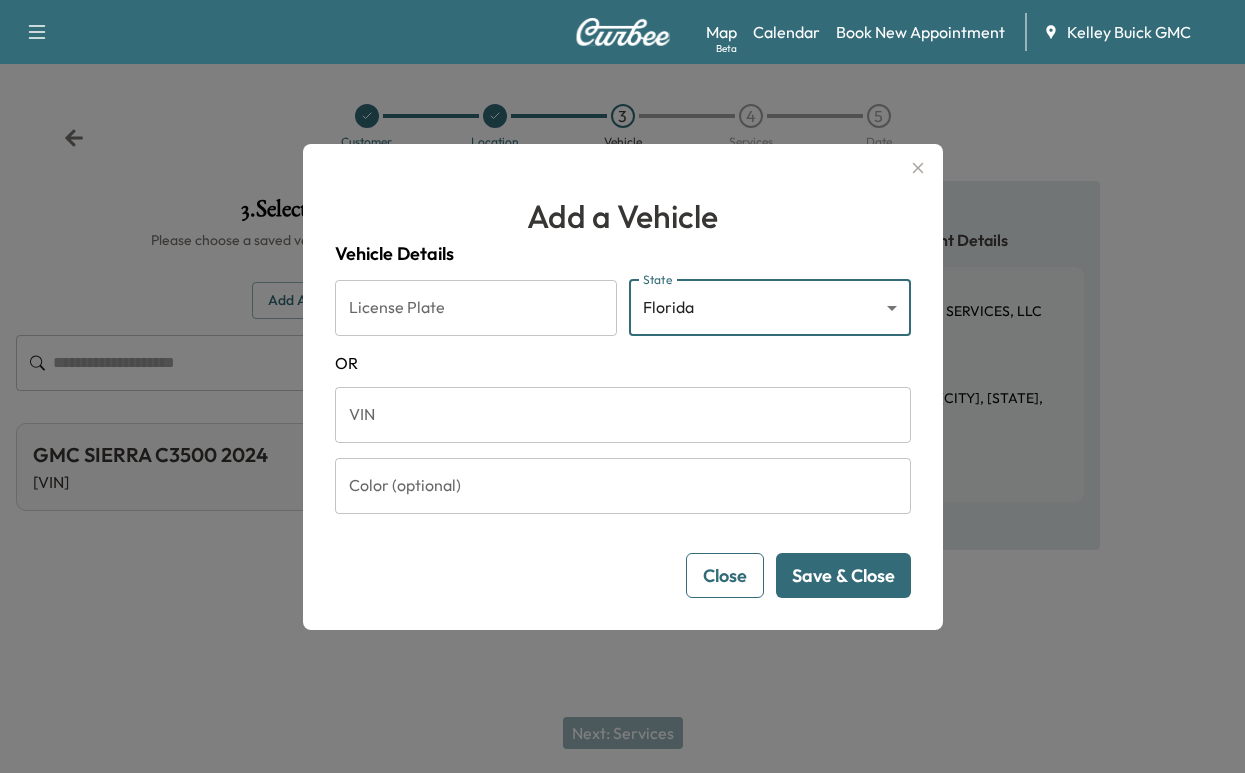 click on "VIN" at bounding box center [623, 415] 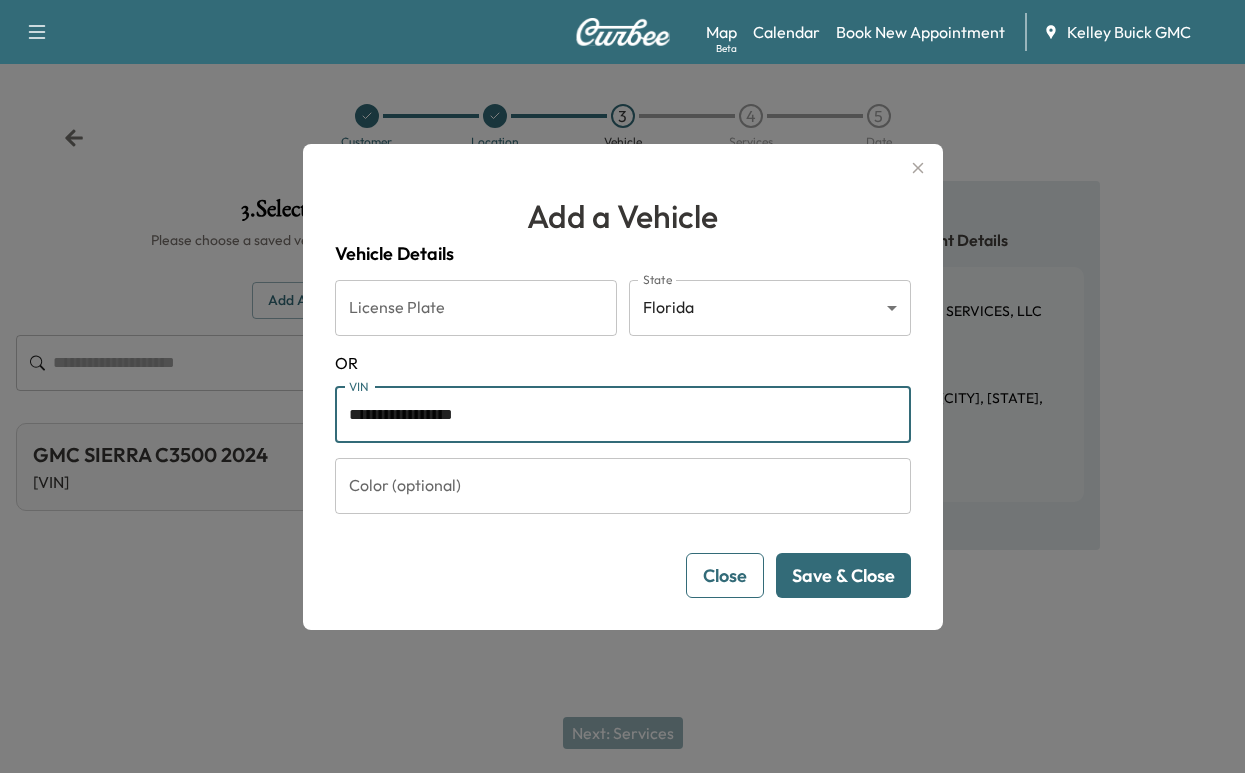 type on "**********" 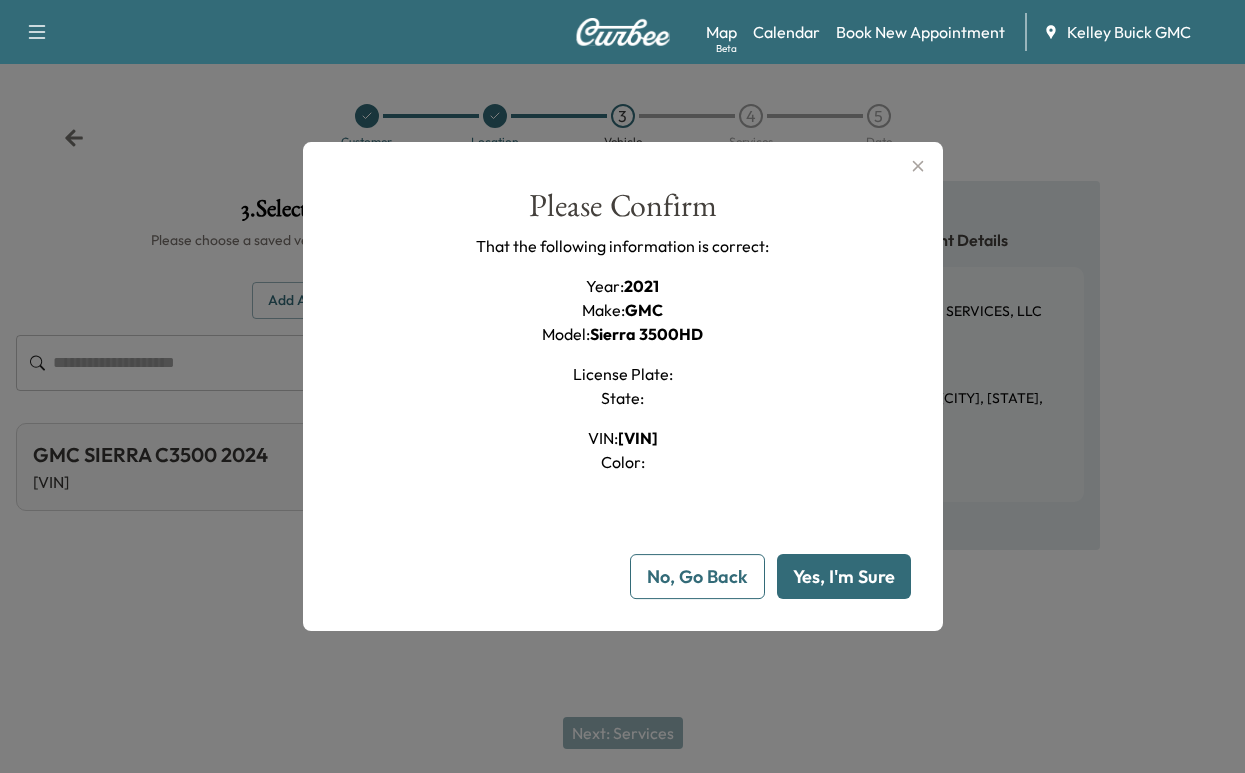 click on "Yes, I'm Sure" at bounding box center (844, 576) 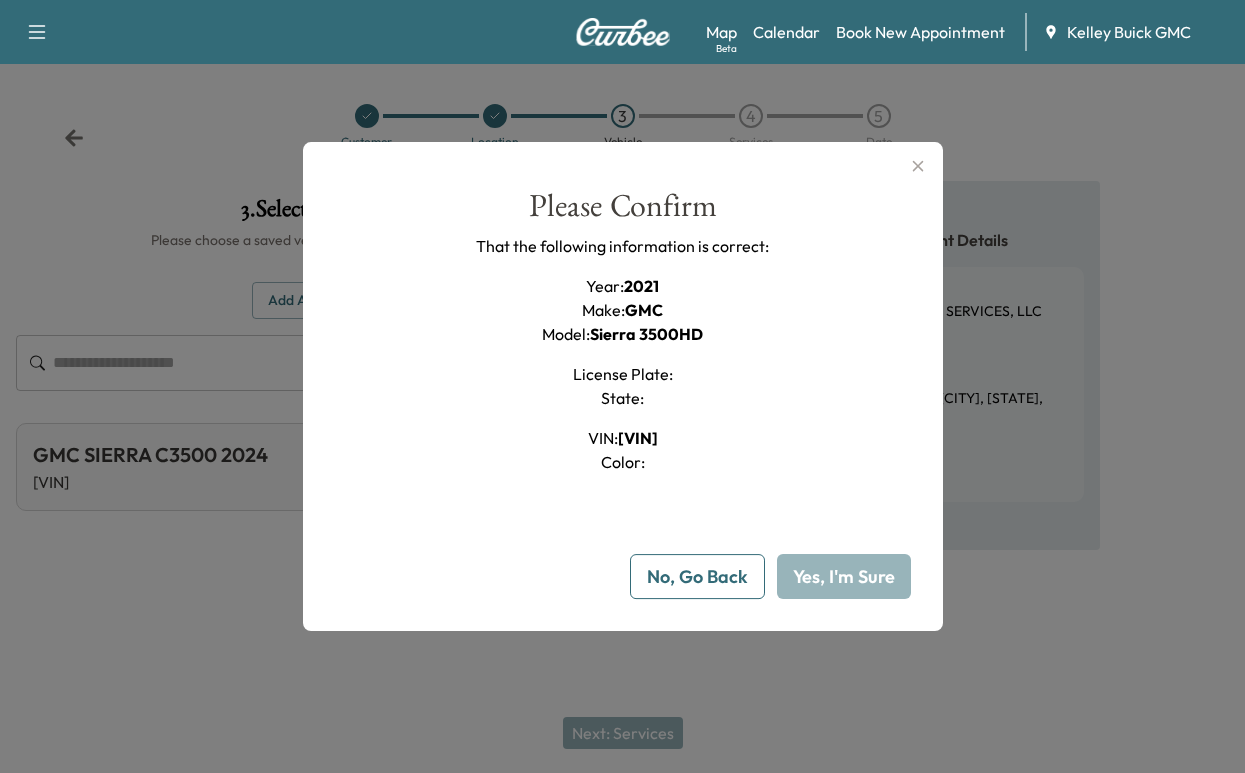 type on "**" 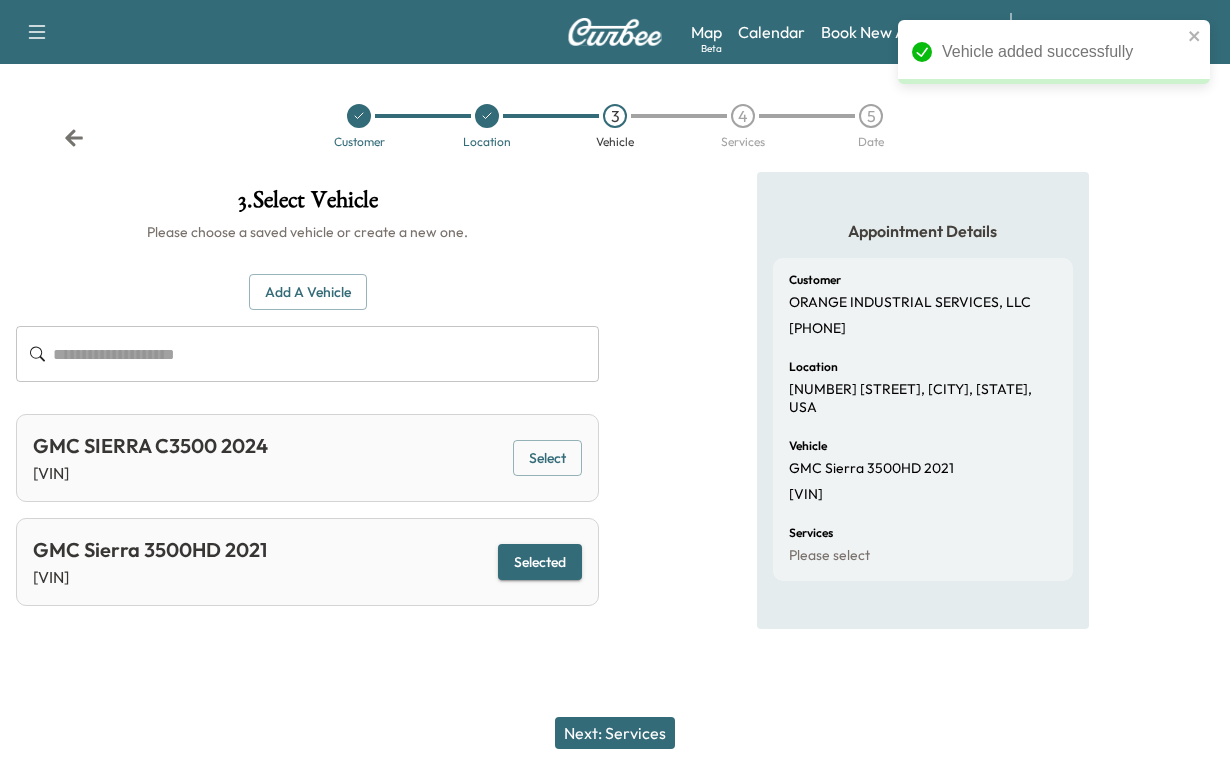 scroll, scrollTop: 109, scrollLeft: 0, axis: vertical 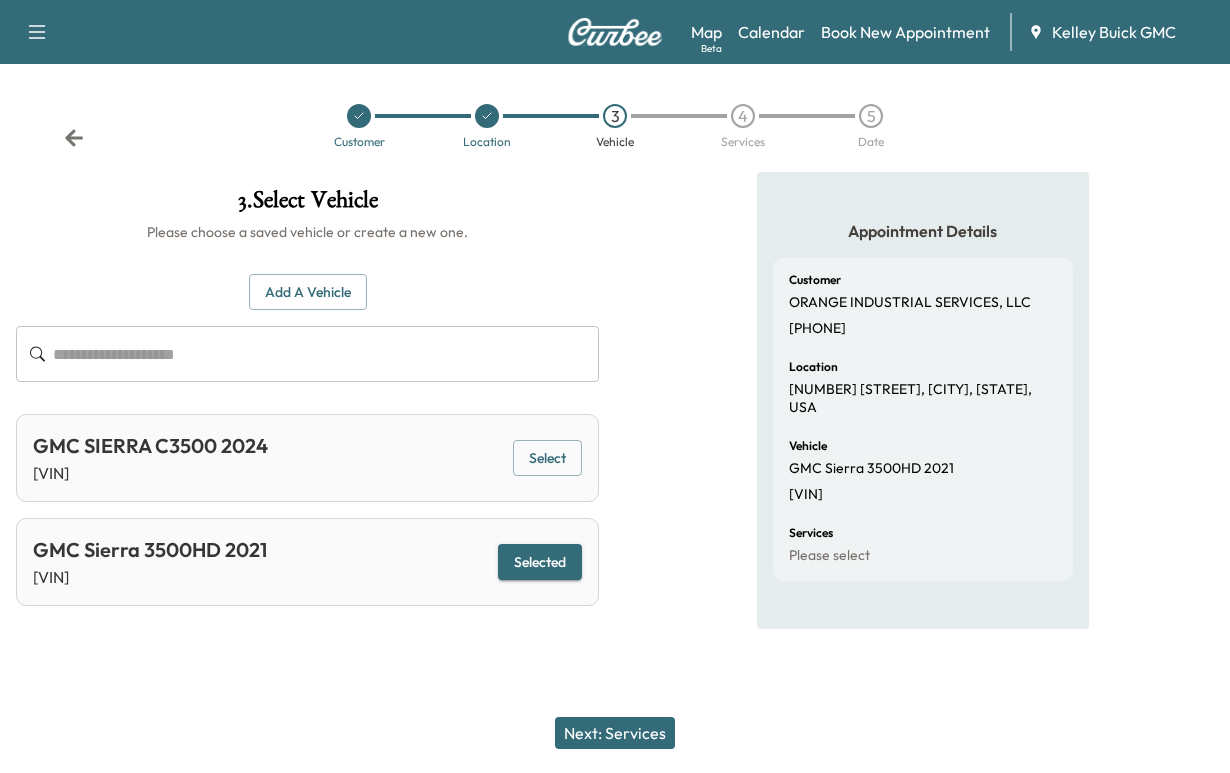 click on "Next: Services" at bounding box center (615, 733) 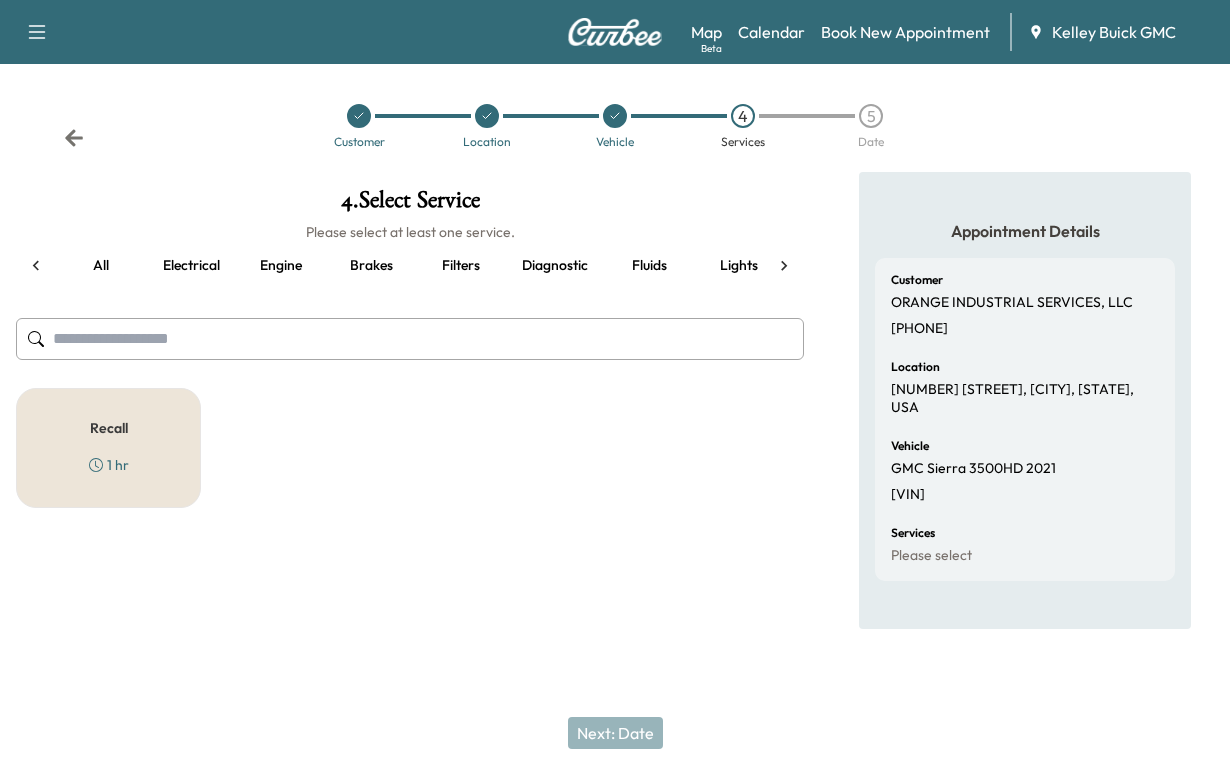 scroll, scrollTop: 0, scrollLeft: 70, axis: horizontal 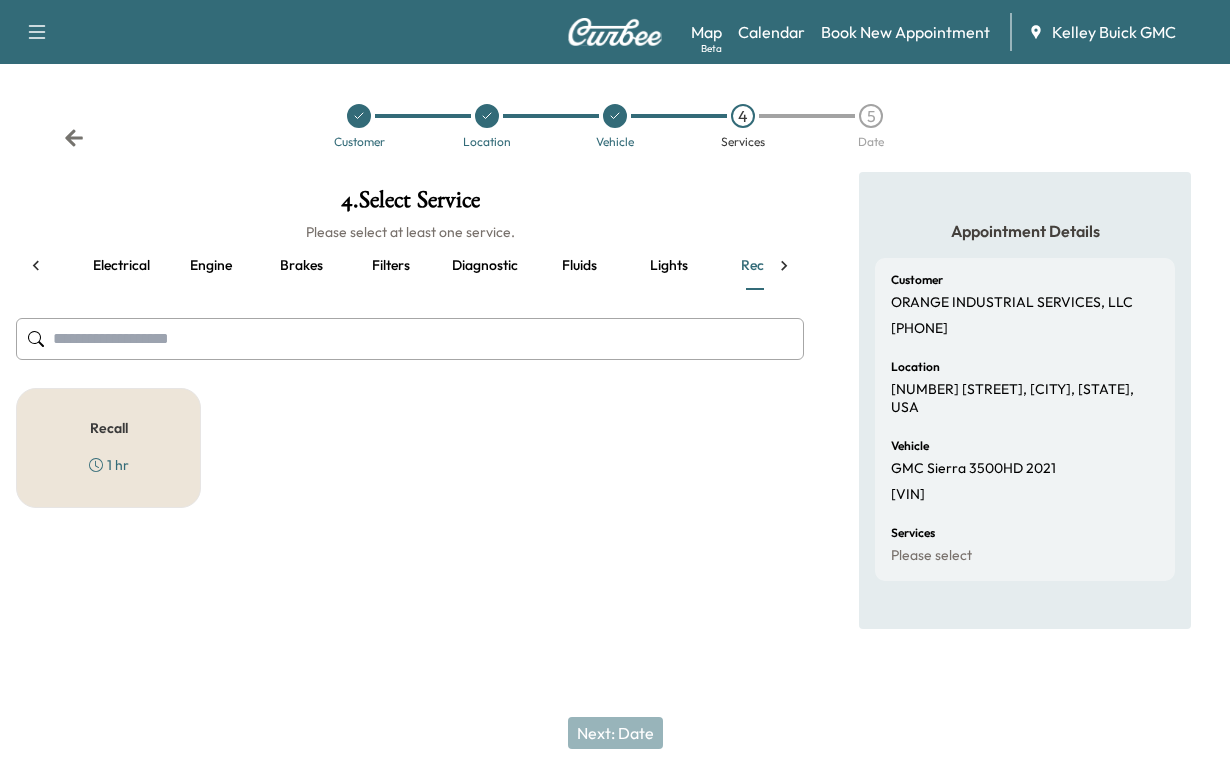 click on "Recall" at bounding box center [109, 428] 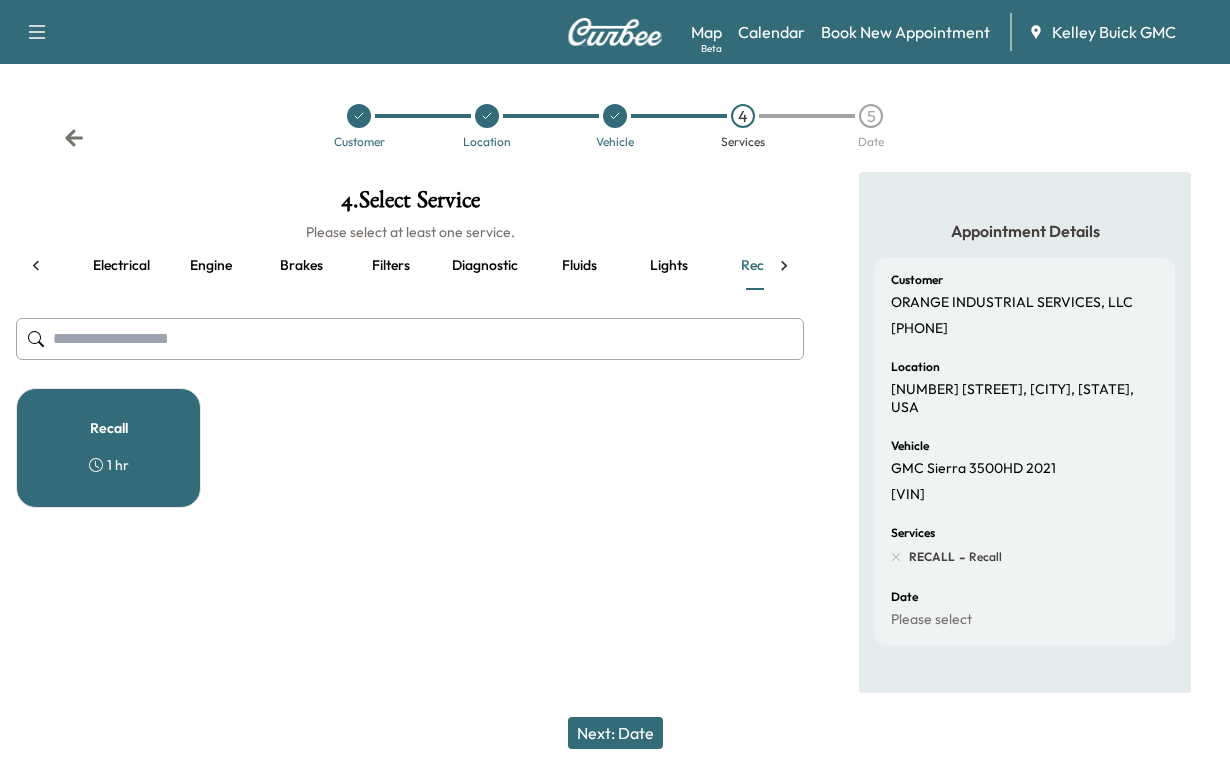 click on "Next: Date" at bounding box center (615, 733) 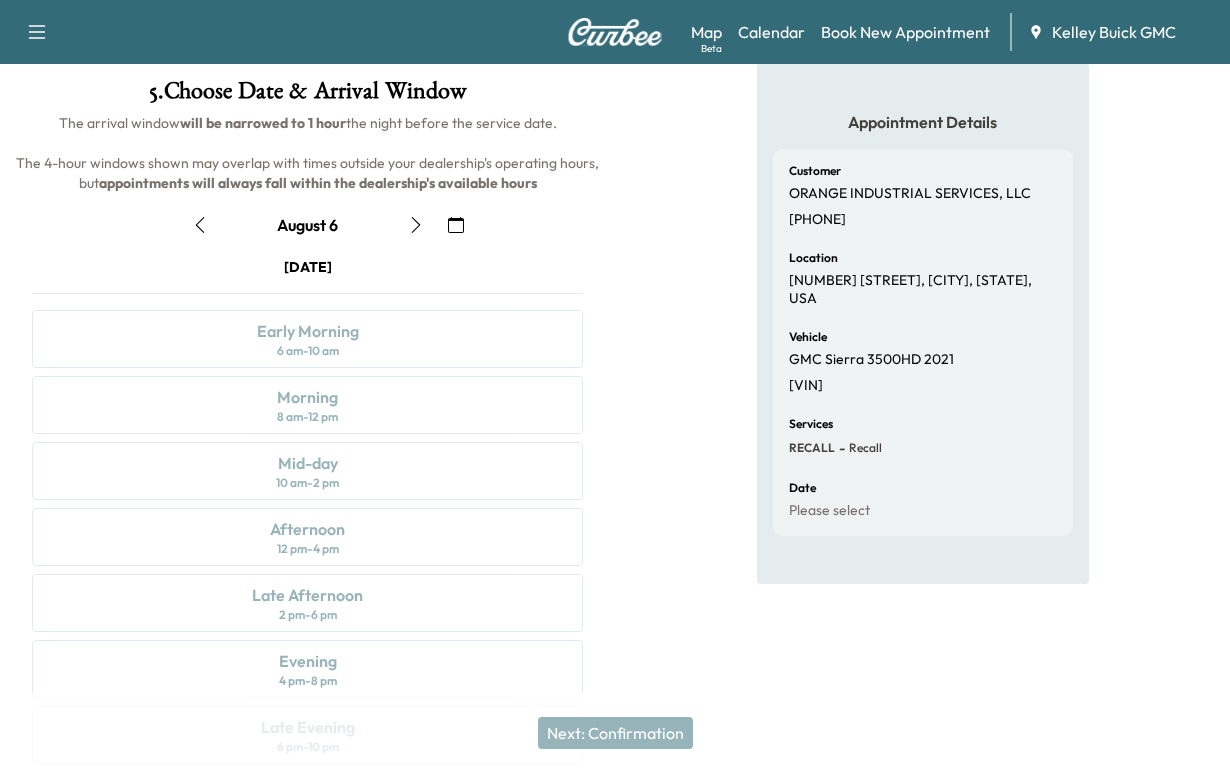 click 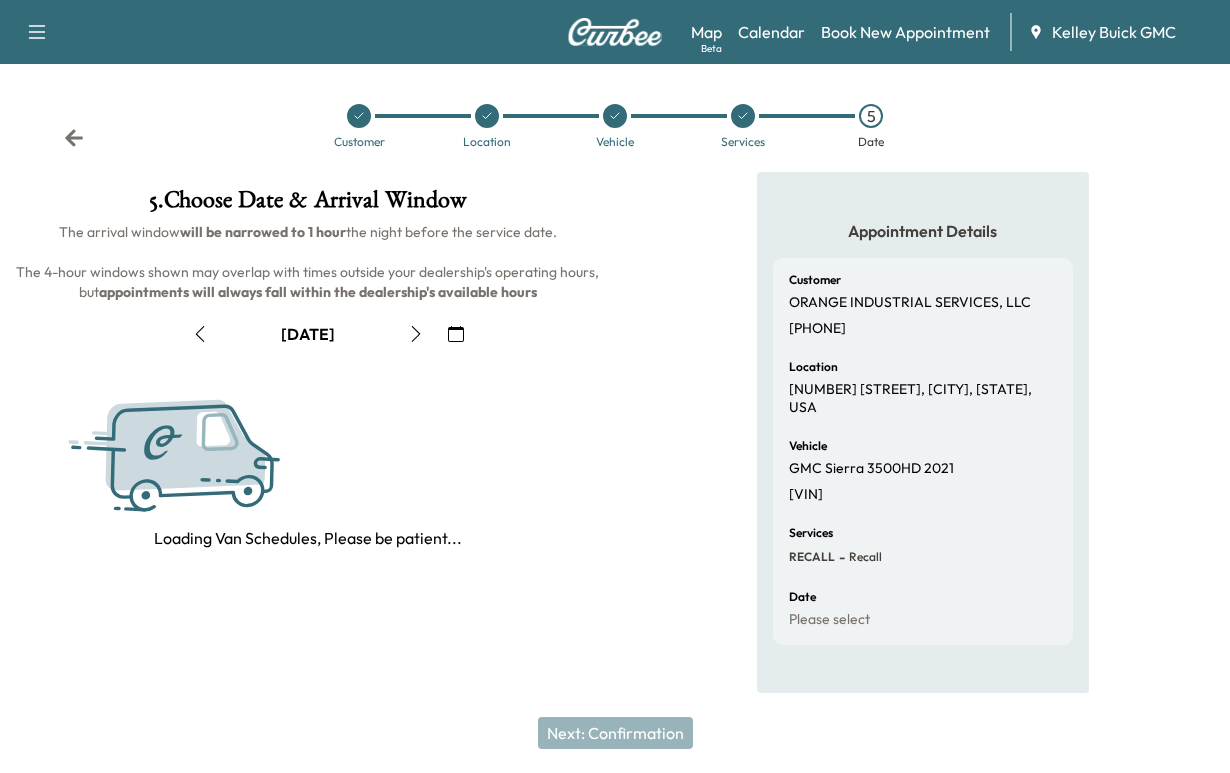 click 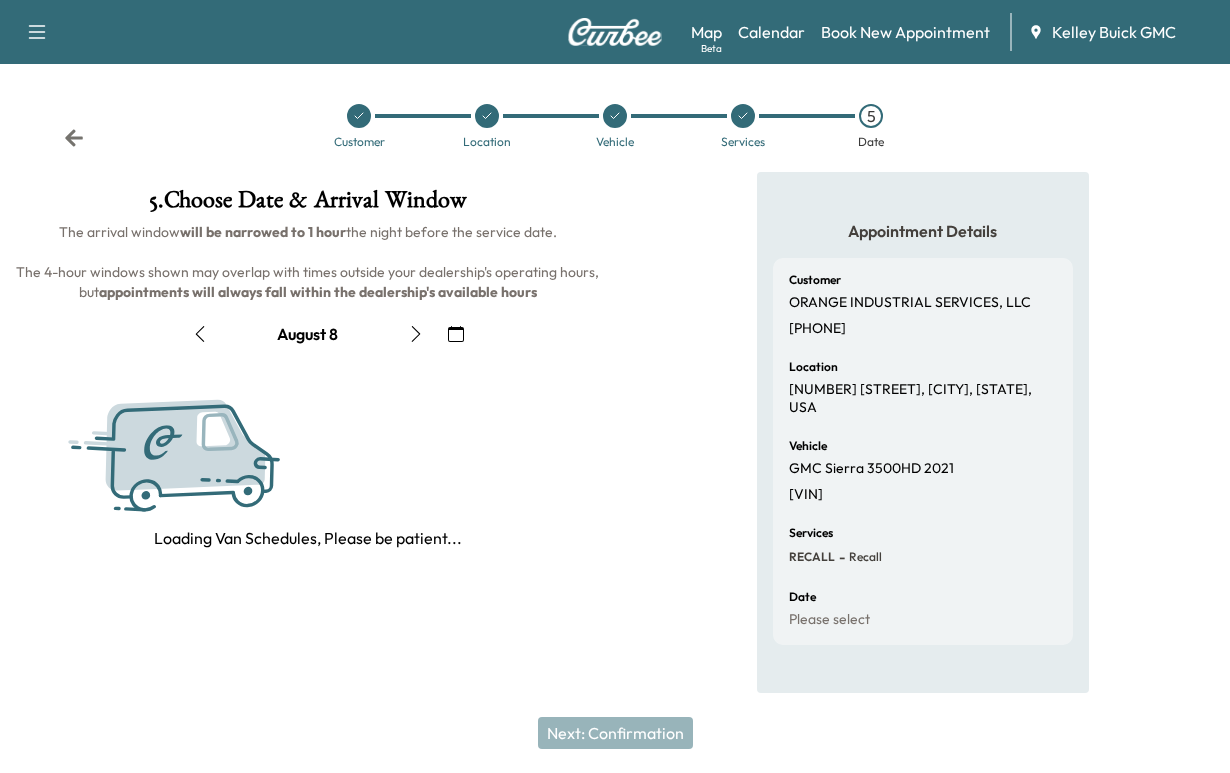 click 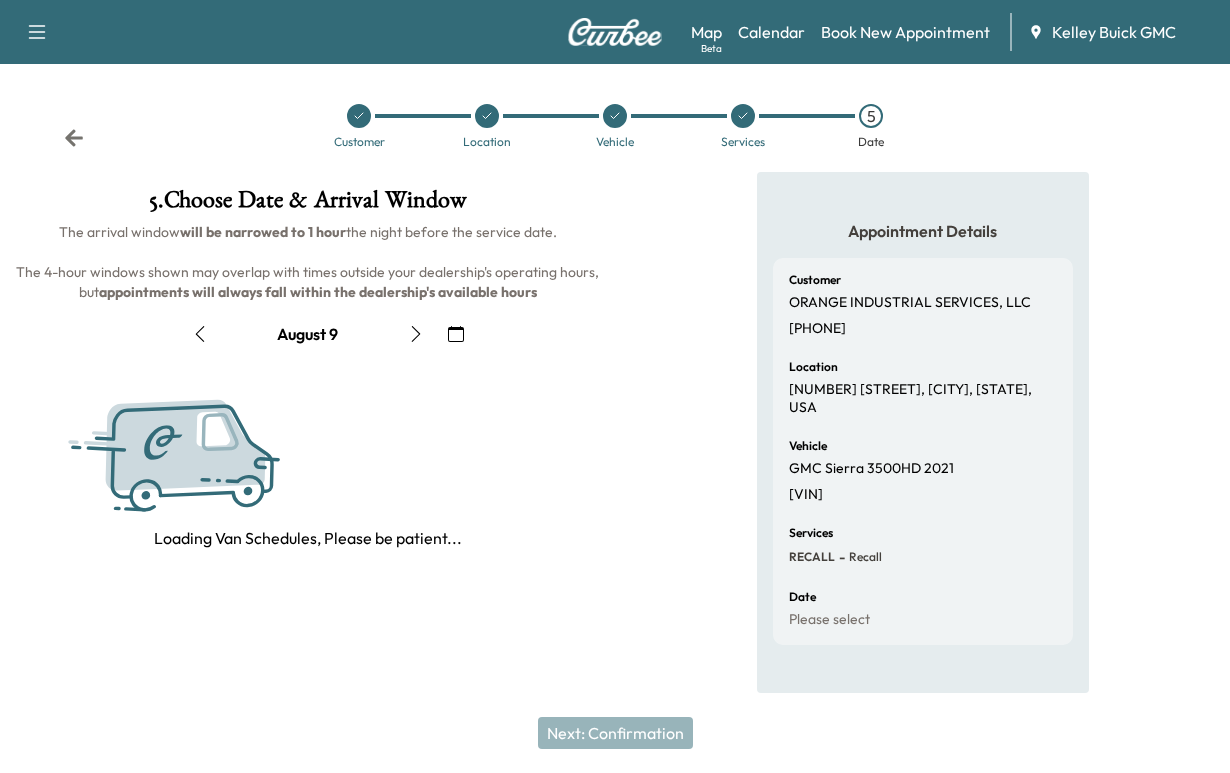 click 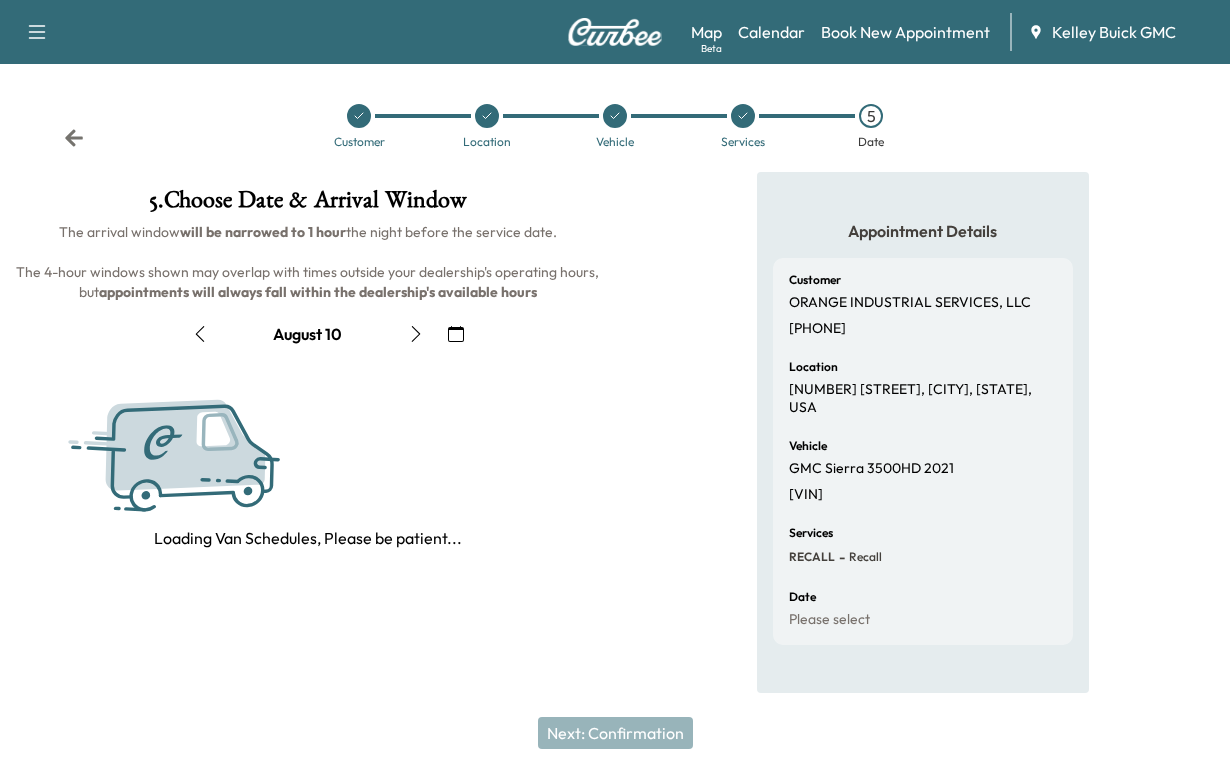 click 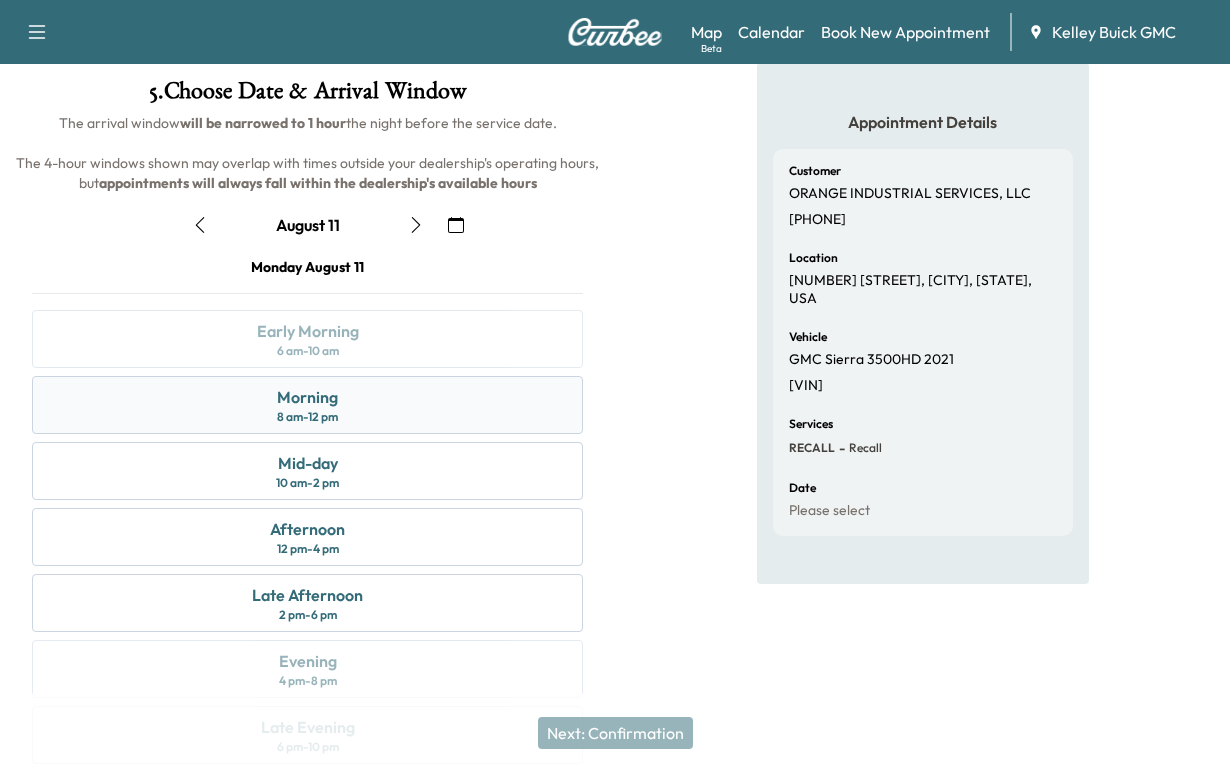click on "Morning" at bounding box center [307, 397] 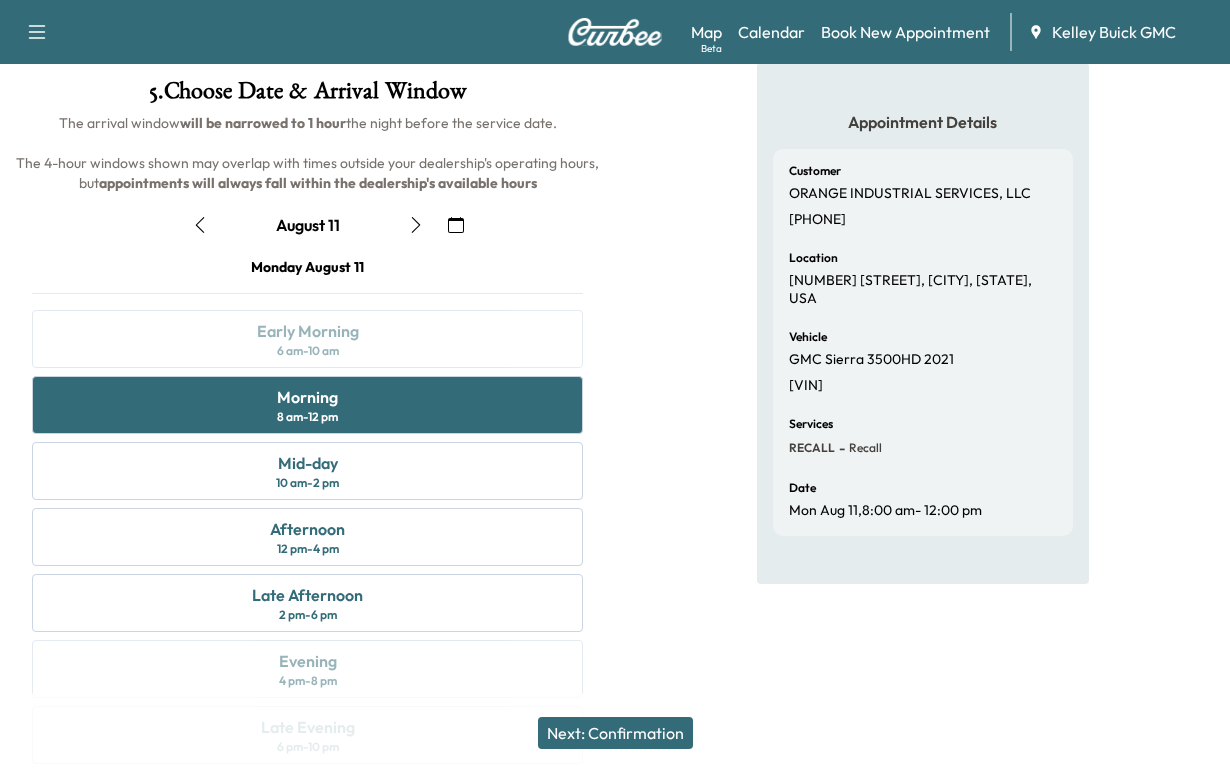click on "Next: Confirmation" at bounding box center (615, 733) 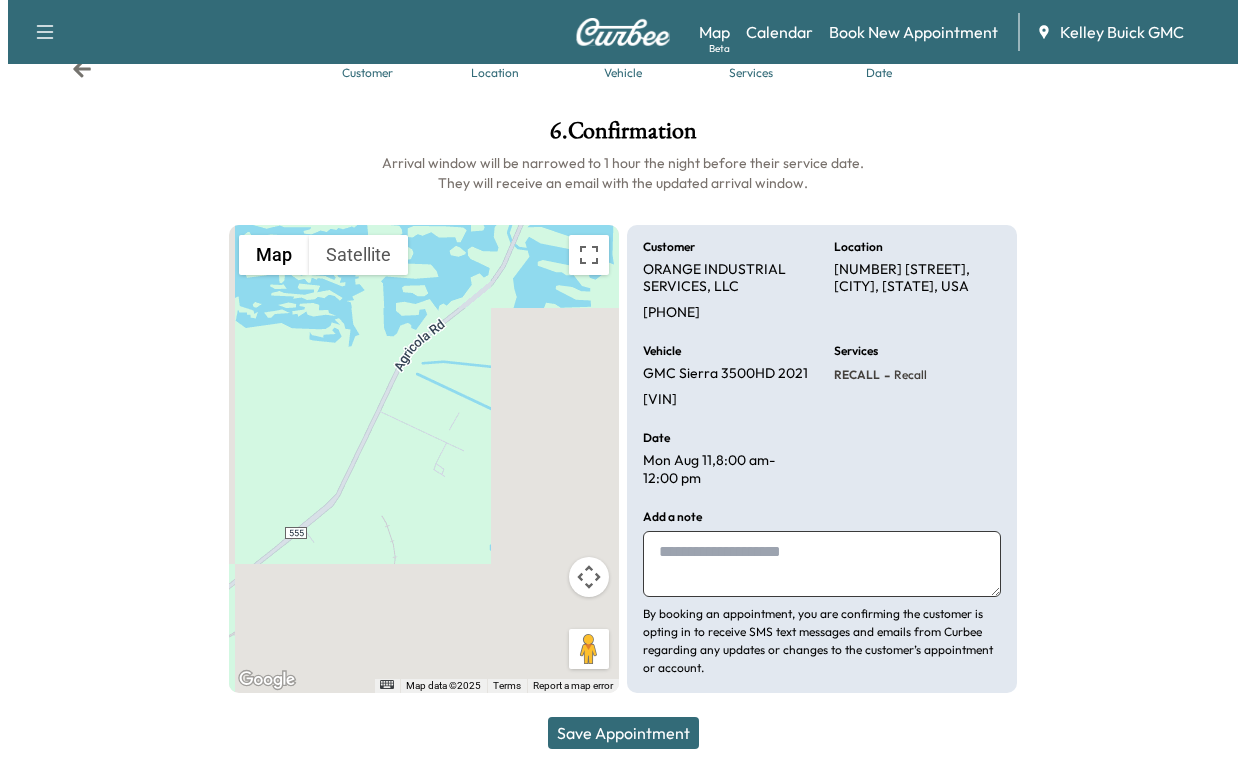 scroll, scrollTop: 286, scrollLeft: 0, axis: vertical 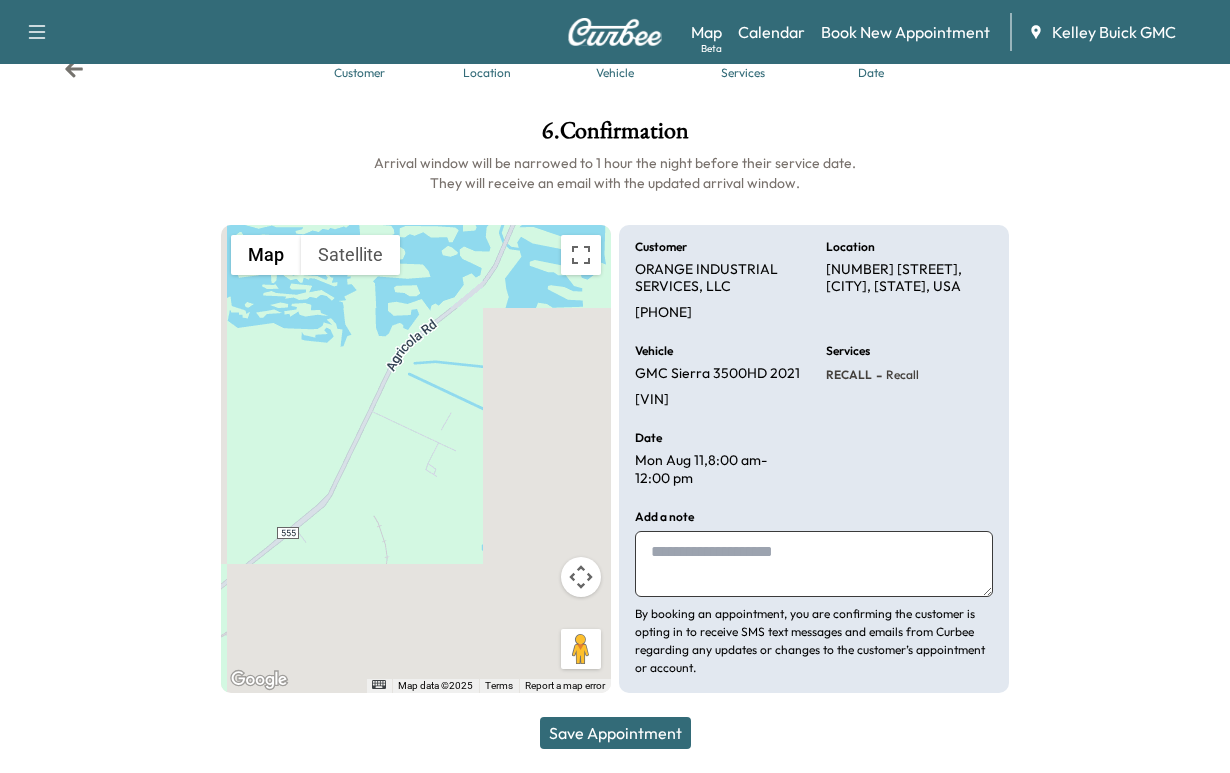click at bounding box center (814, 564) 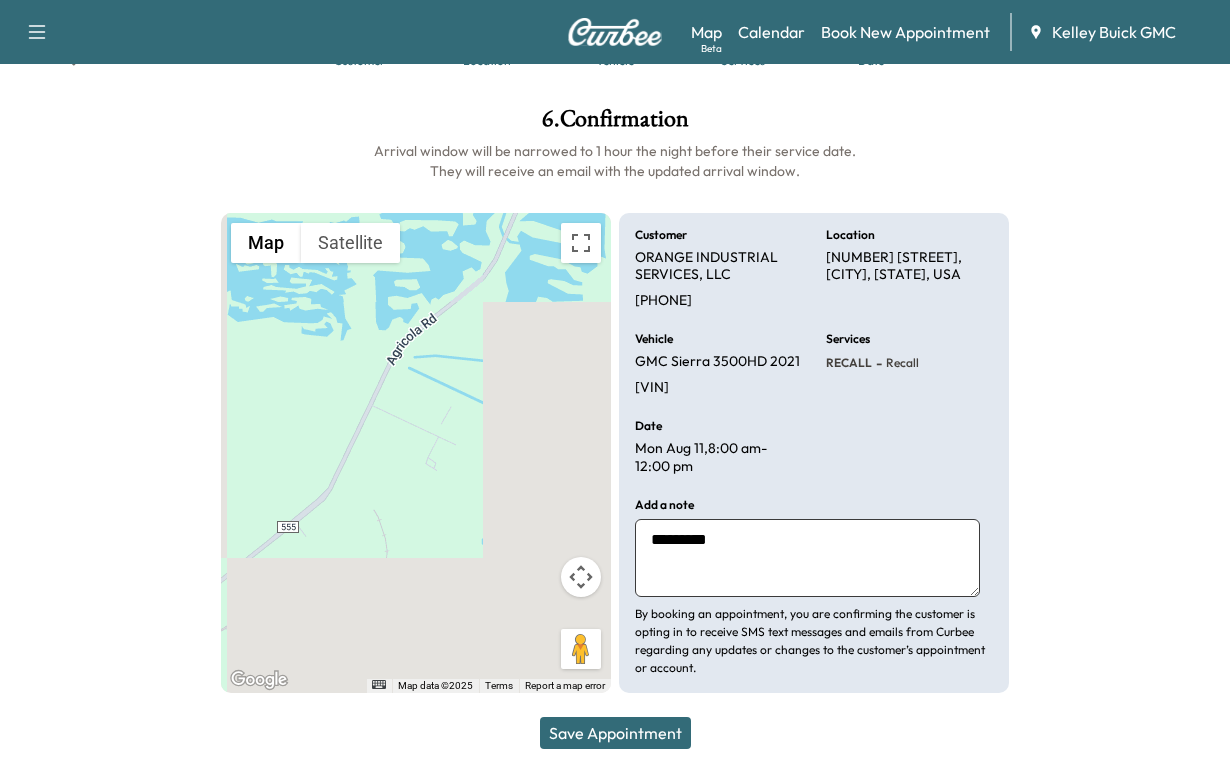 type on "*********" 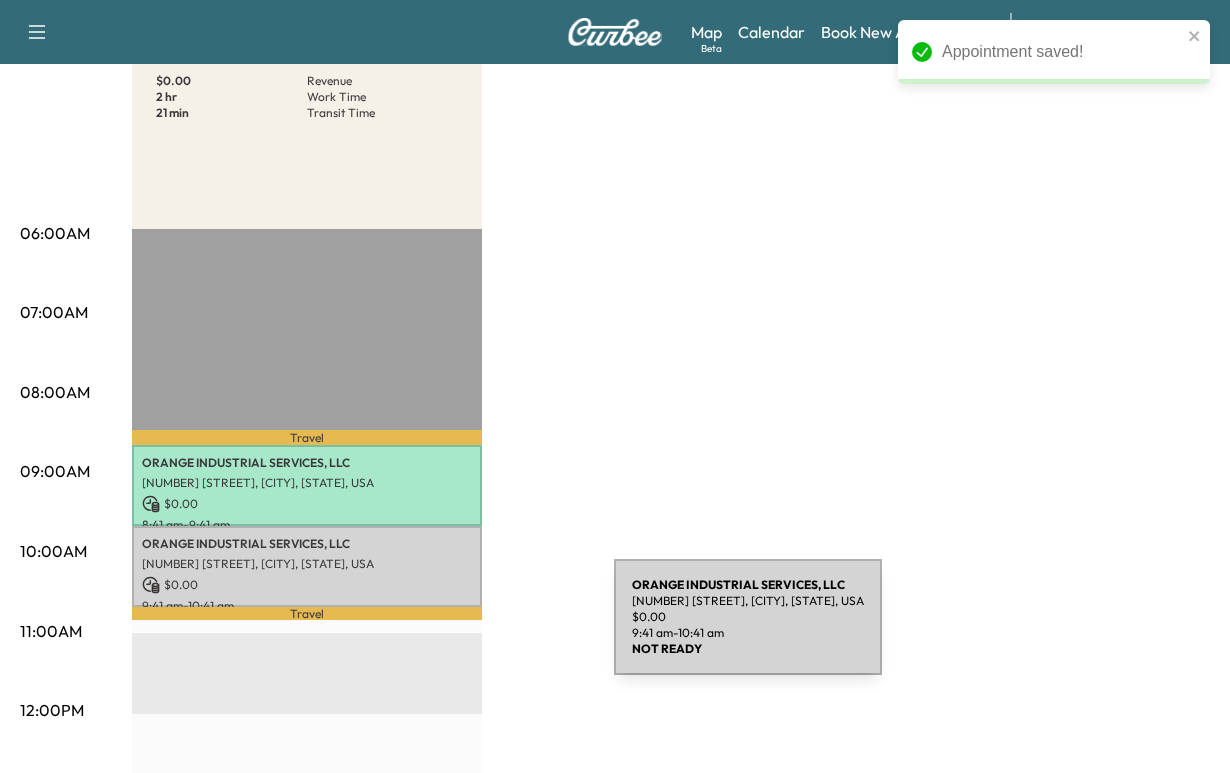 click on "[NUMBER] [STREET], [CITY], [STATE], USA" at bounding box center (307, 564) 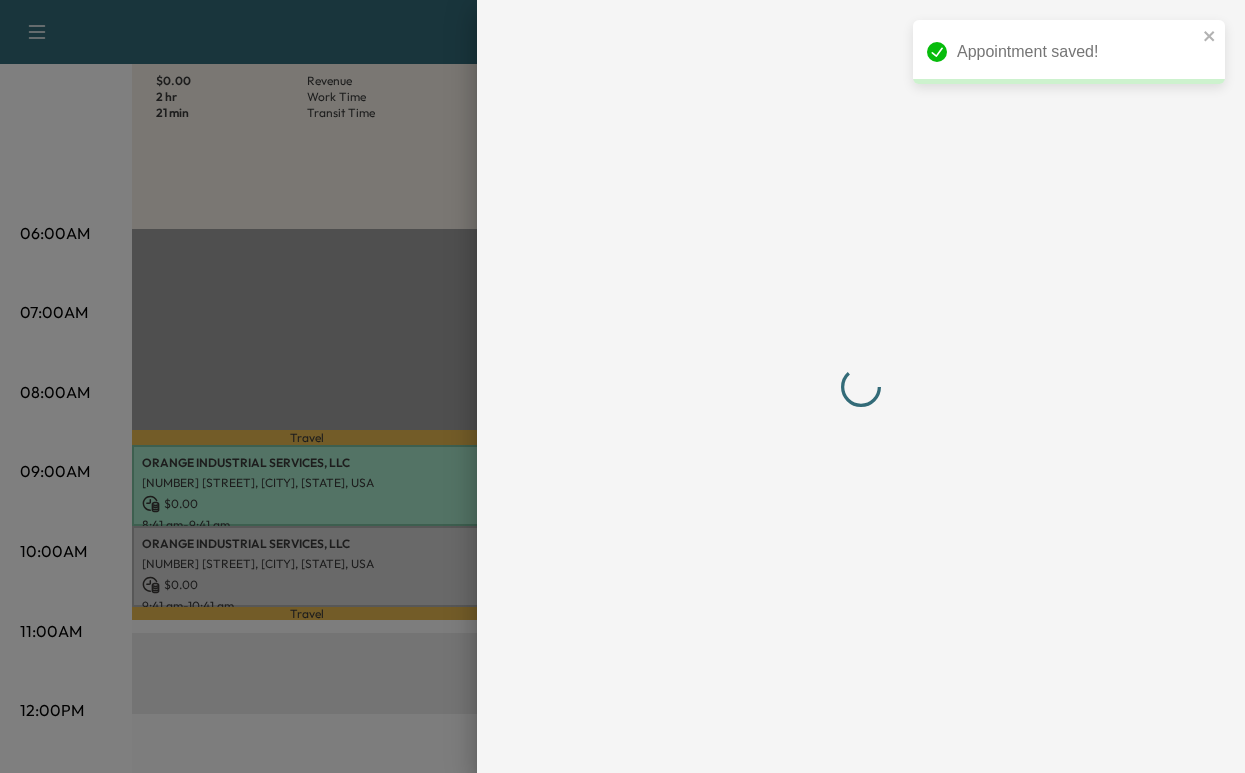 click at bounding box center (861, 386) 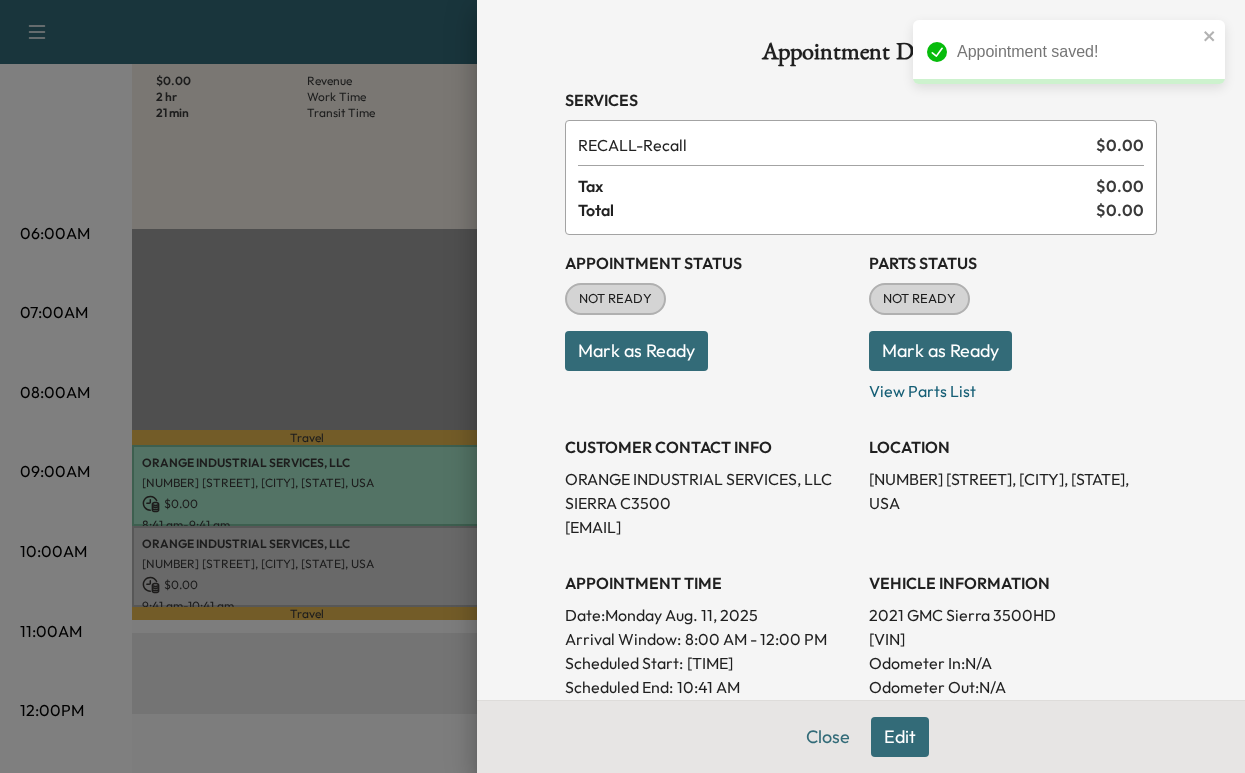 click on "Mark as Ready" at bounding box center (636, 351) 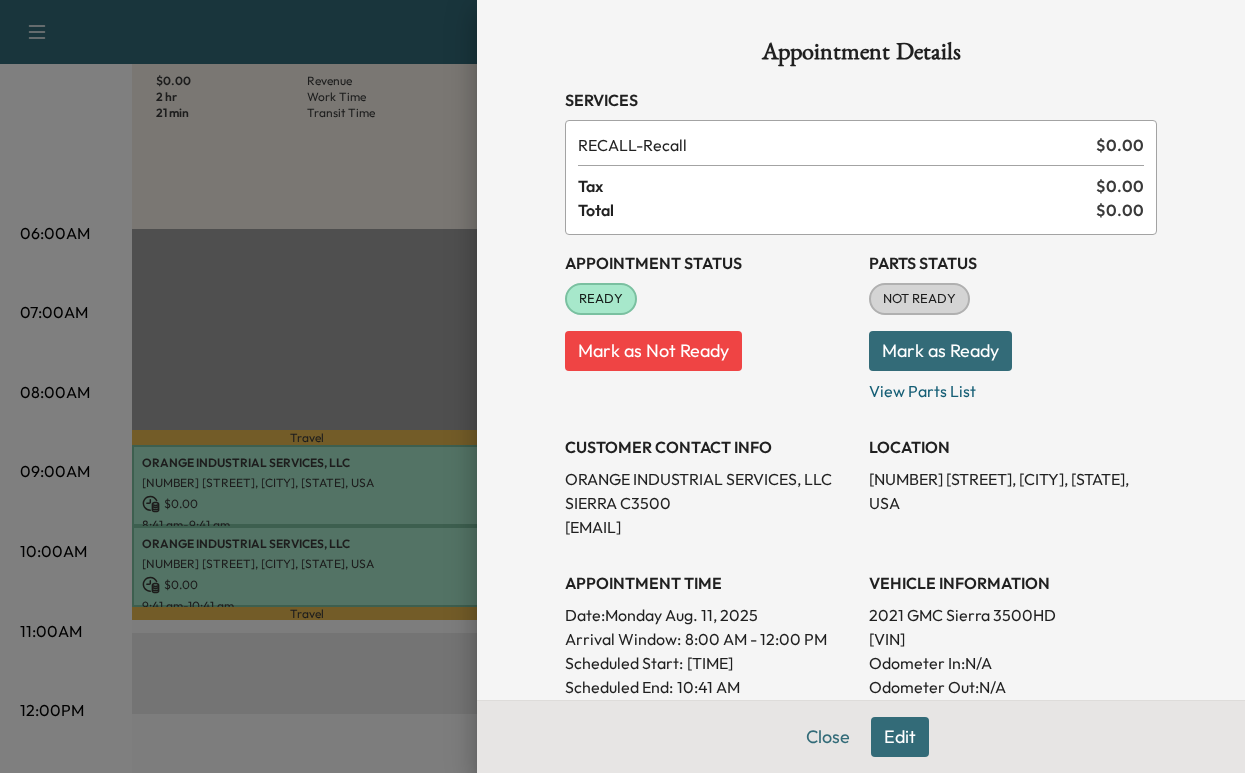 click on "Mark as Ready" at bounding box center [940, 351] 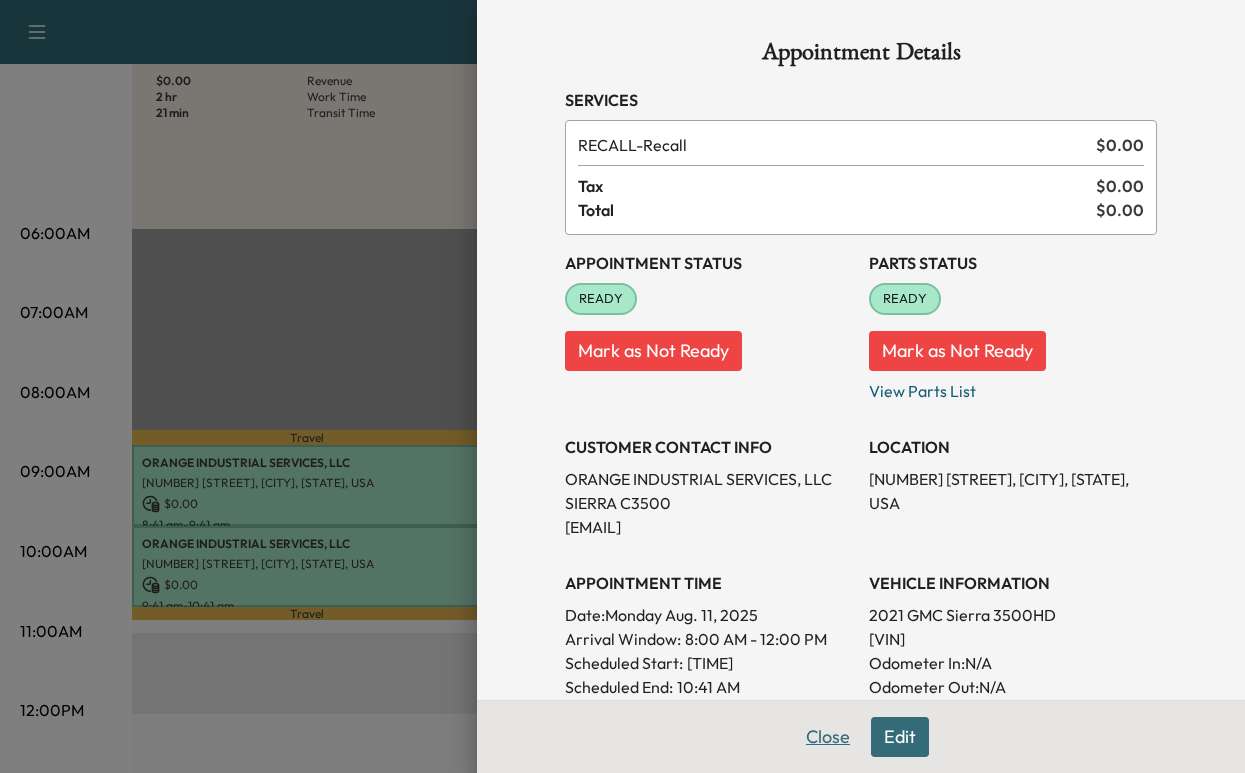 click on "Close" at bounding box center (828, 737) 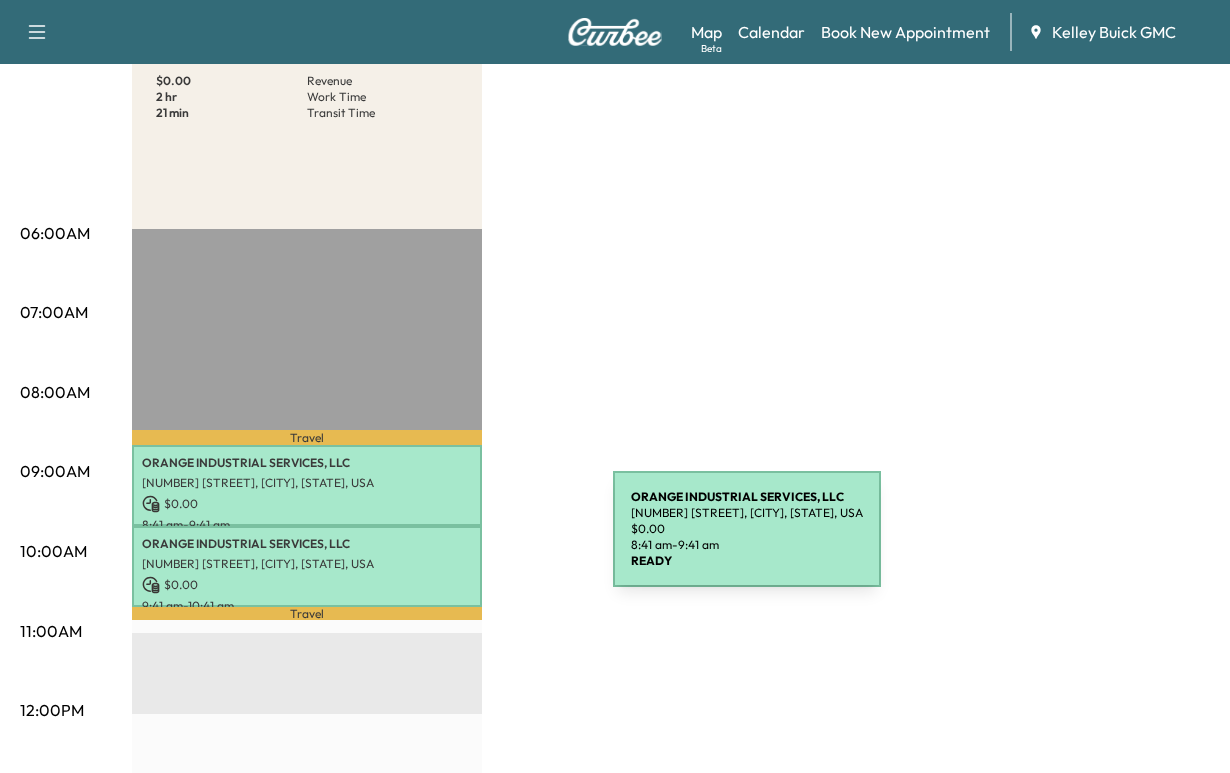 click on "ORANGE INDUSTRIAL SERVICES, LLC [NUMBER] [STREET], [CITY], [STATE], USA   $ 0.00 [TIME]  -  [TIME]" at bounding box center (307, 485) 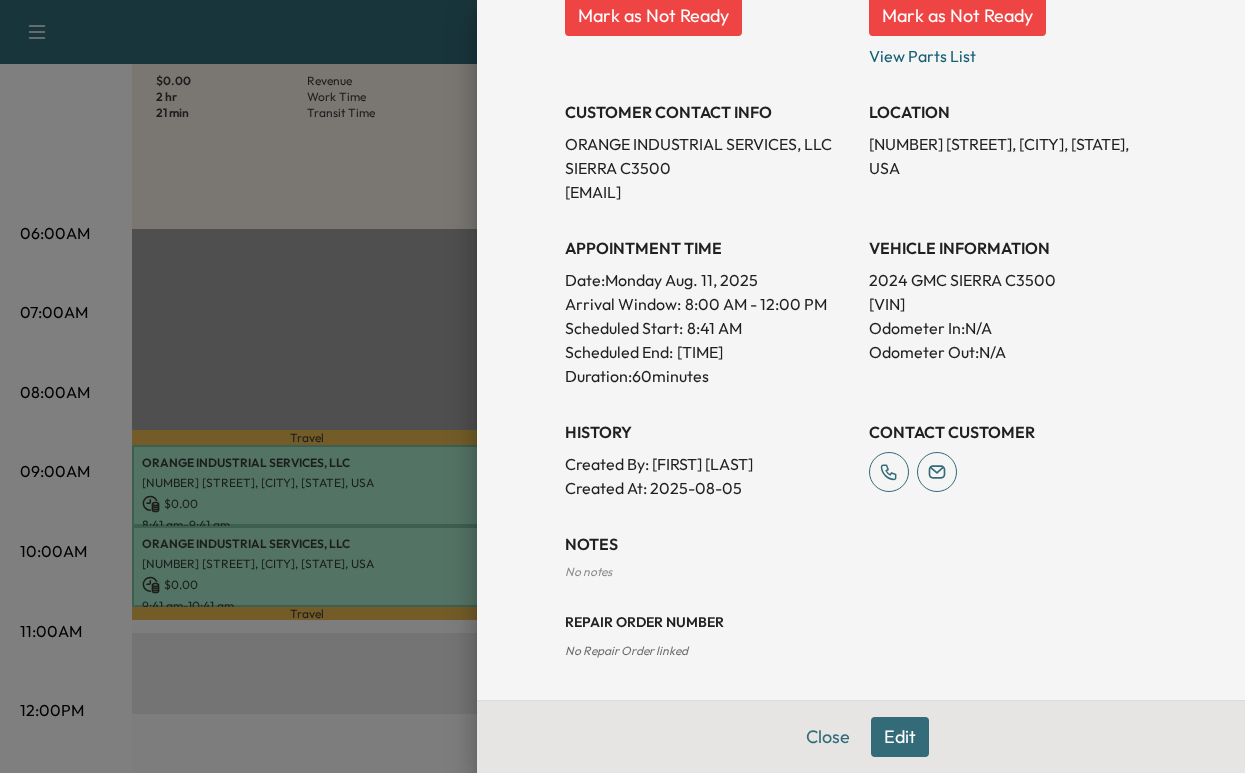 click on "Edit" at bounding box center [900, 737] 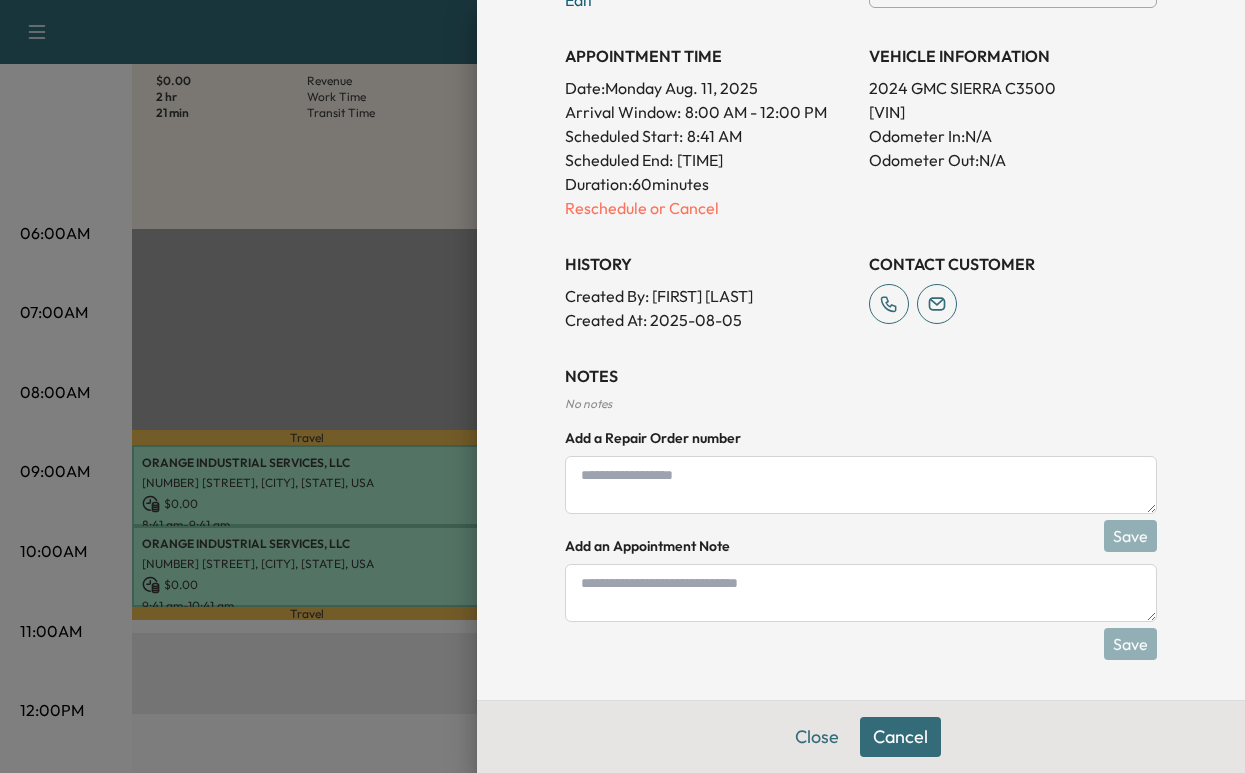 scroll, scrollTop: 974, scrollLeft: 0, axis: vertical 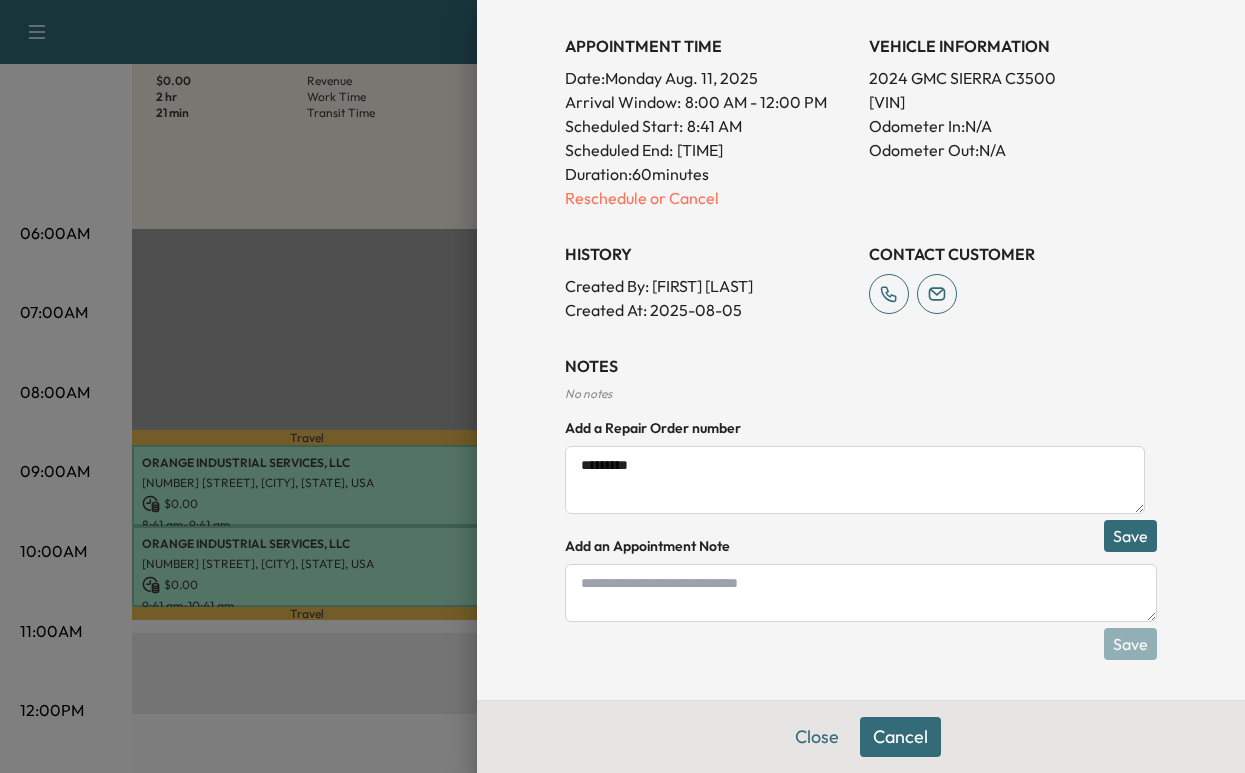 type on "*********" 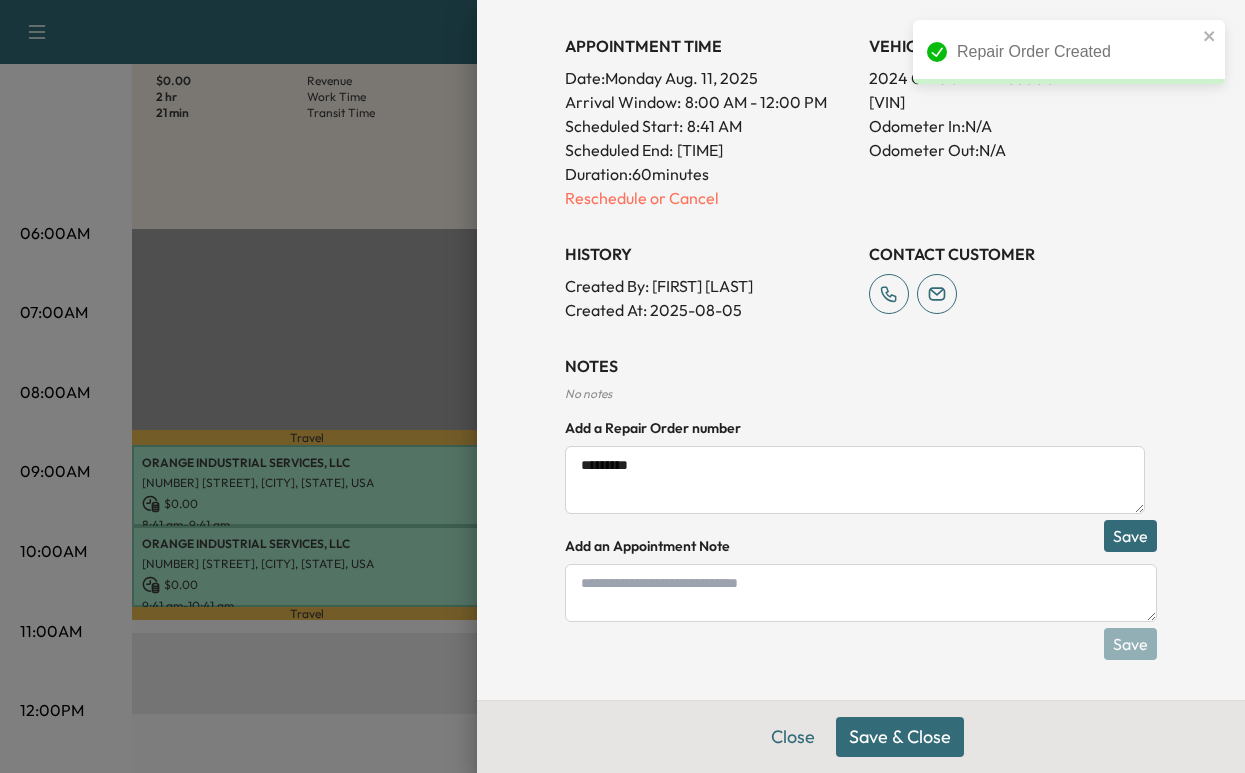 click on "Save & Close" at bounding box center (900, 737) 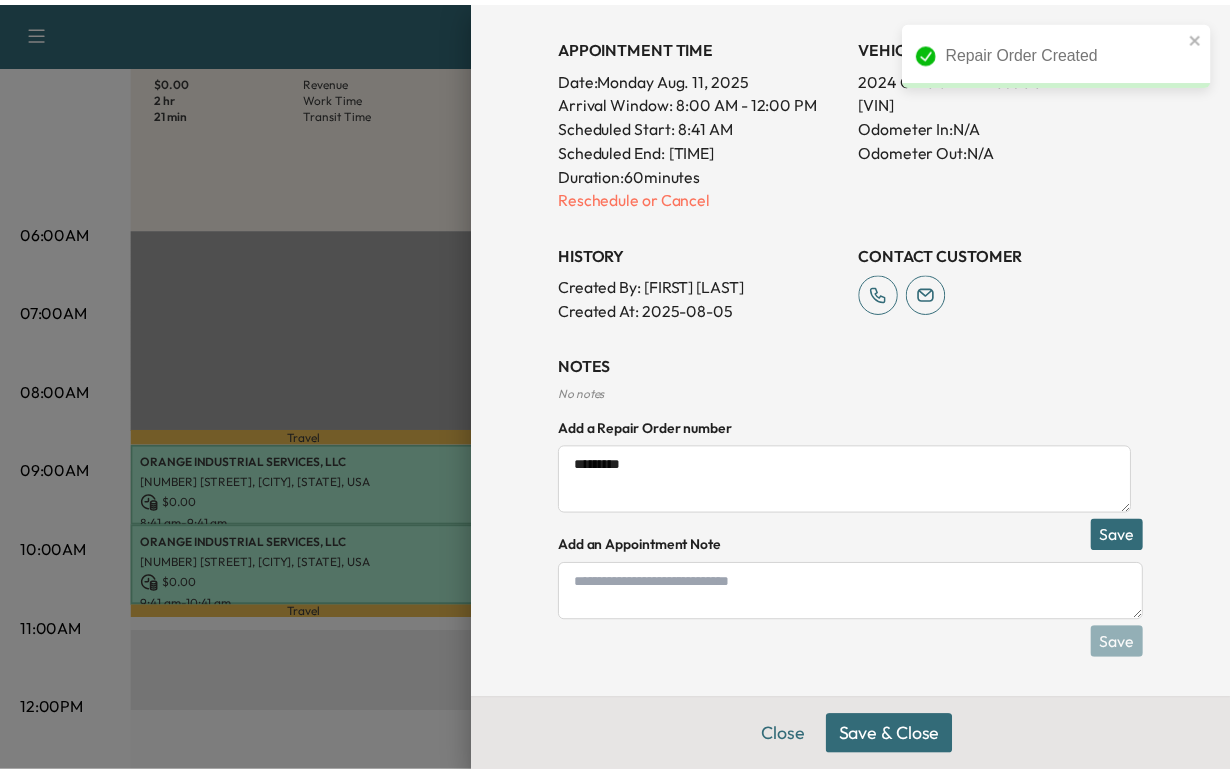 scroll, scrollTop: 896, scrollLeft: 0, axis: vertical 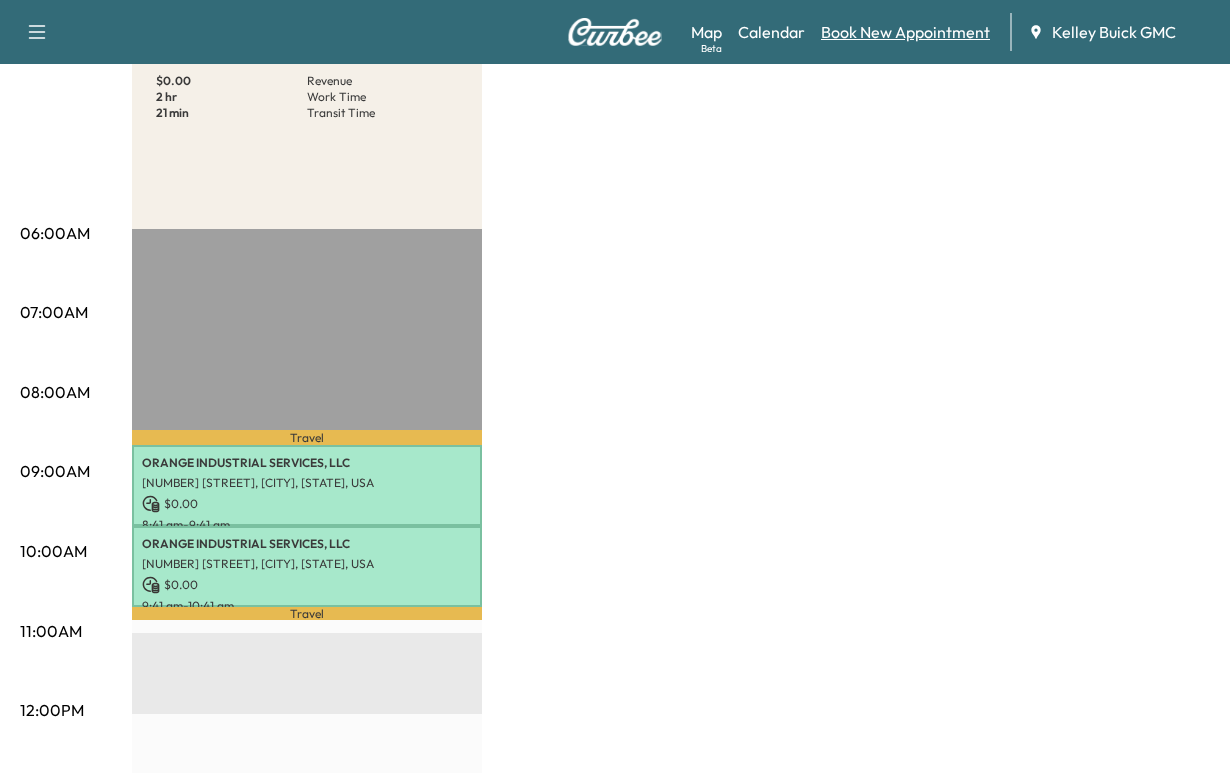 click on "Book New Appointment" at bounding box center [905, 32] 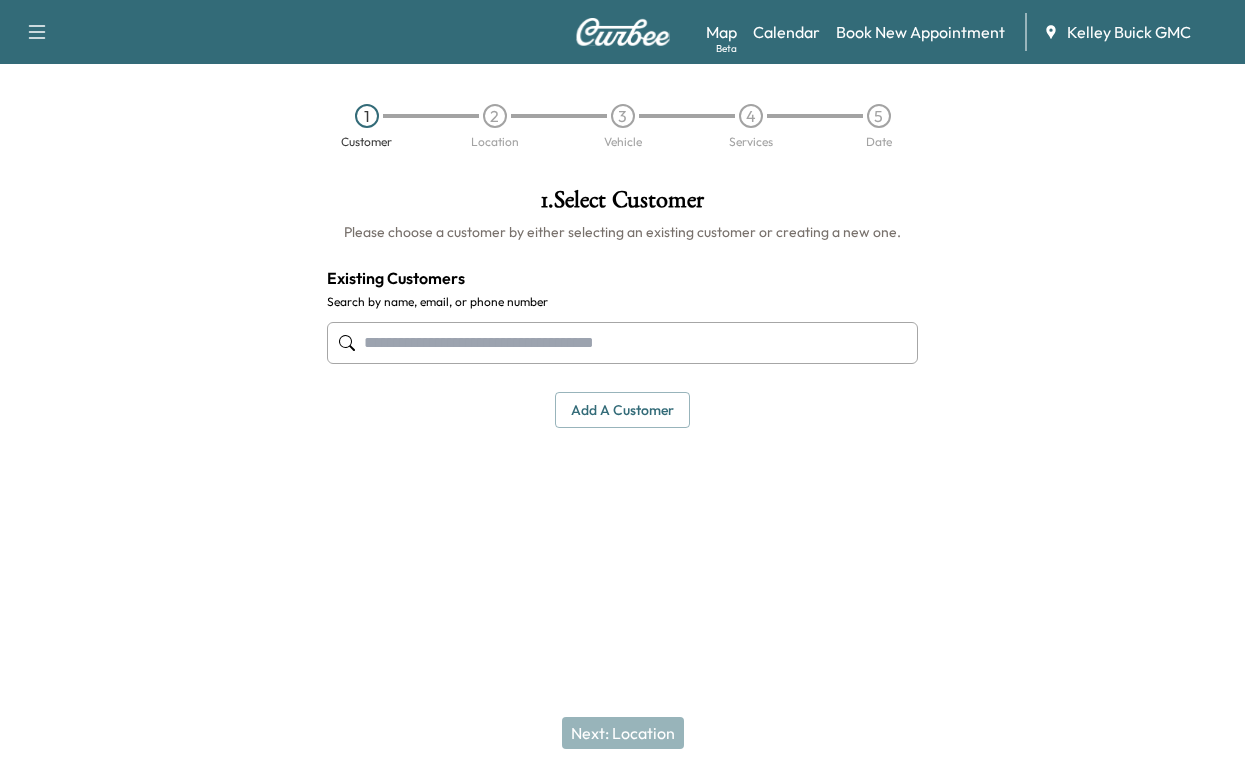 click at bounding box center [622, 343] 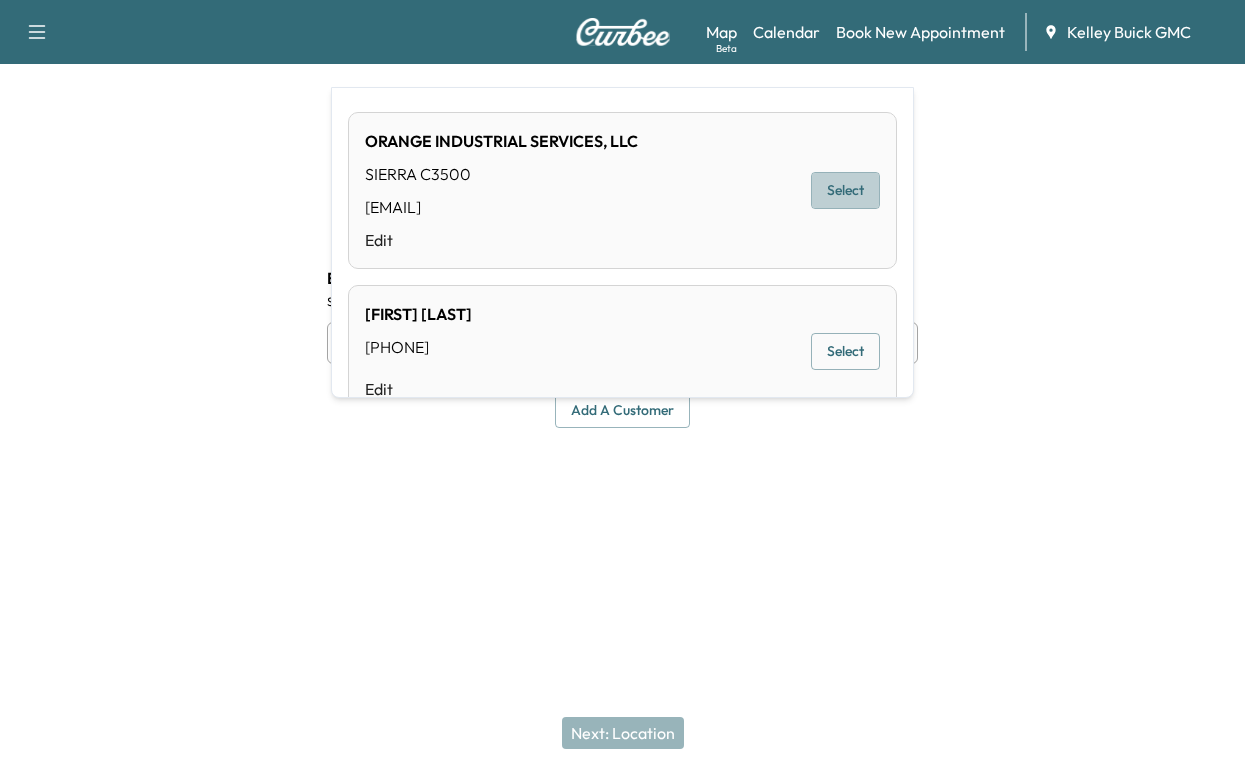 click on "Select" at bounding box center [845, 190] 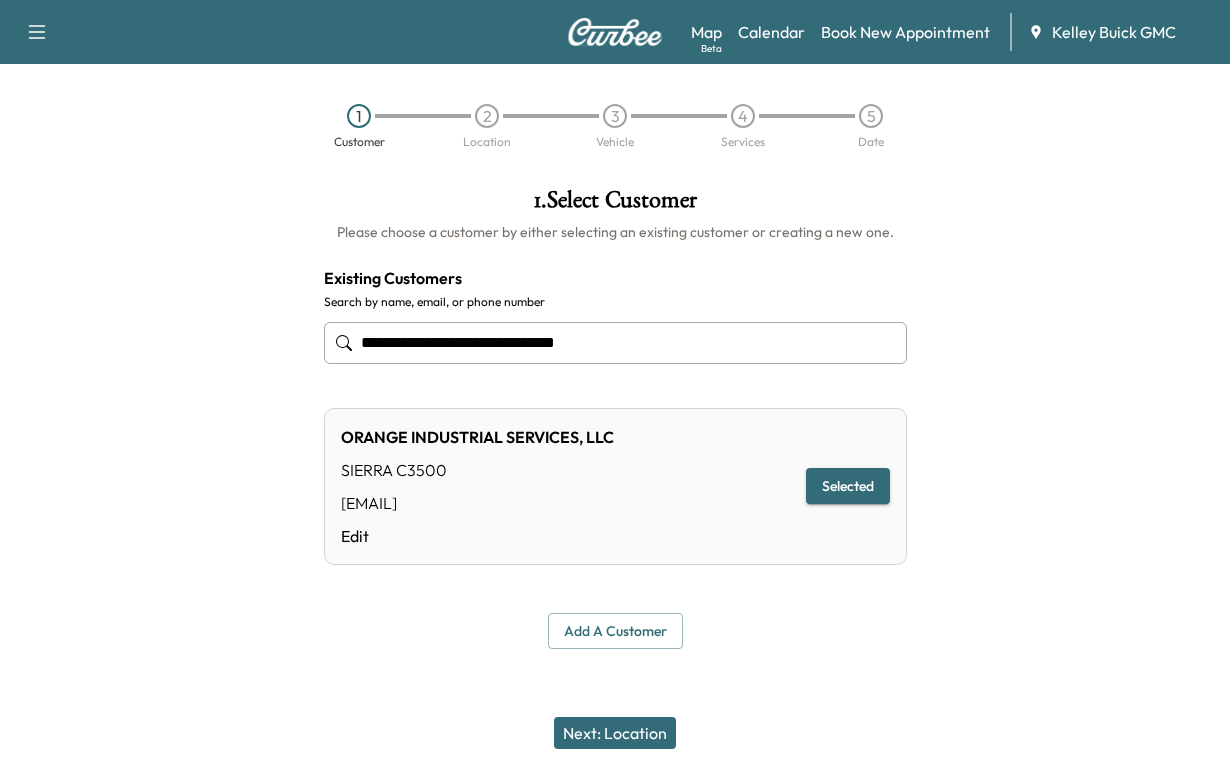 type on "**********" 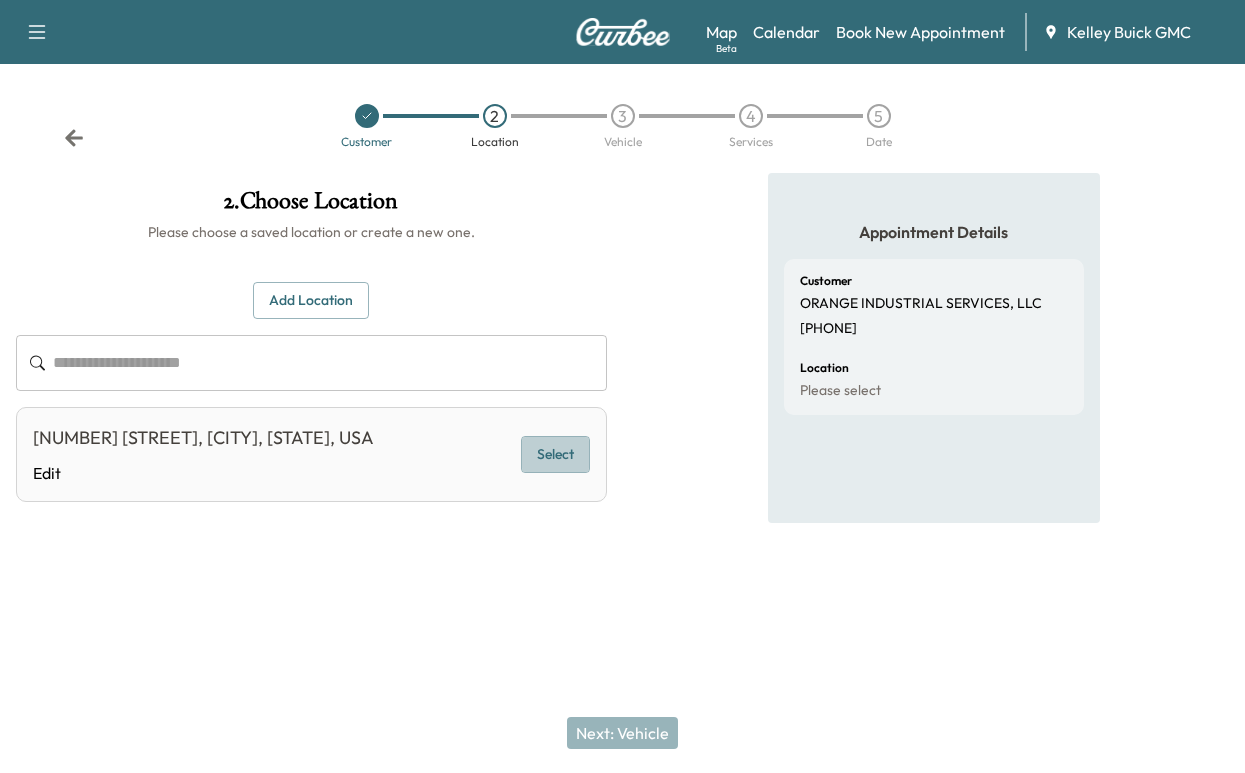 click on "Select" at bounding box center [555, 454] 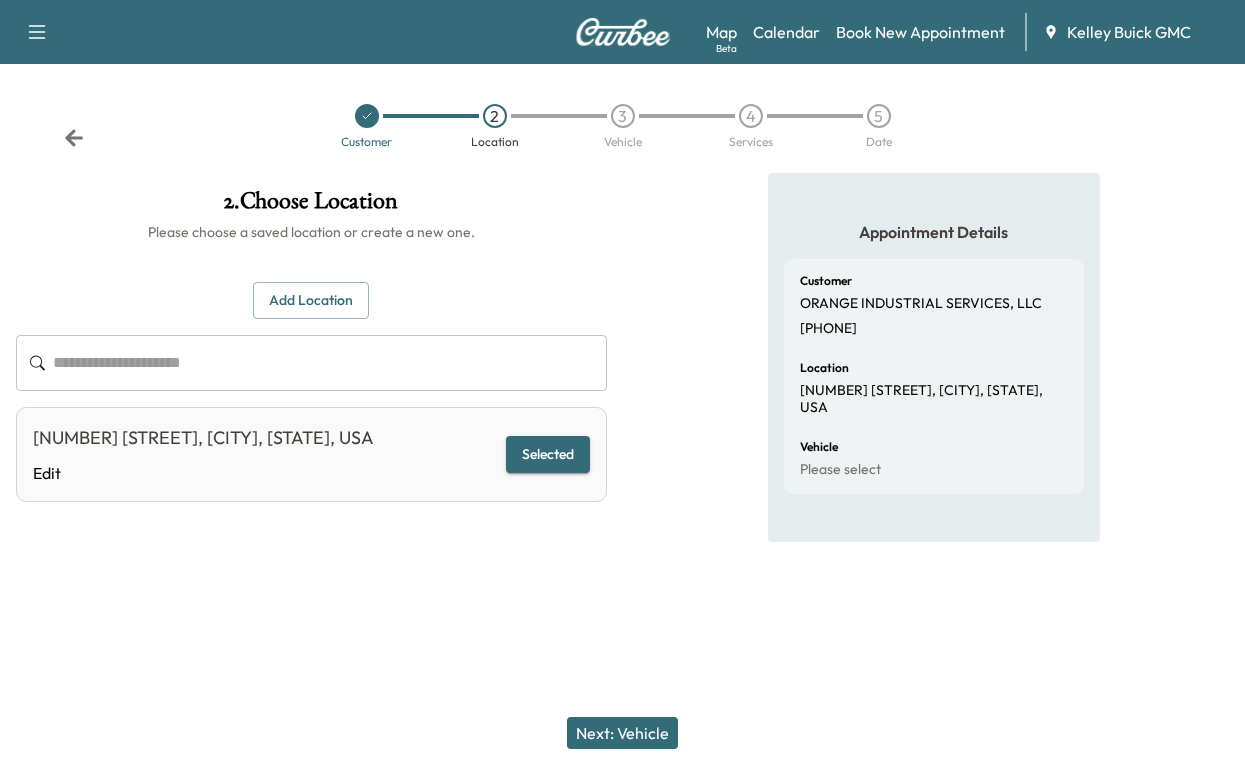 click on "Next: Vehicle" at bounding box center [622, 733] 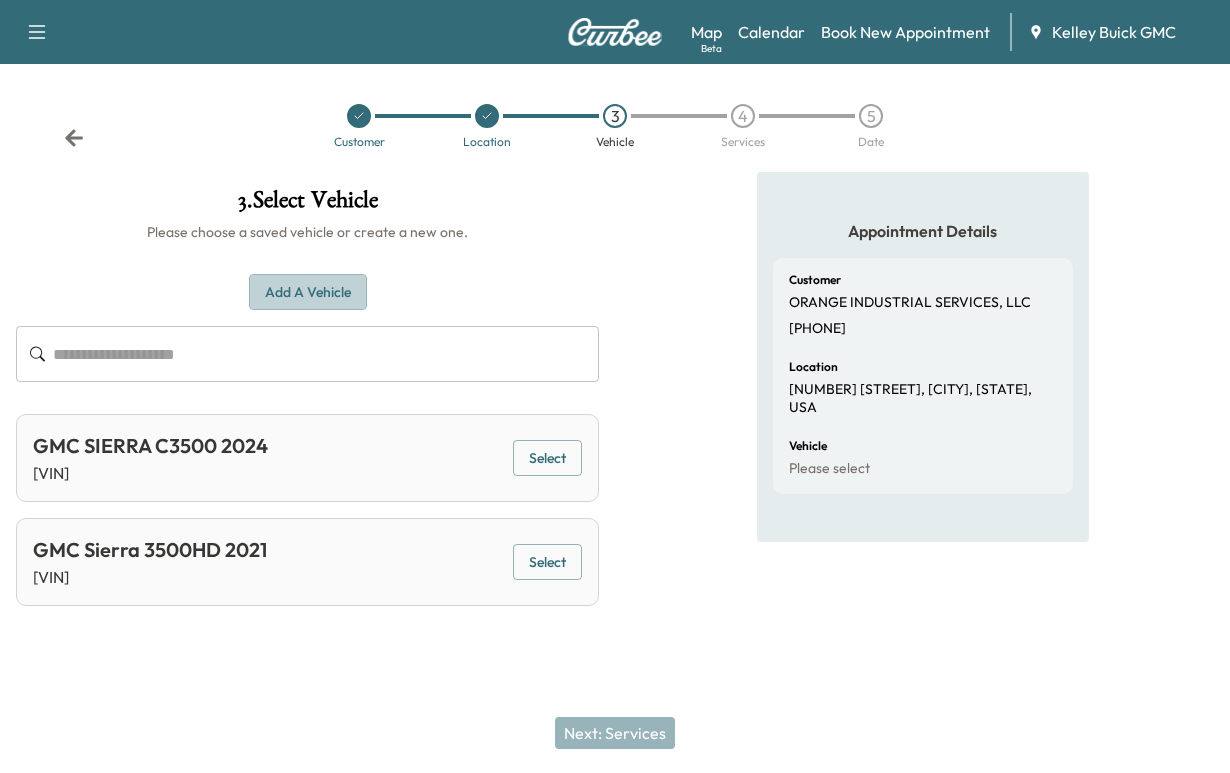 click on "Add a Vehicle" at bounding box center (308, 292) 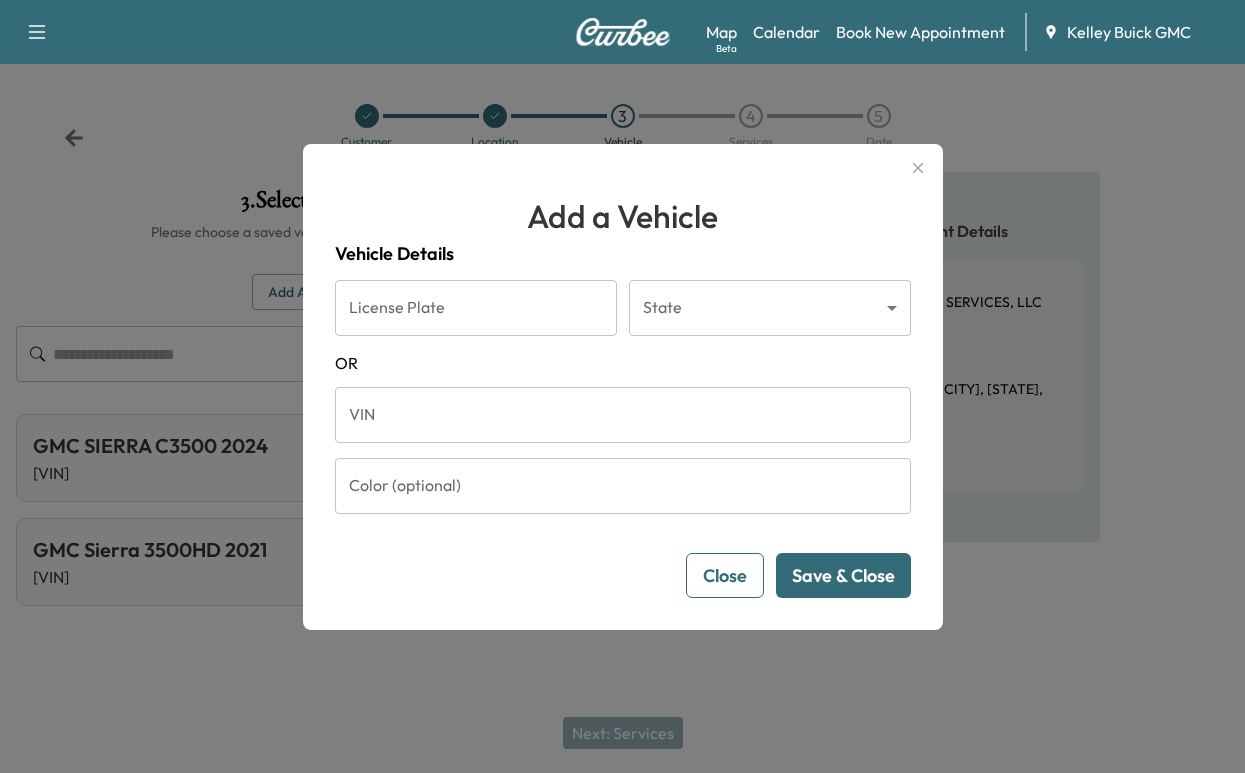click on "**********" at bounding box center [622, 386] 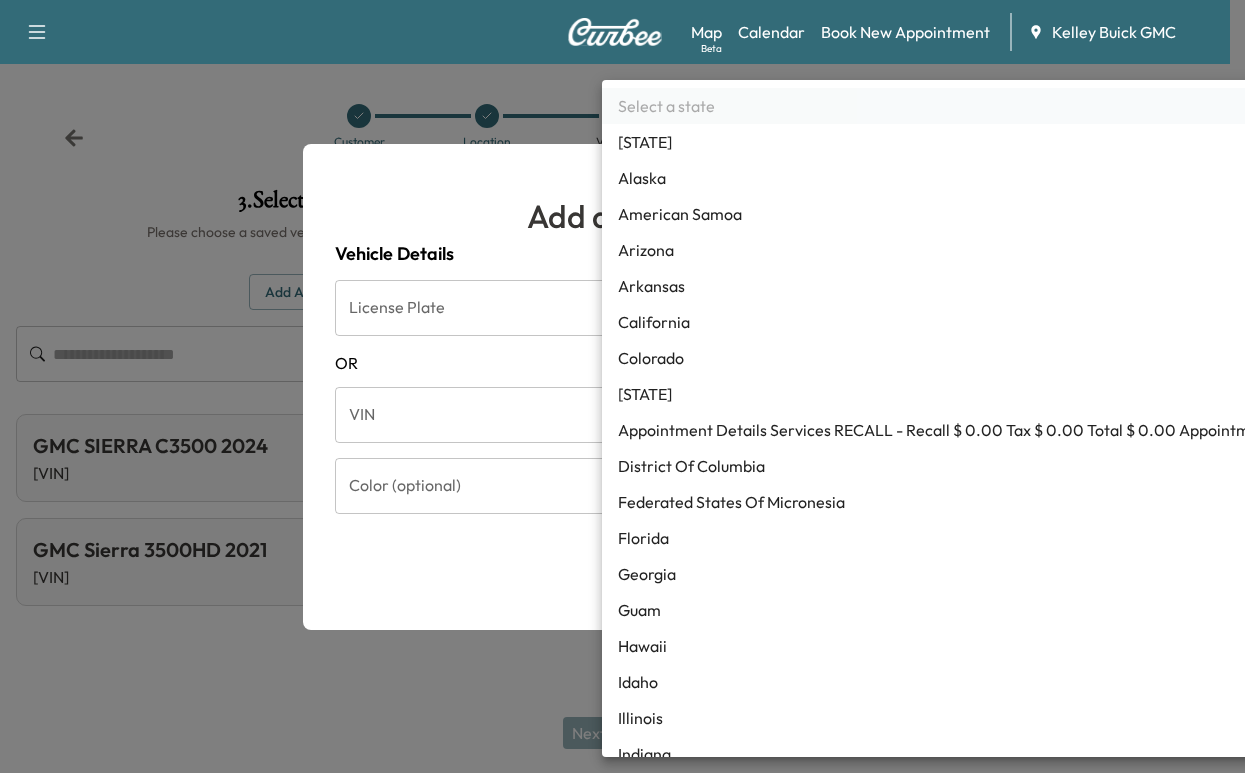 click on "Florida" at bounding box center (1208, 538) 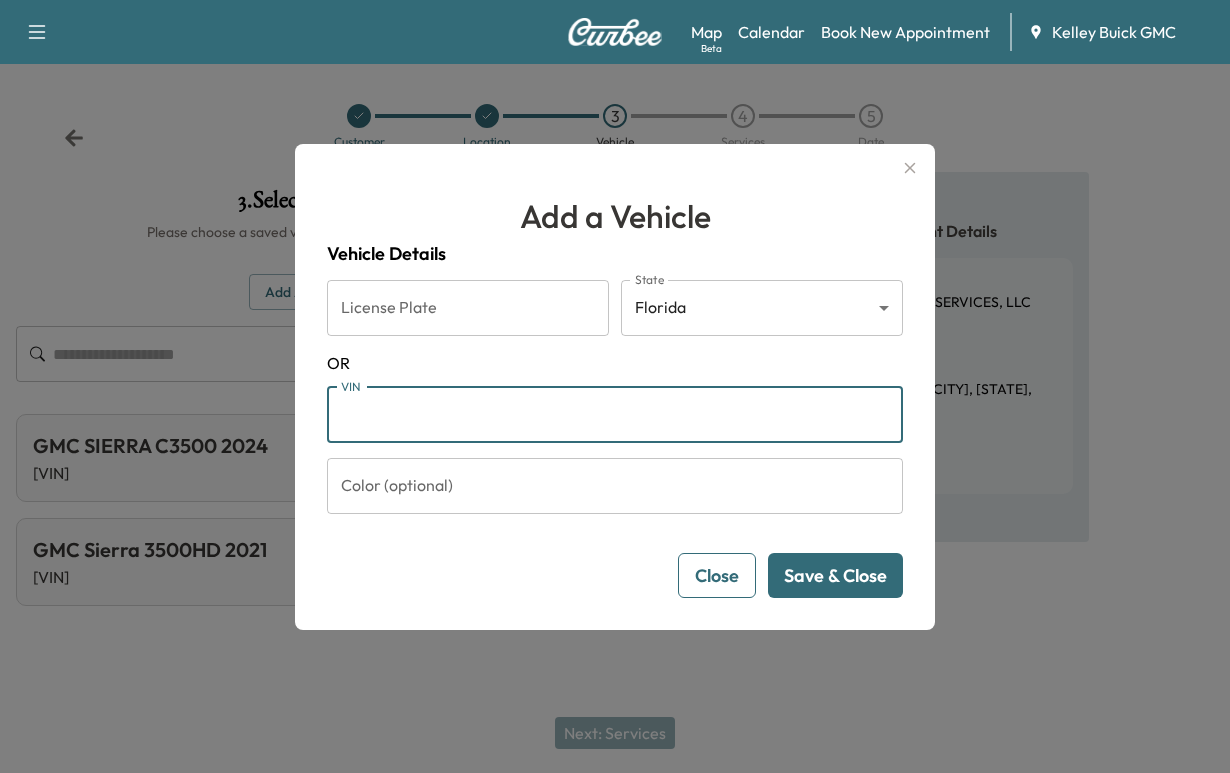 click on "VIN" at bounding box center [615, 415] 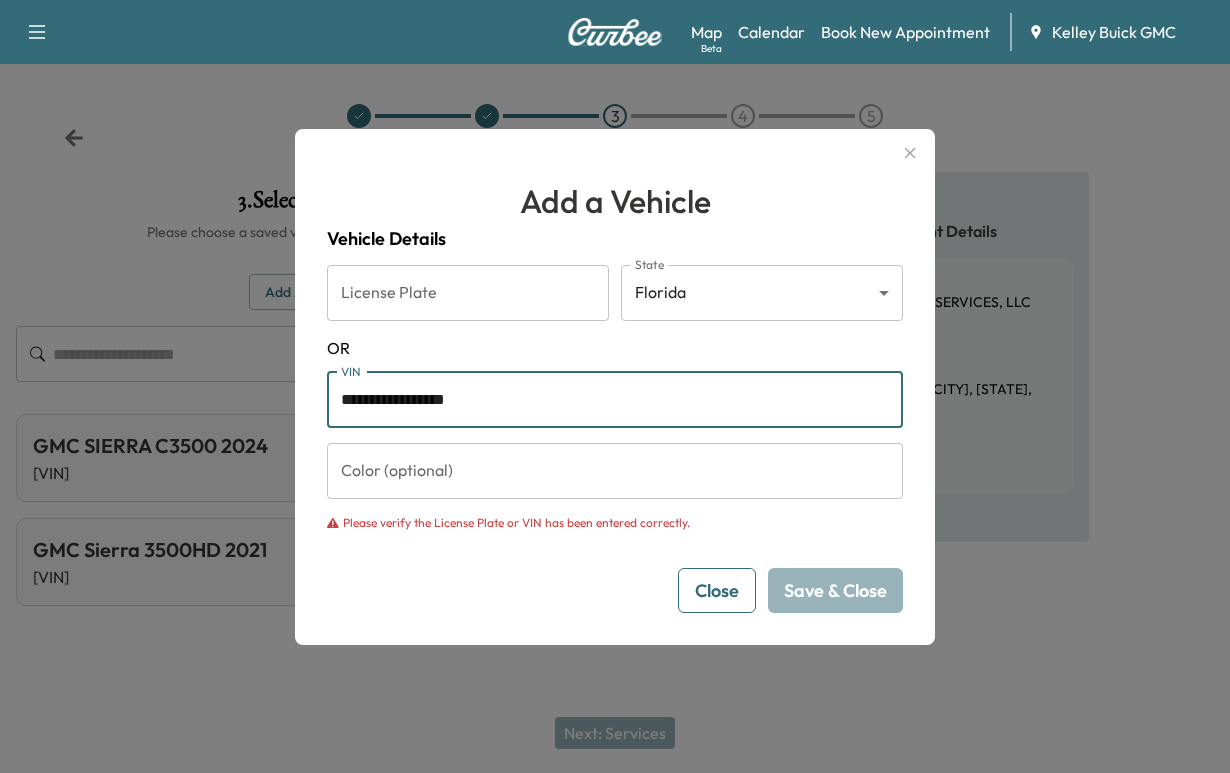 type on "**********" 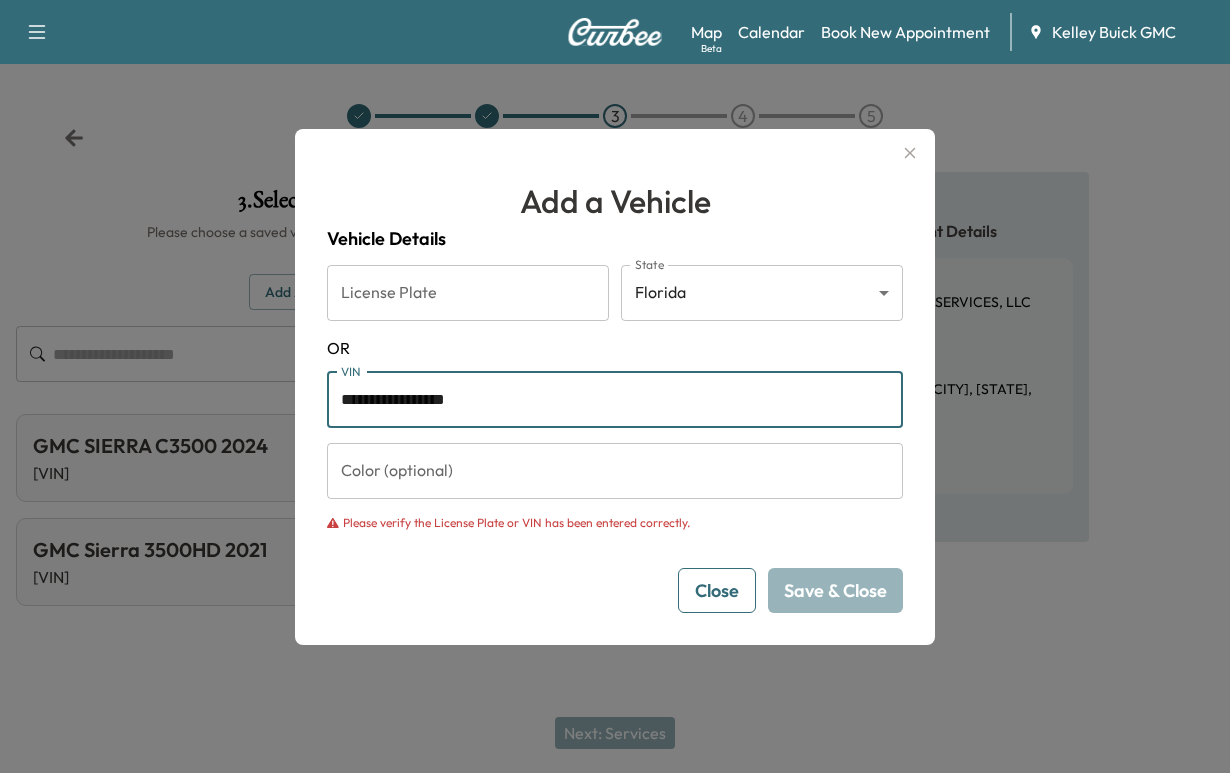 drag, startPoint x: 568, startPoint y: 418, endPoint x: 311, endPoint y: 417, distance: 257.00195 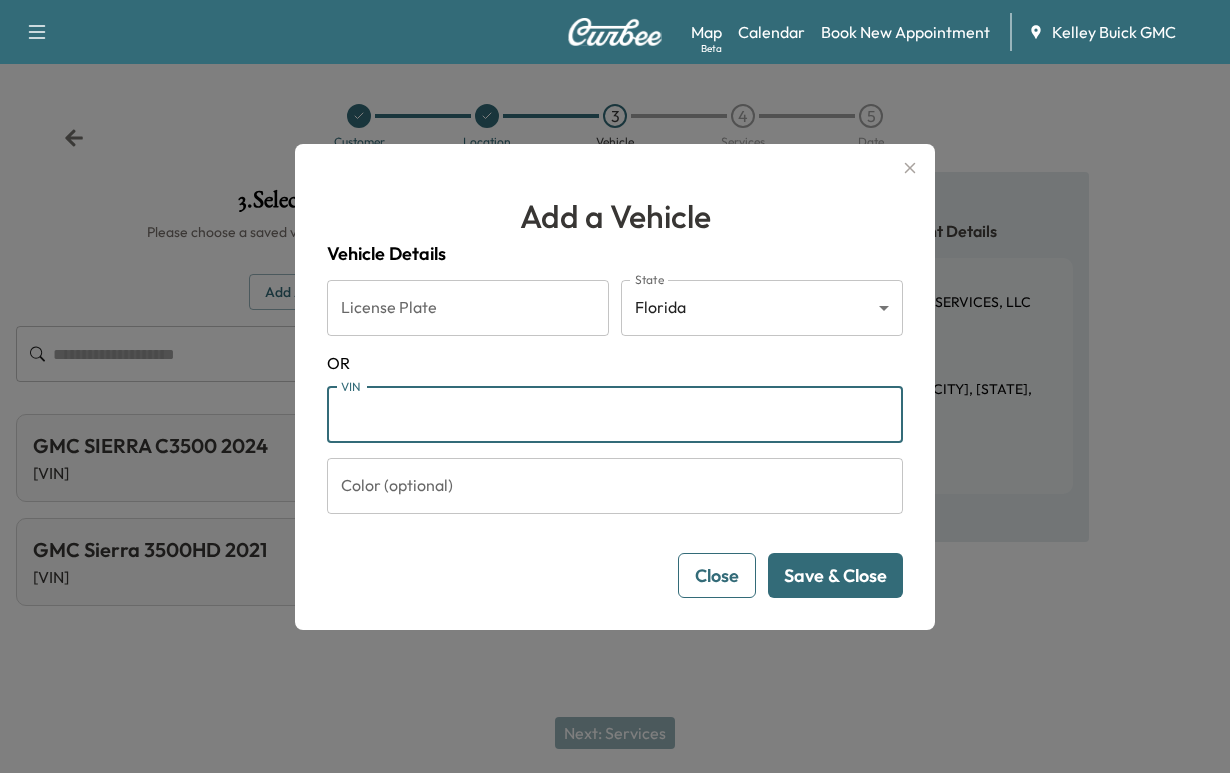 paste on "**********" 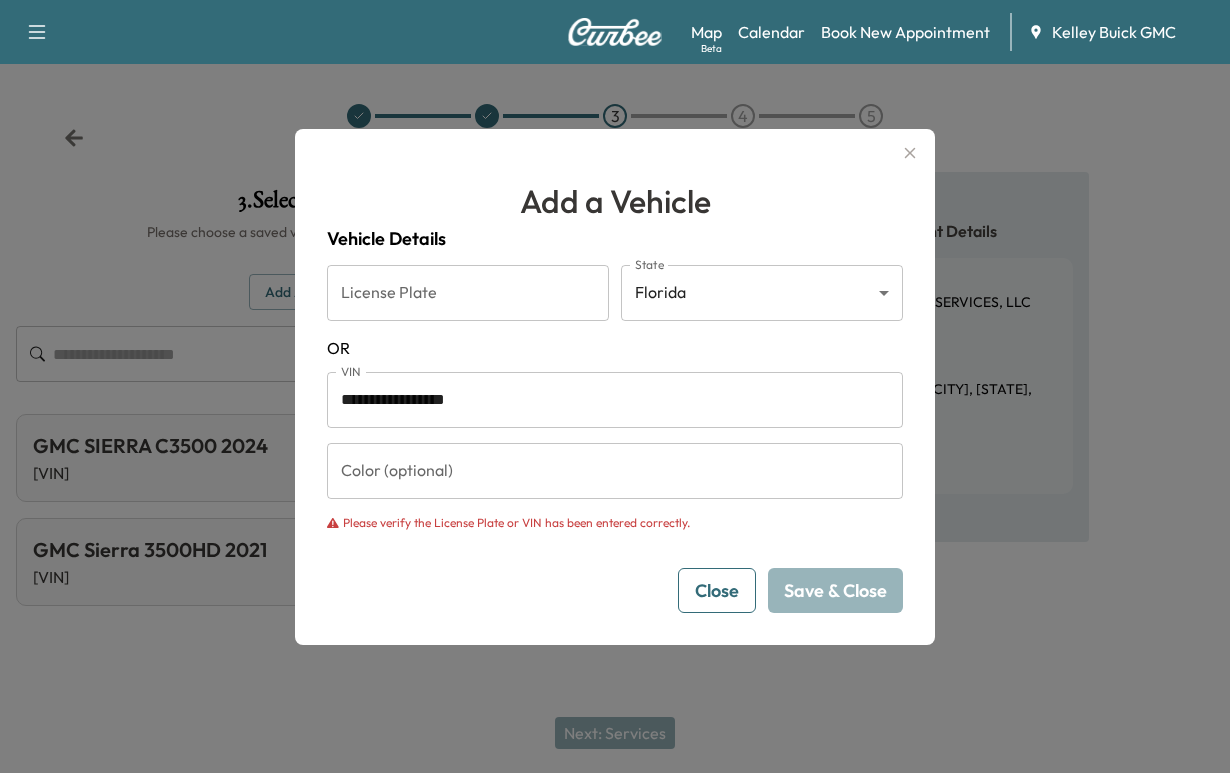 click on "License Plate" at bounding box center (468, 293) 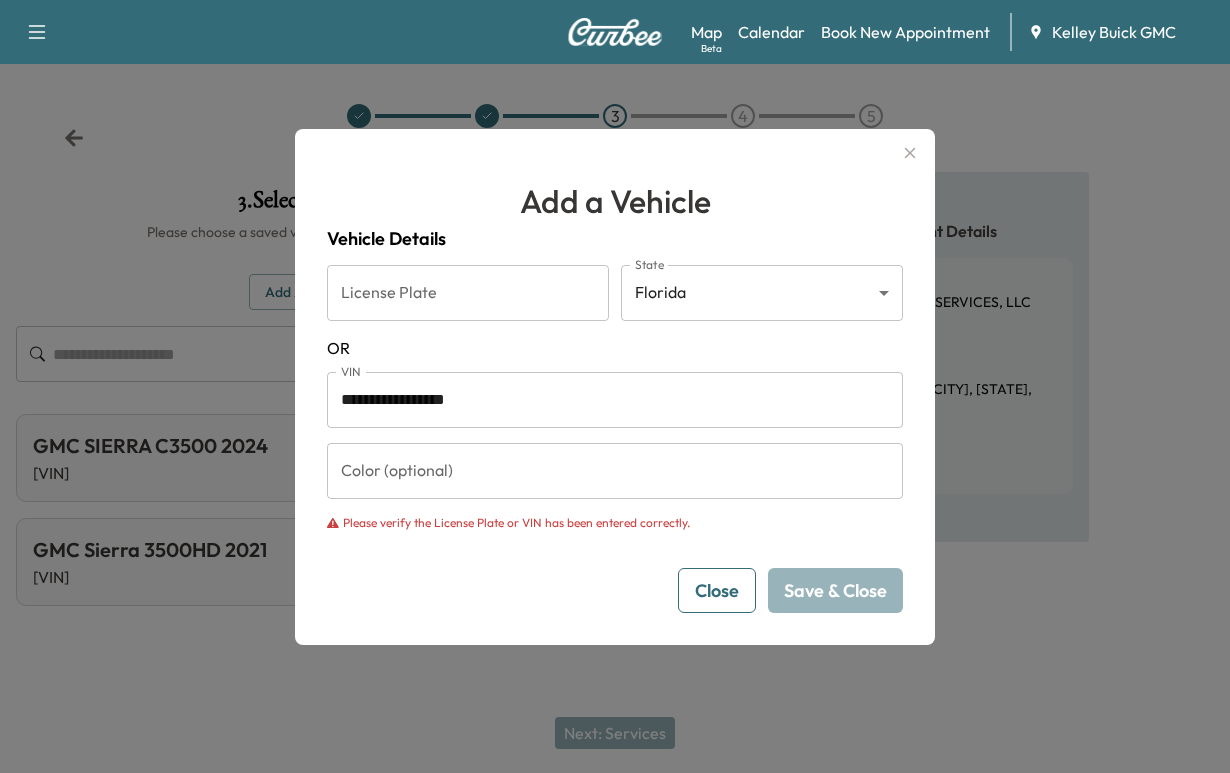 click 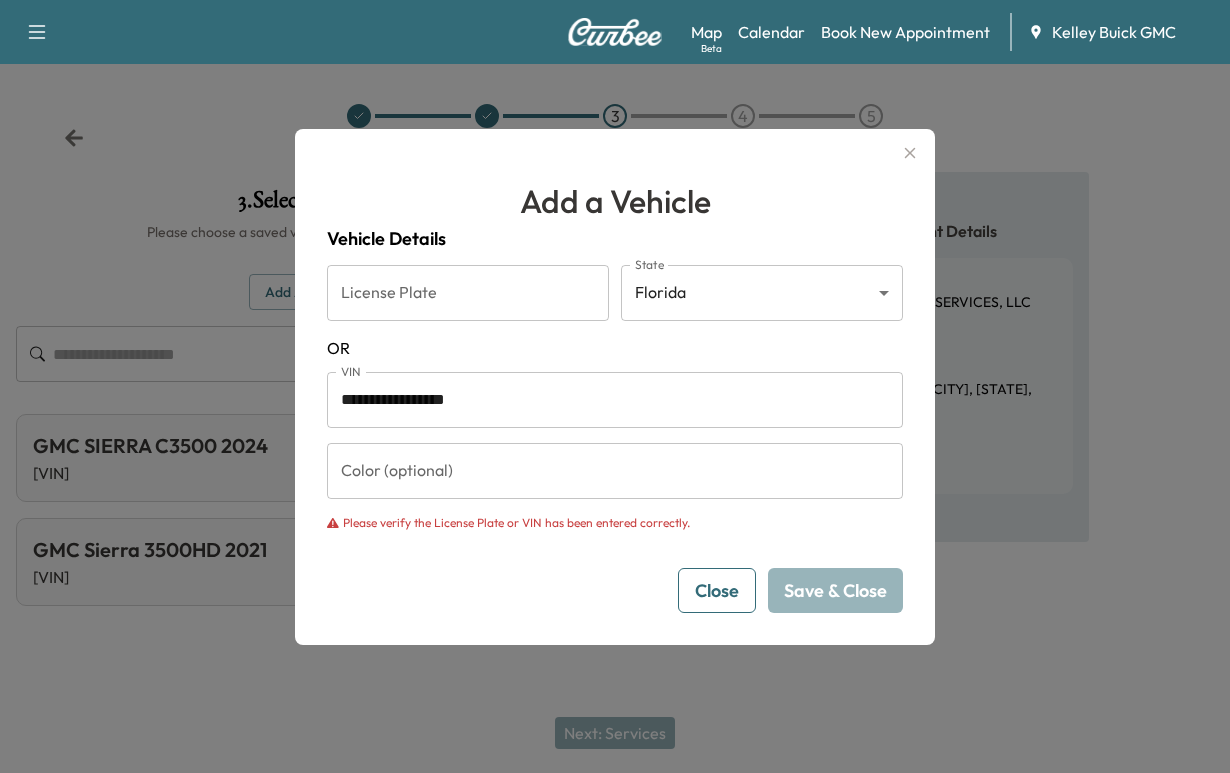 click on "License Plate" at bounding box center [468, 293] 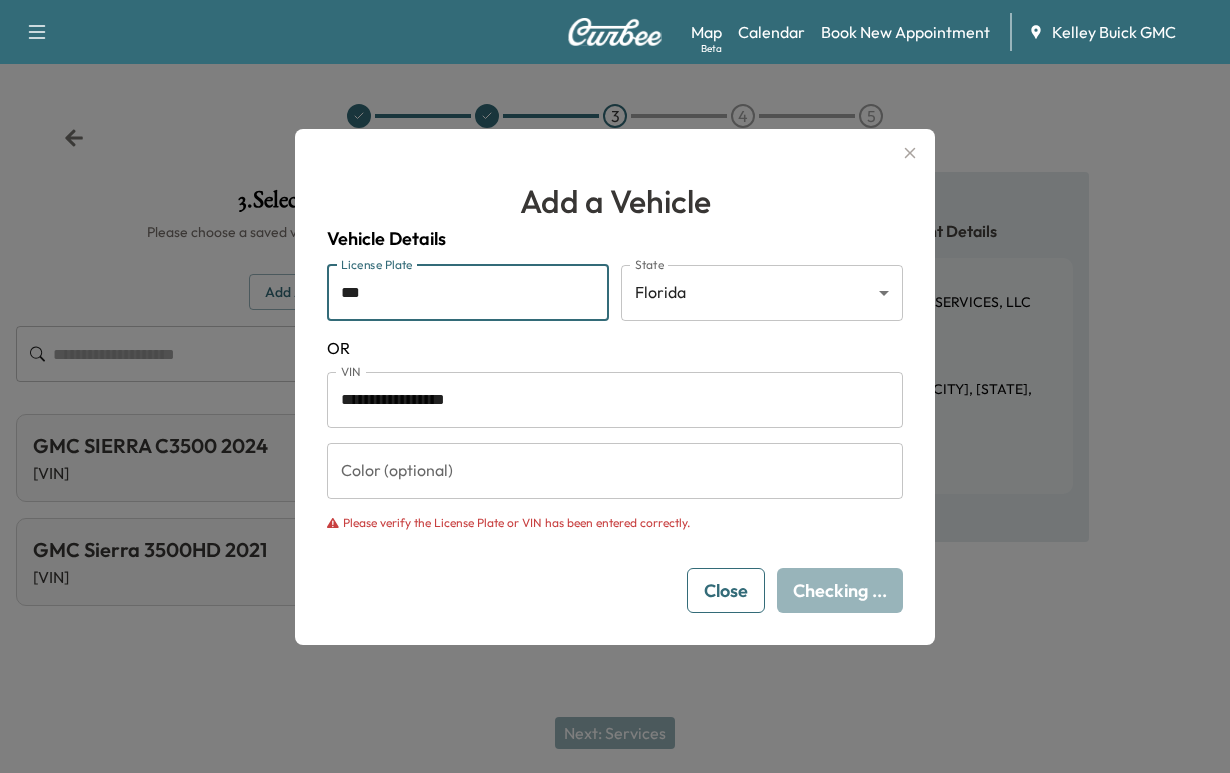 type on "***" 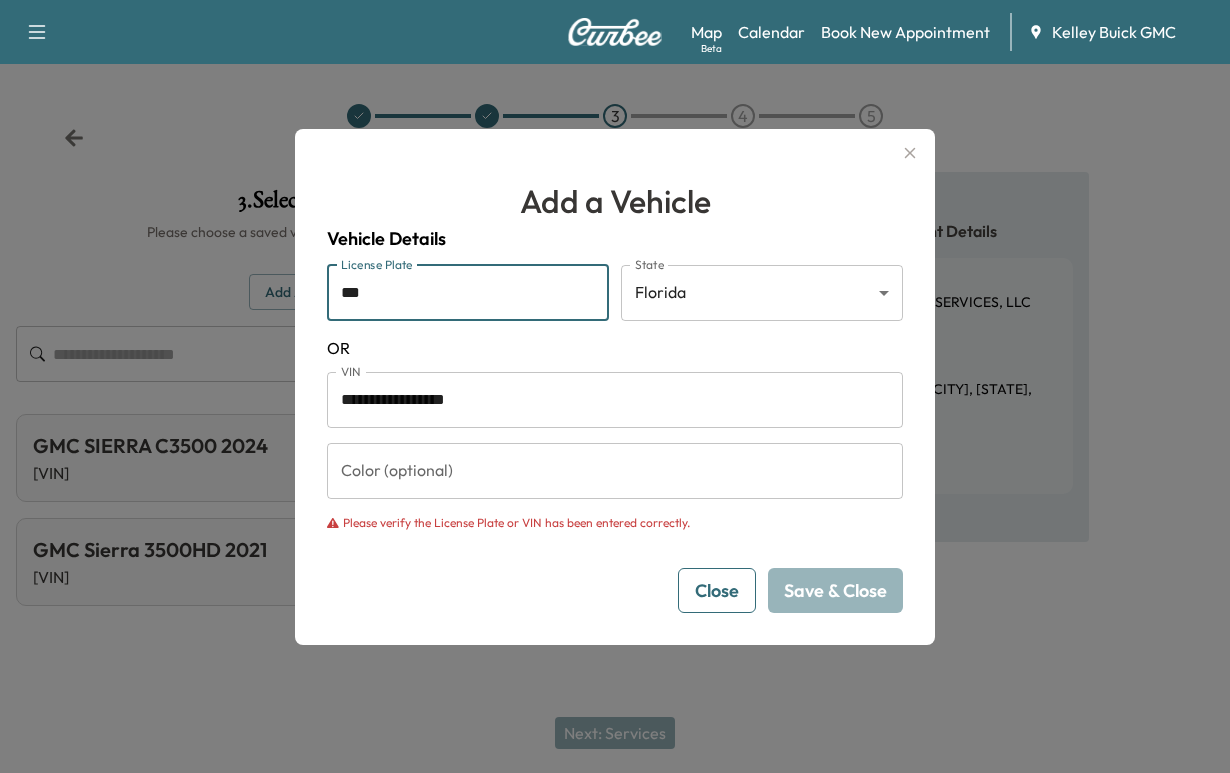 drag, startPoint x: 419, startPoint y: 274, endPoint x: 234, endPoint y: 288, distance: 185.52898 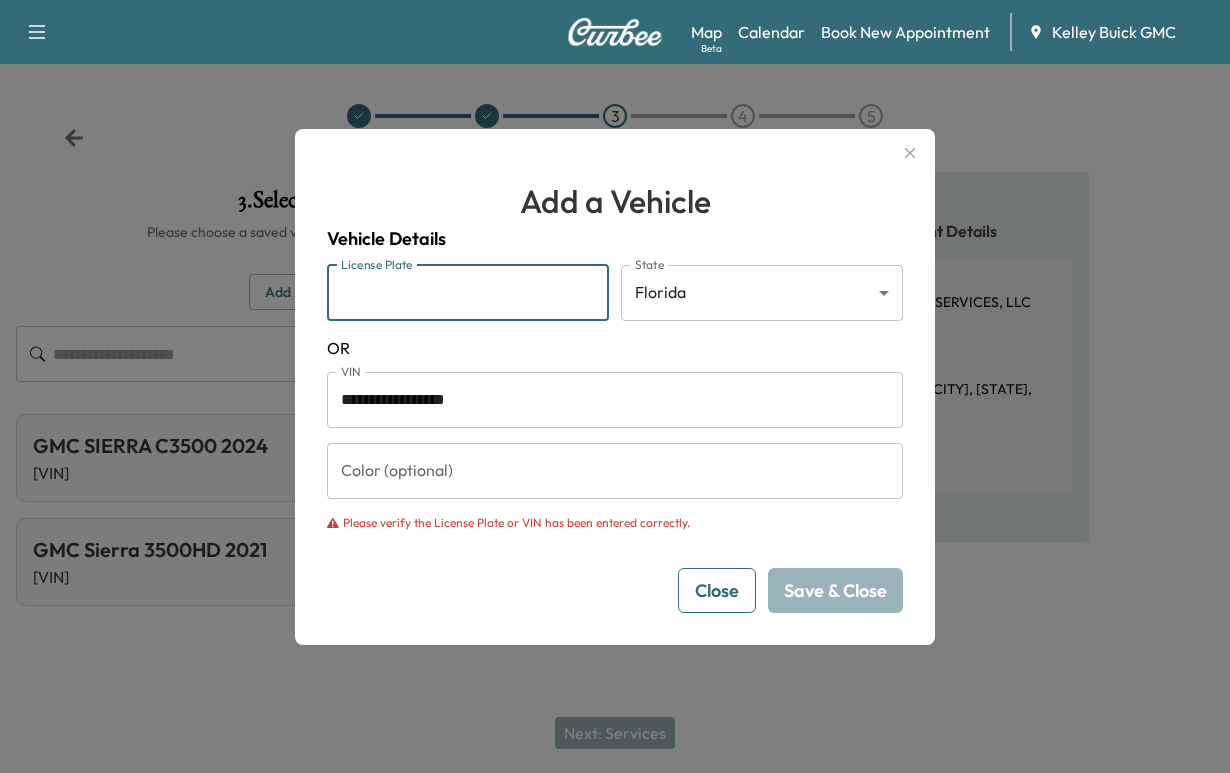type 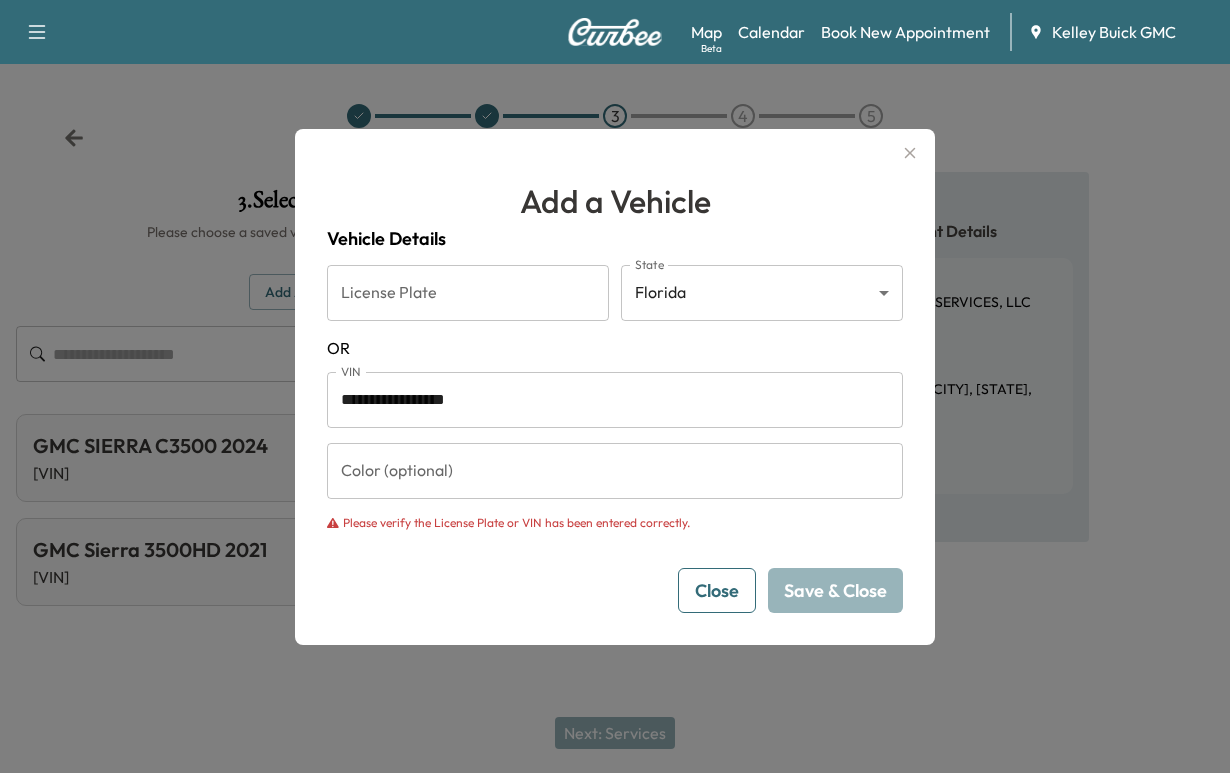 click on "**********" at bounding box center (615, 439) 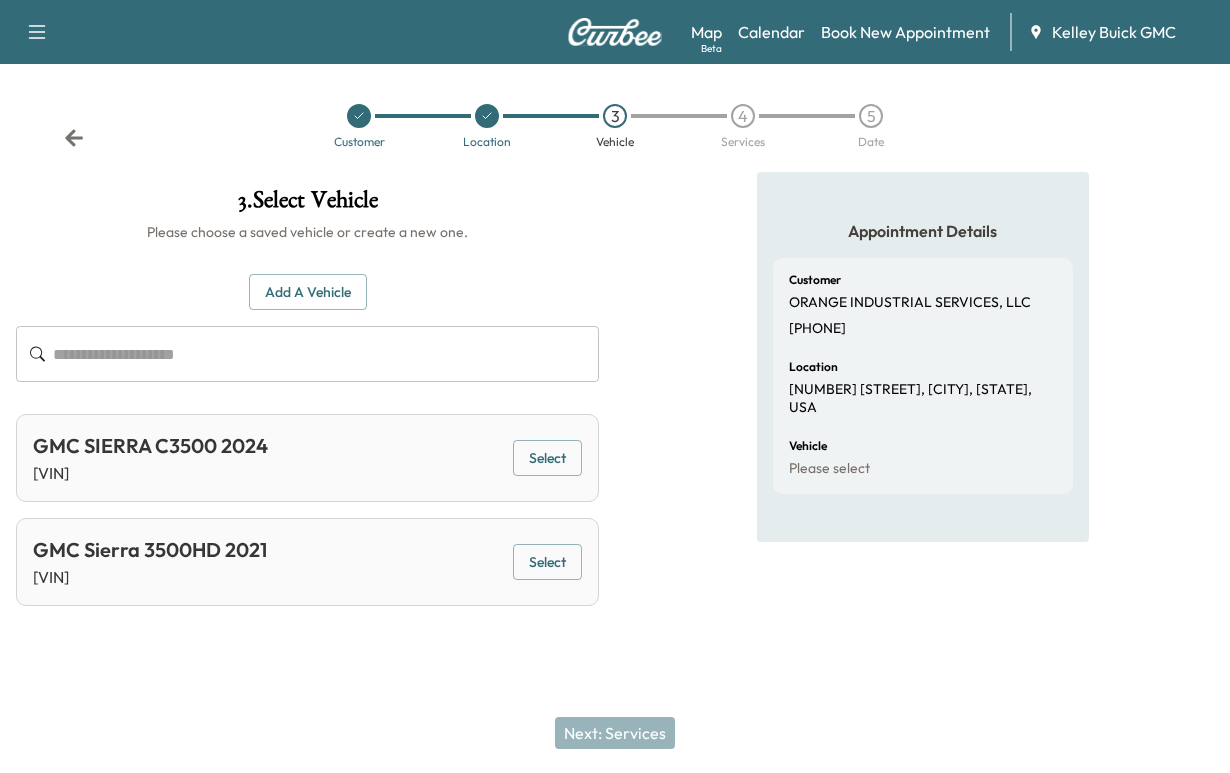 scroll, scrollTop: 43, scrollLeft: 0, axis: vertical 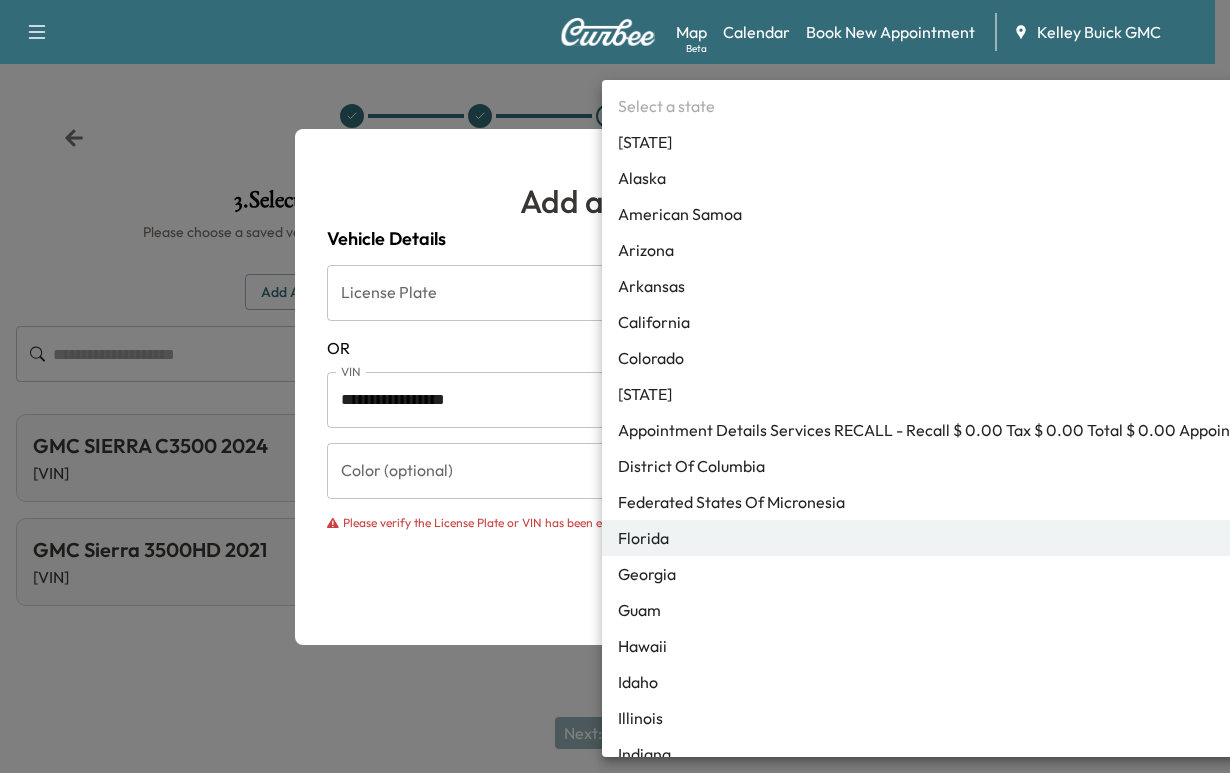 click on "**********" at bounding box center [615, 386] 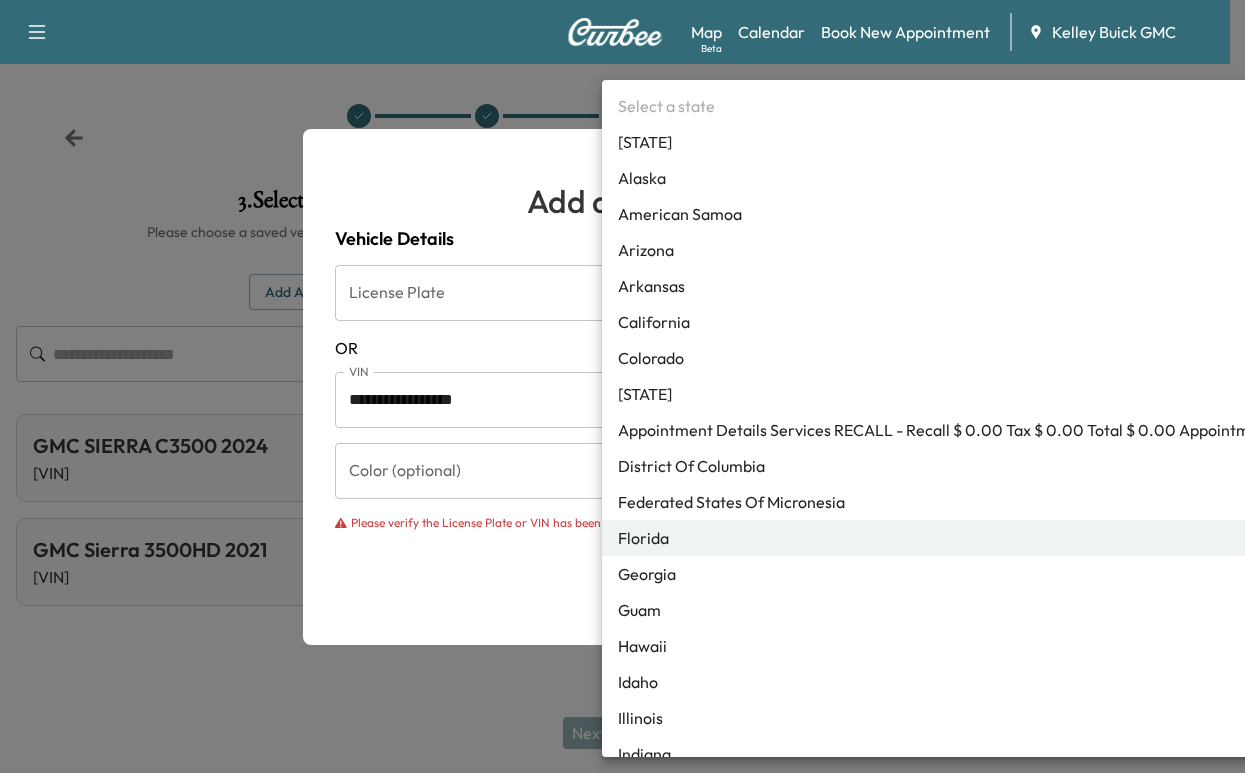 click on "Florida" at bounding box center (1208, 538) 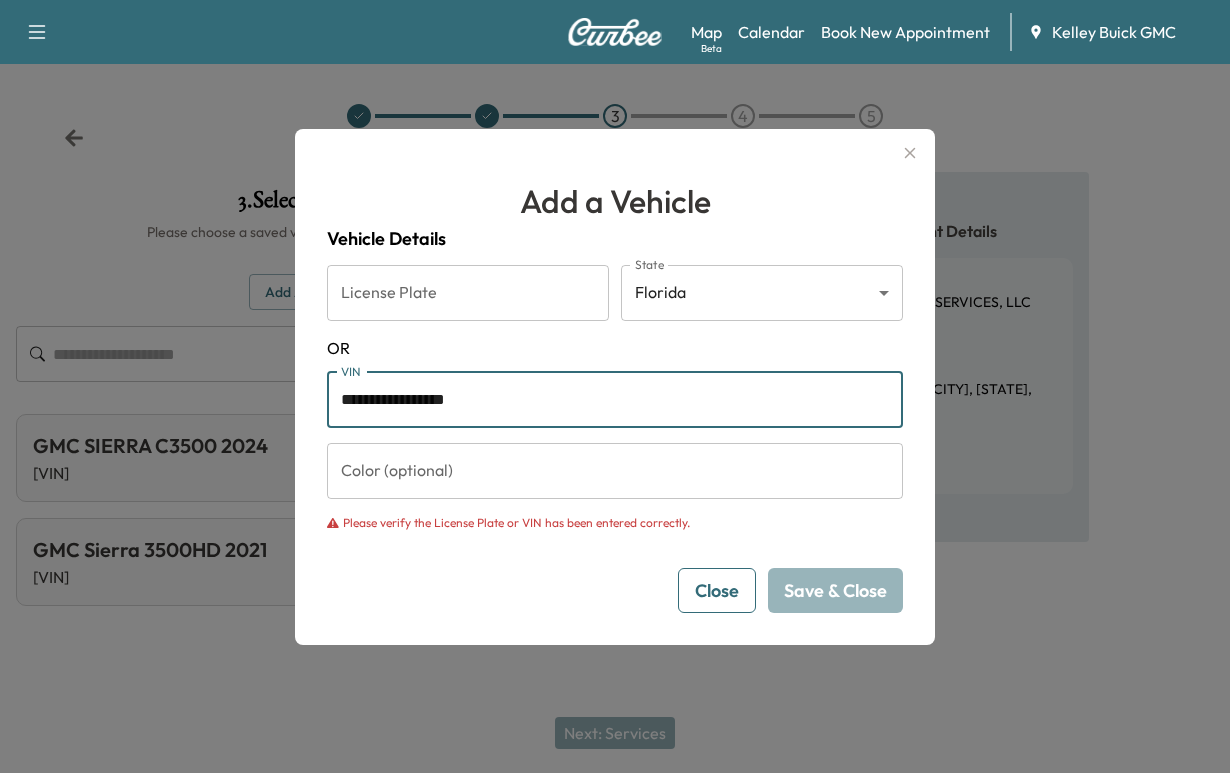 drag, startPoint x: 576, startPoint y: 402, endPoint x: 255, endPoint y: 403, distance: 321.00156 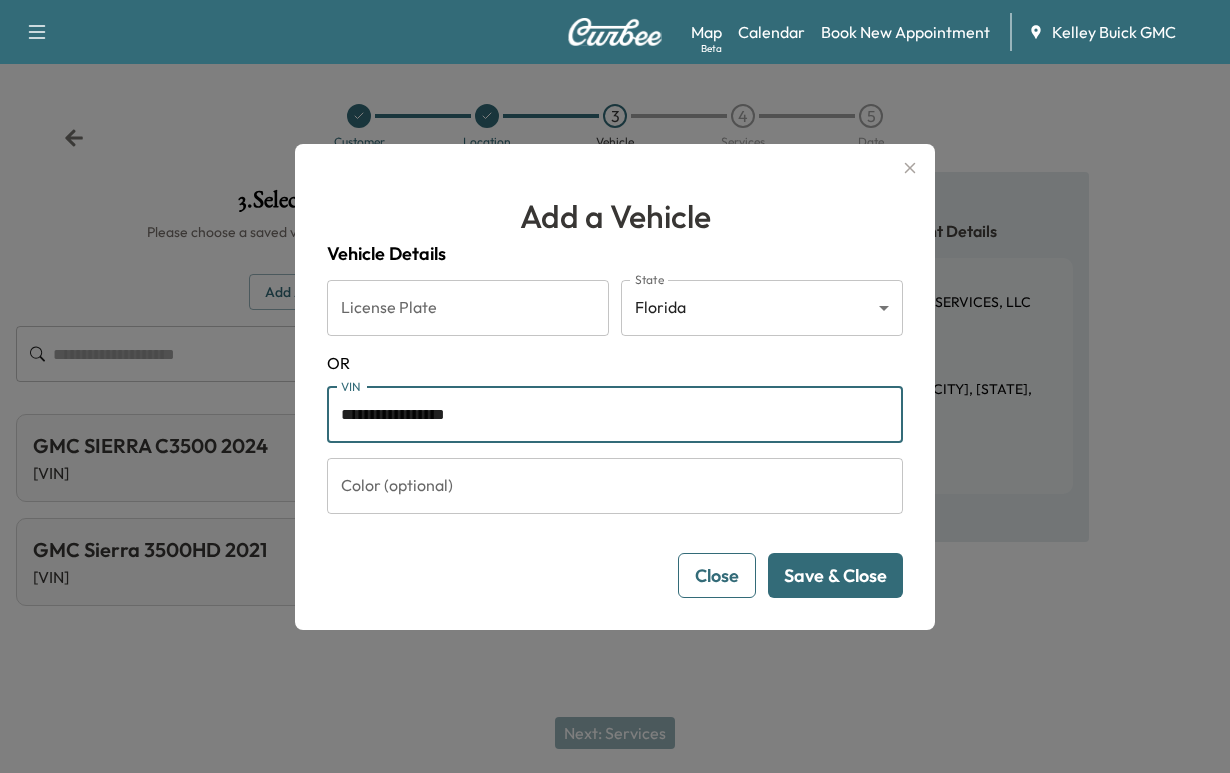 type on "**********" 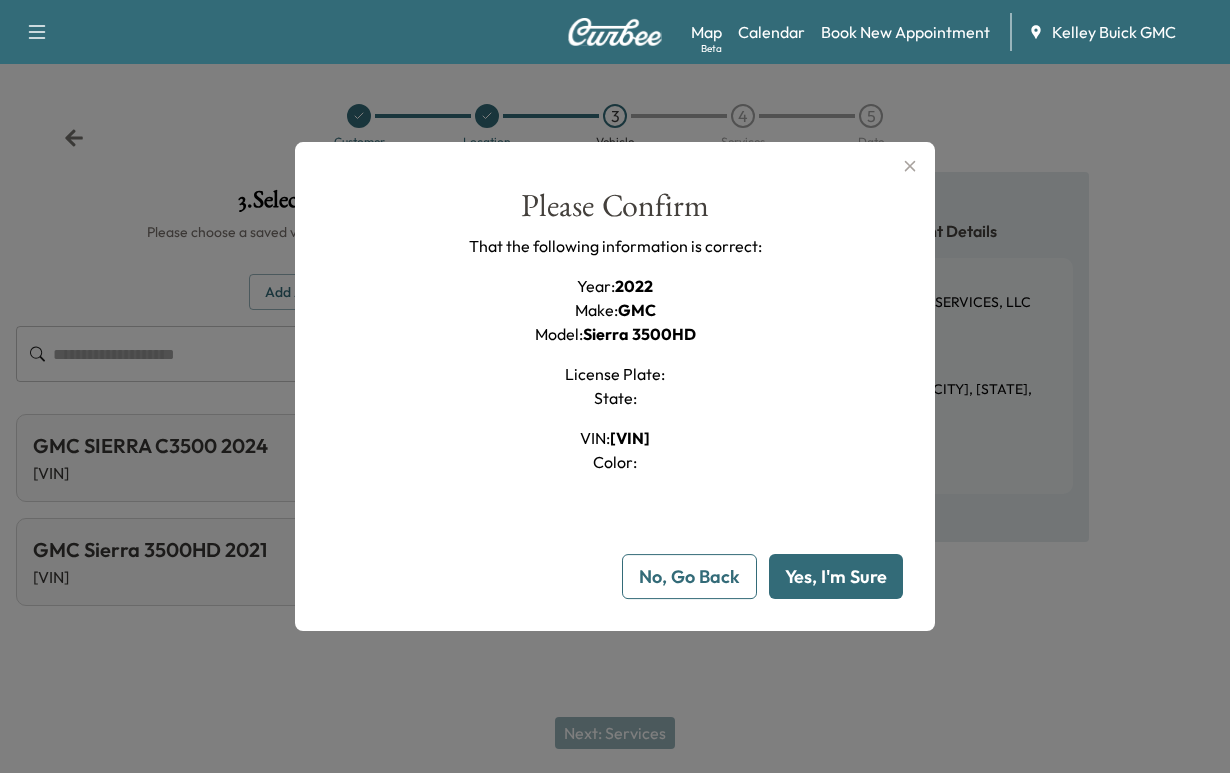 click on "Yes, I'm Sure" at bounding box center [836, 576] 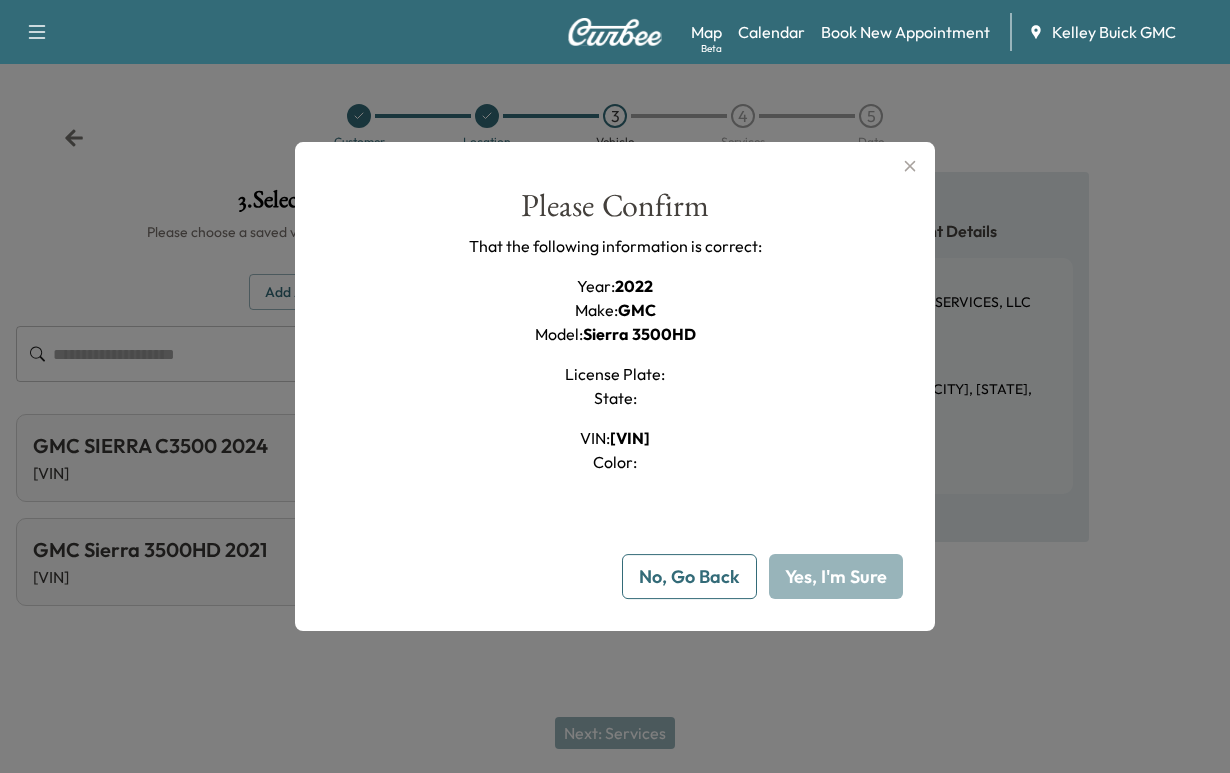 type on "**" 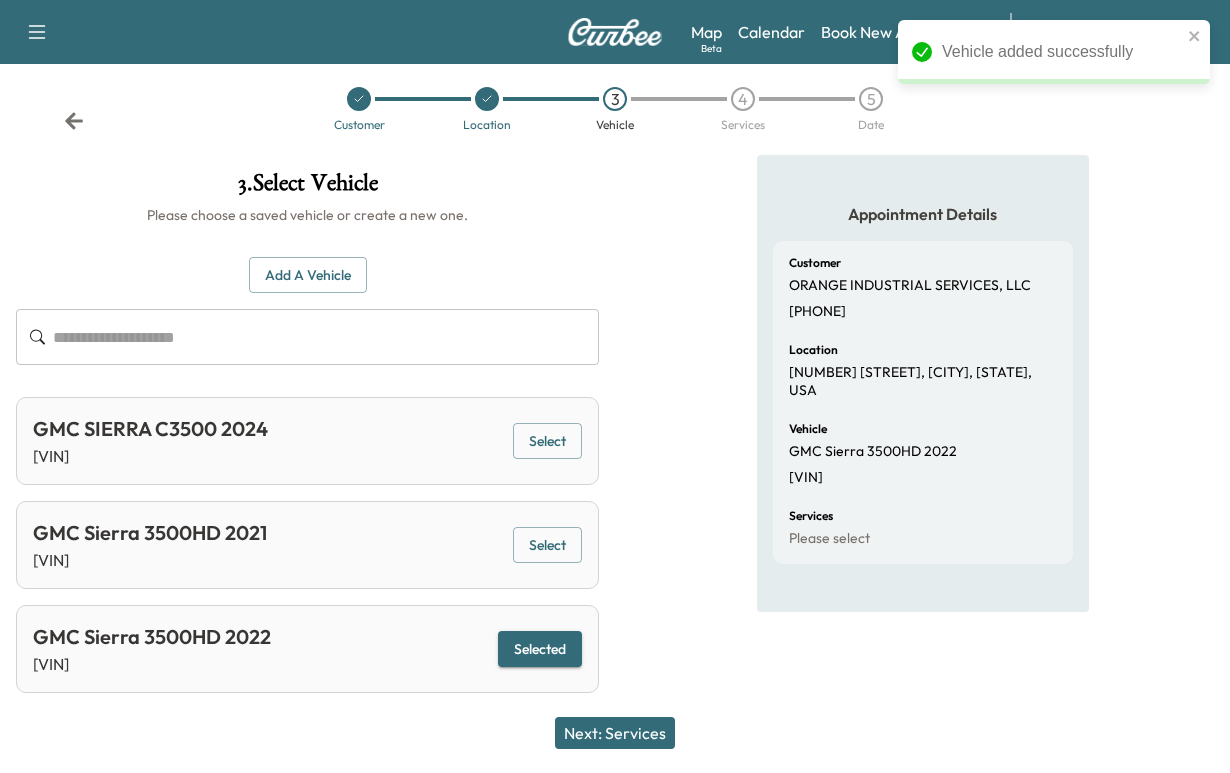 scroll, scrollTop: 165, scrollLeft: 0, axis: vertical 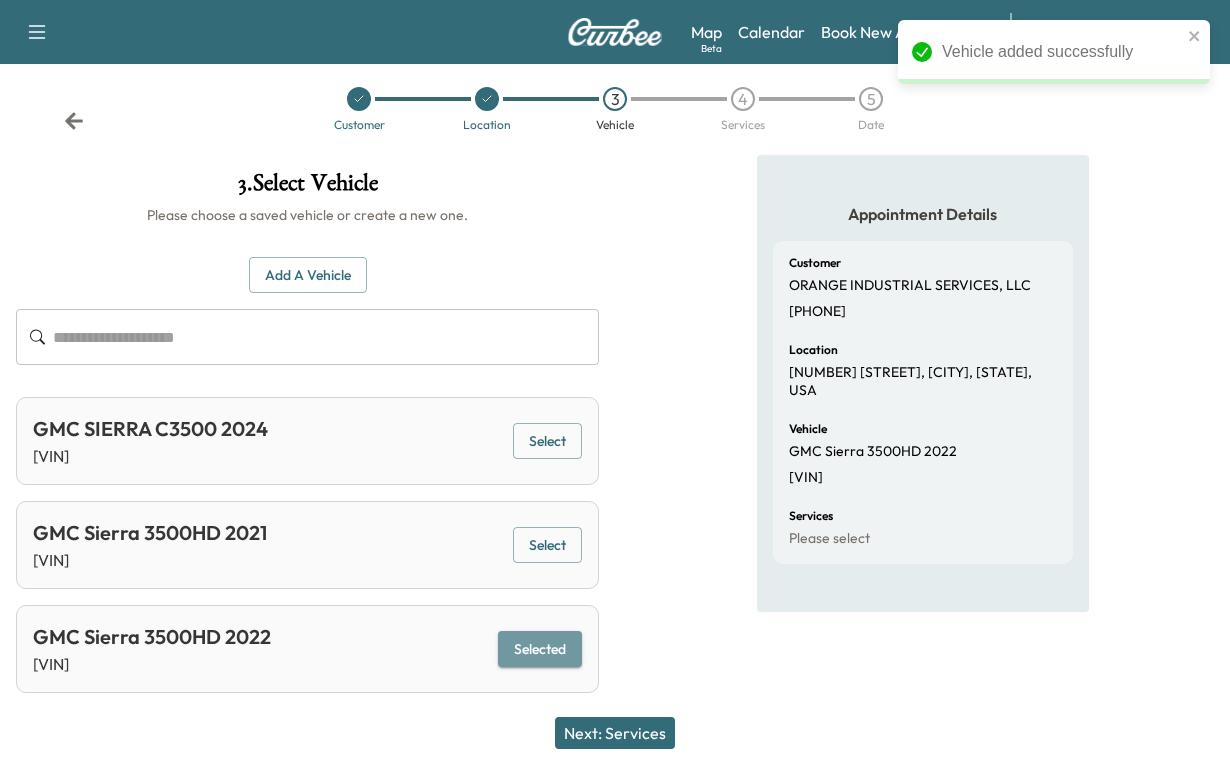 click on "Selected" at bounding box center (540, 649) 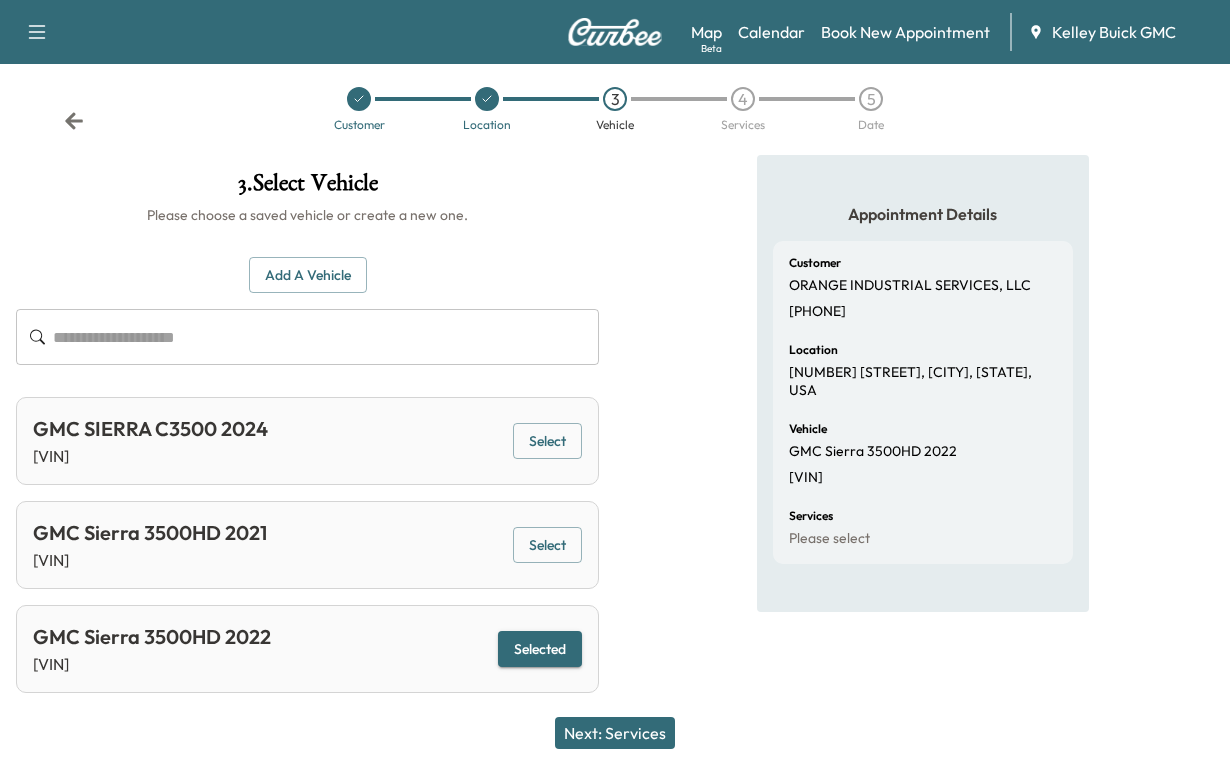 click on "Next: Services" at bounding box center (615, 733) 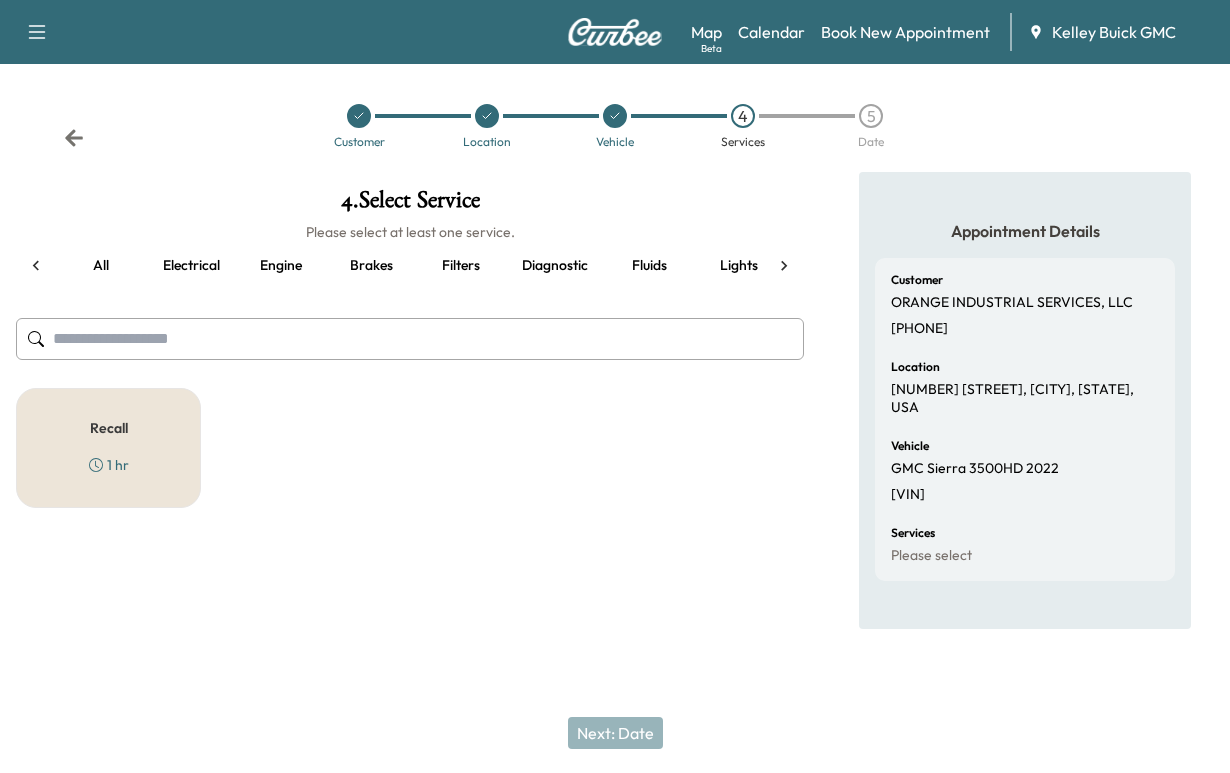 scroll, scrollTop: 109, scrollLeft: 0, axis: vertical 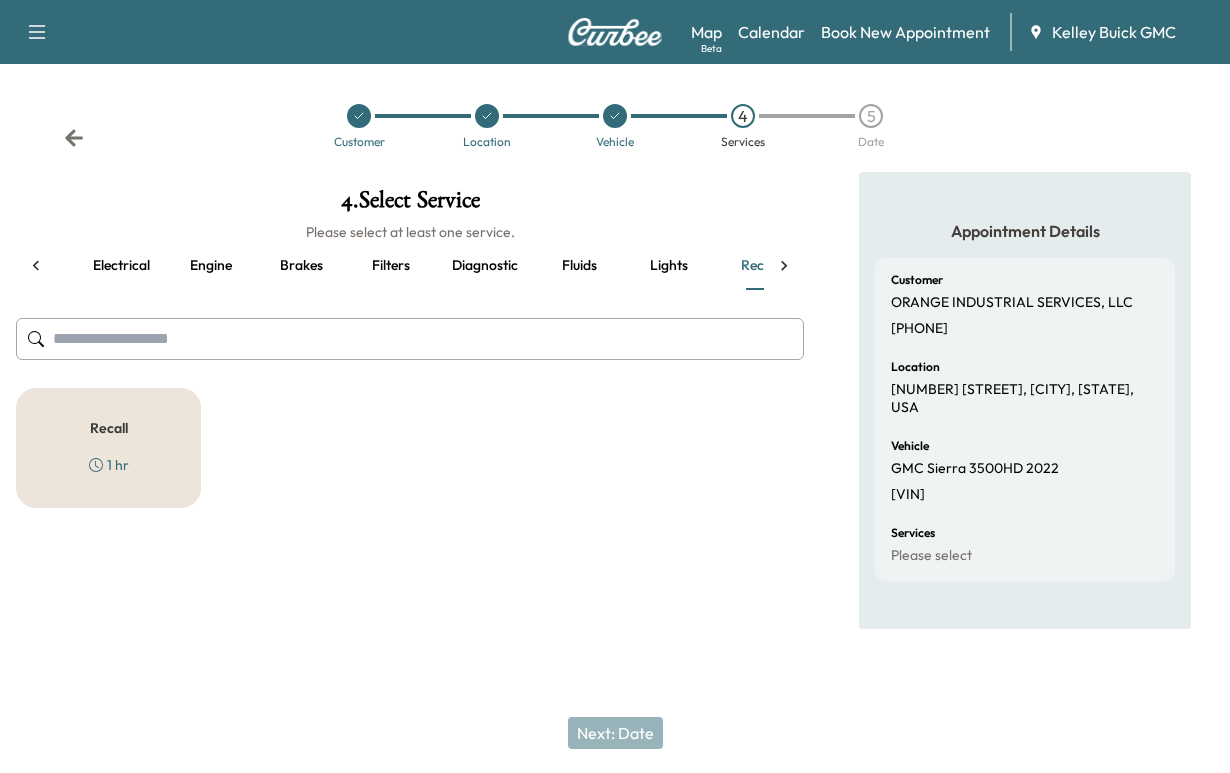 click on "Recall 1 hr" at bounding box center (108, 448) 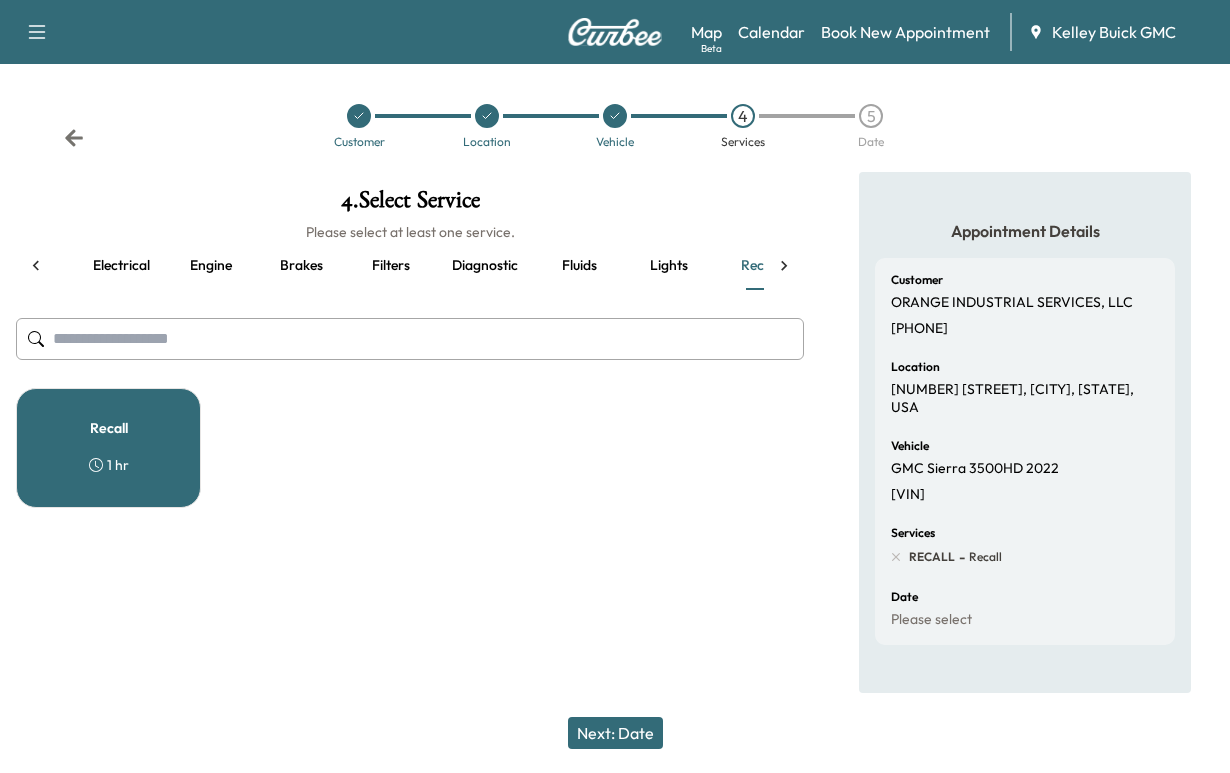 click on "Next: Date" at bounding box center [615, 733] 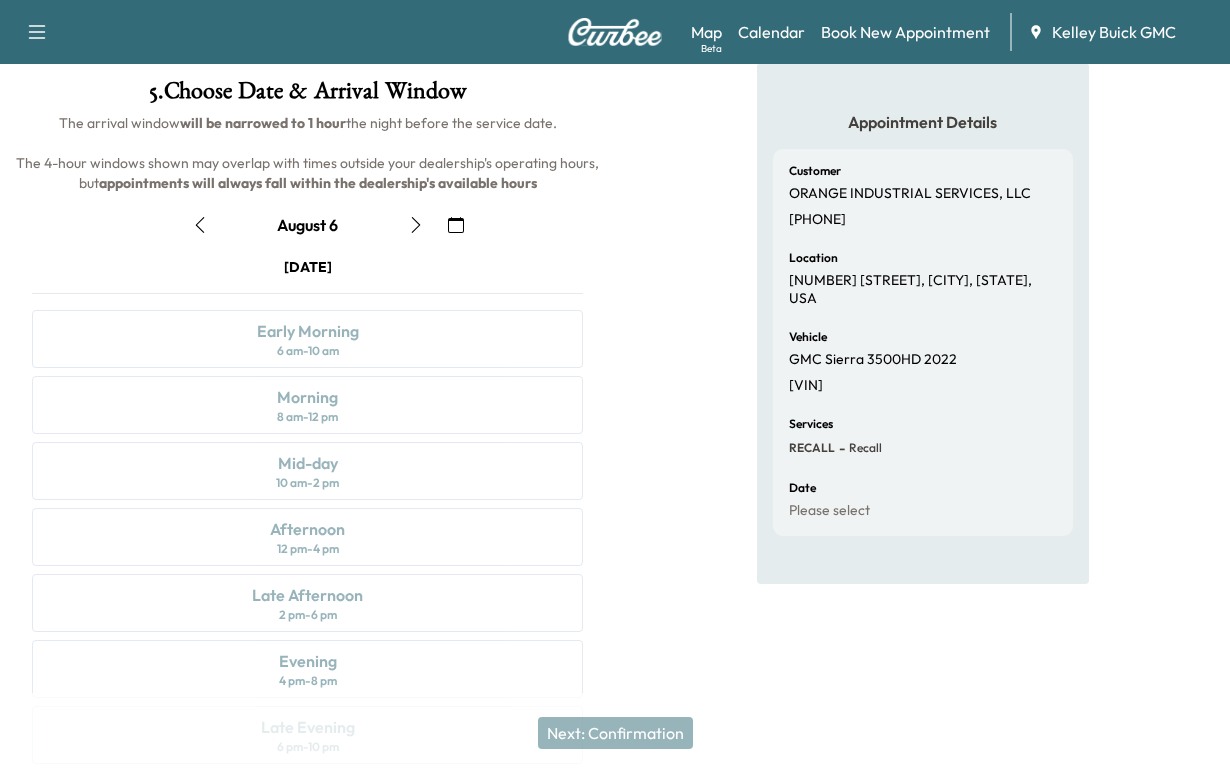 click 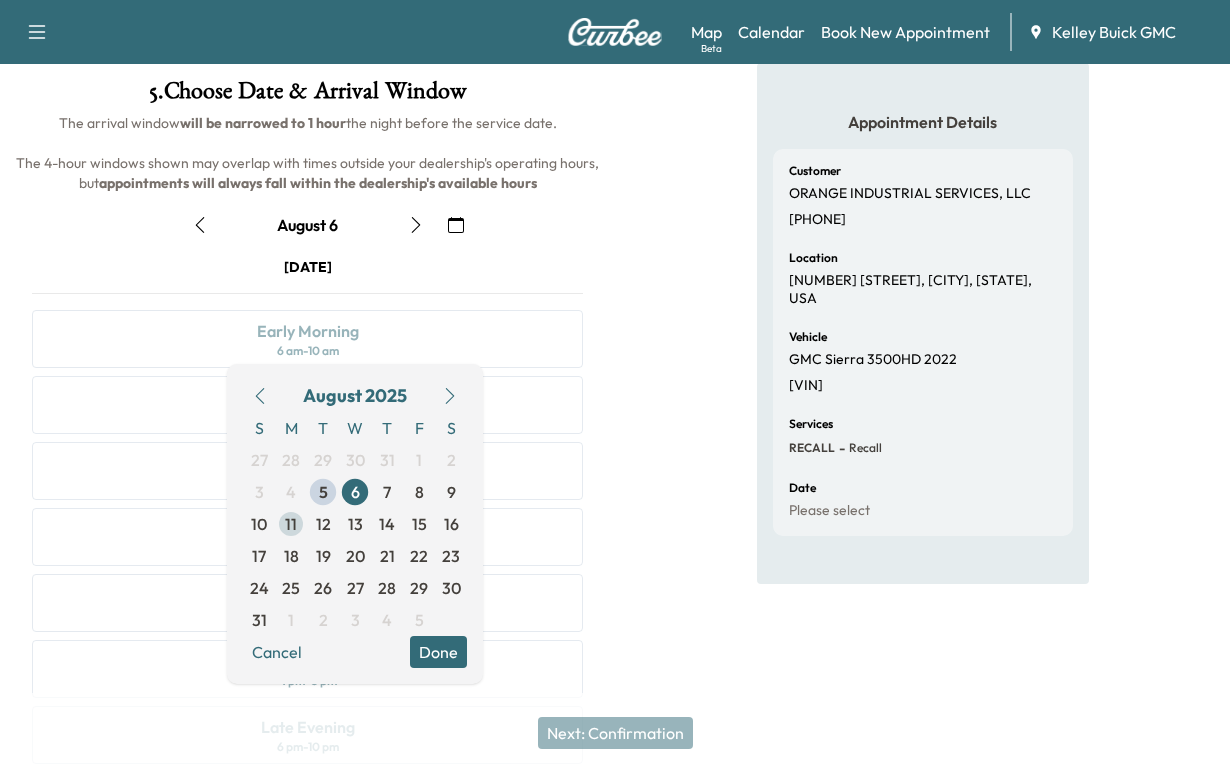 click on "11" at bounding box center (291, 524) 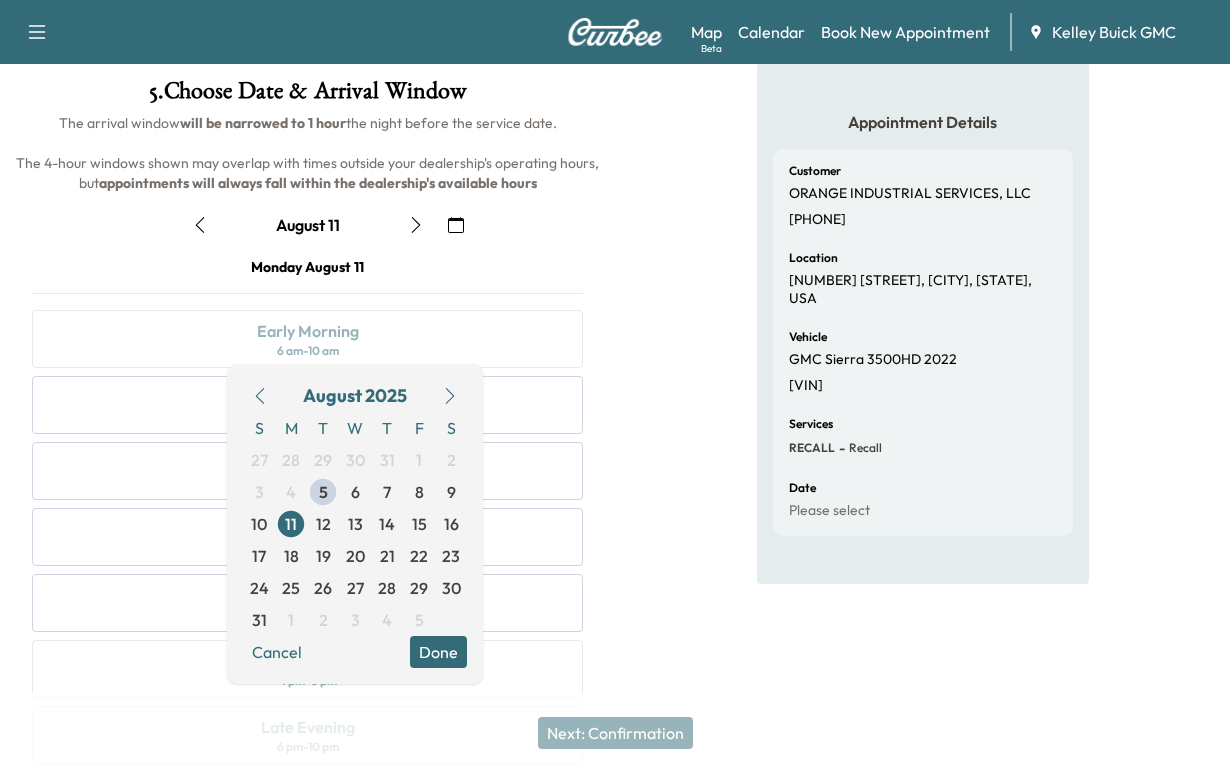 click on "Done" at bounding box center [438, 652] 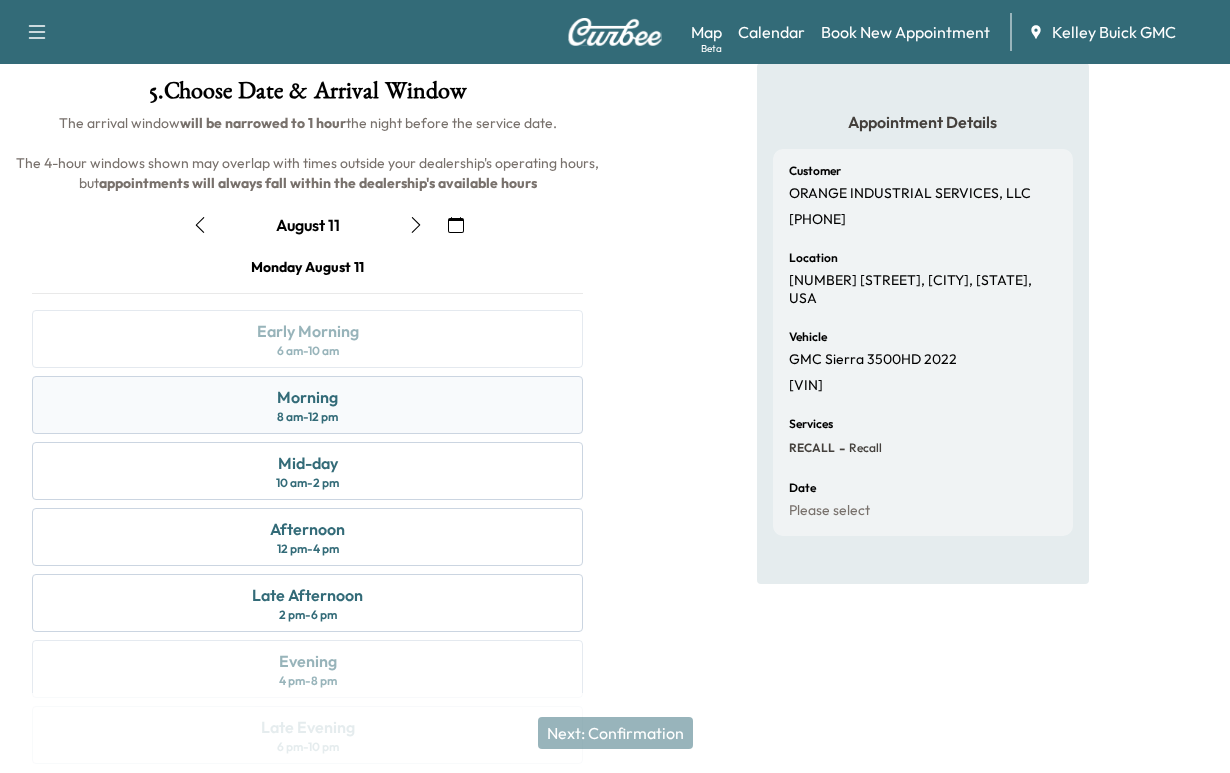 click on "Morning" at bounding box center [307, 397] 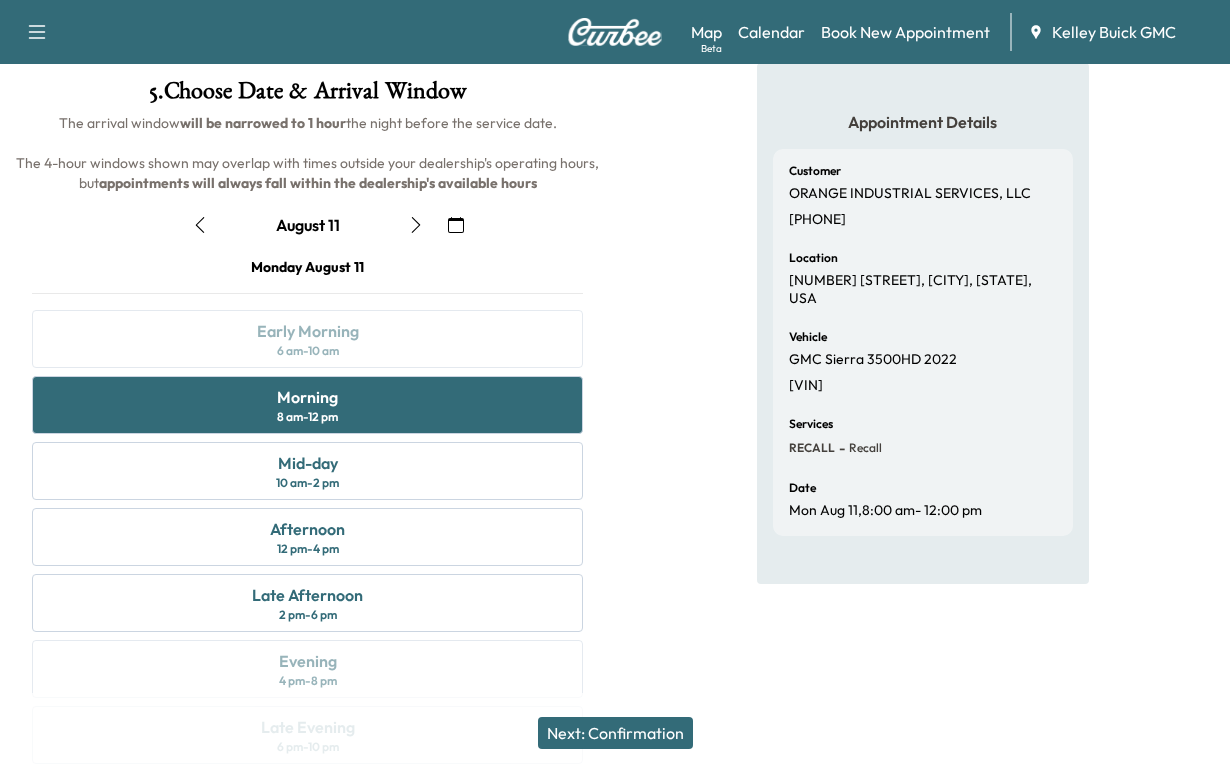 click on "Next: Confirmation" at bounding box center [615, 733] 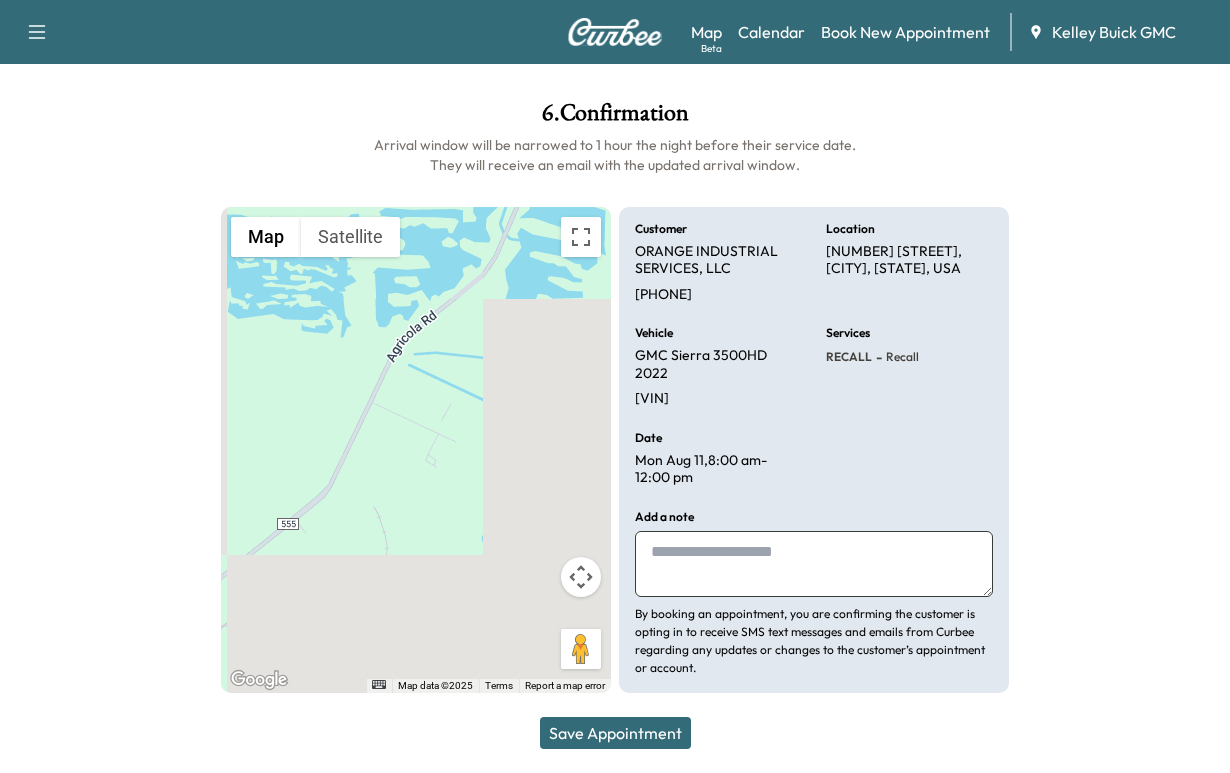 scroll, scrollTop: 286, scrollLeft: 0, axis: vertical 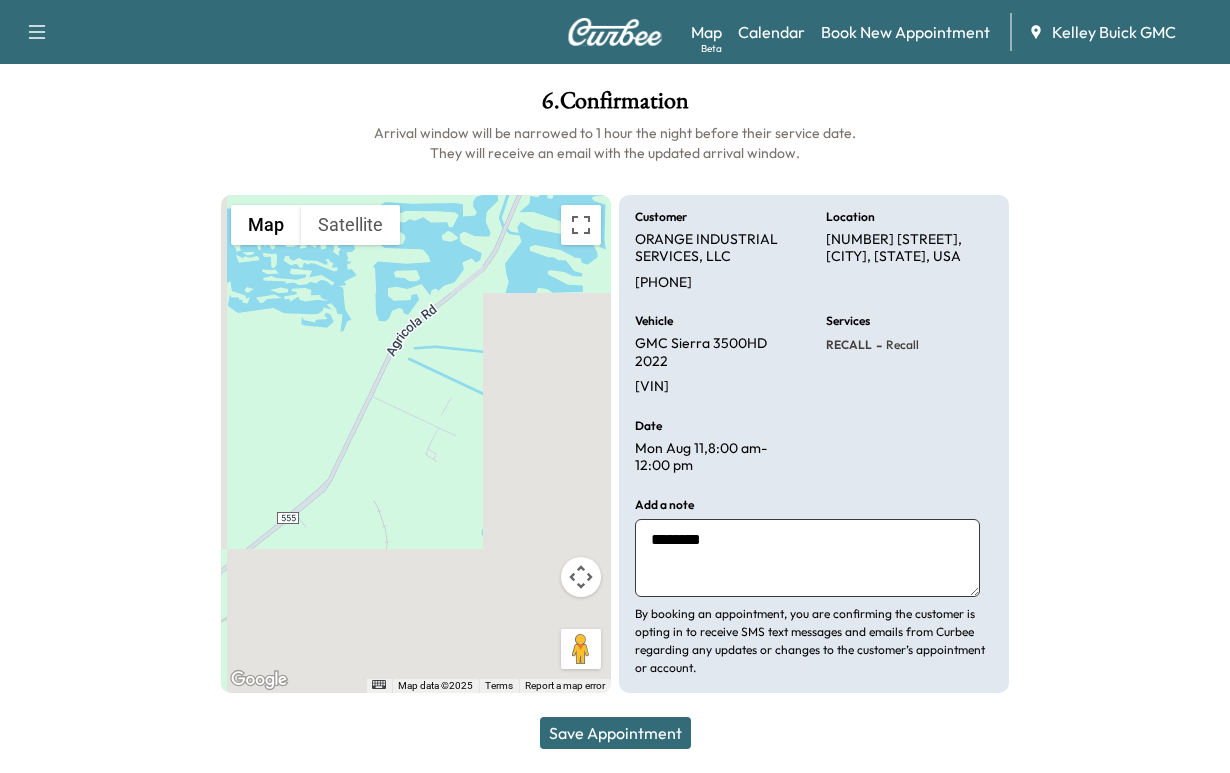 type on "********" 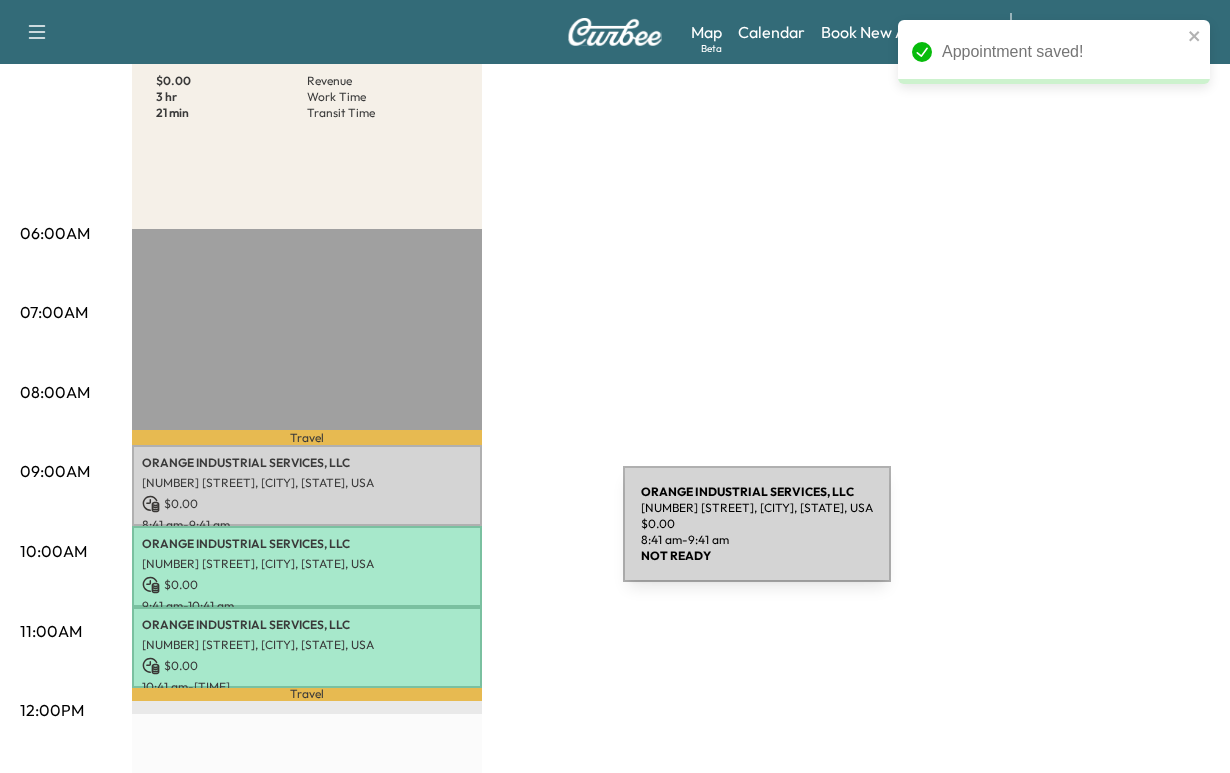 click on "ORANGE INDUSTRIAL SERVICES, LLC" at bounding box center (307, 463) 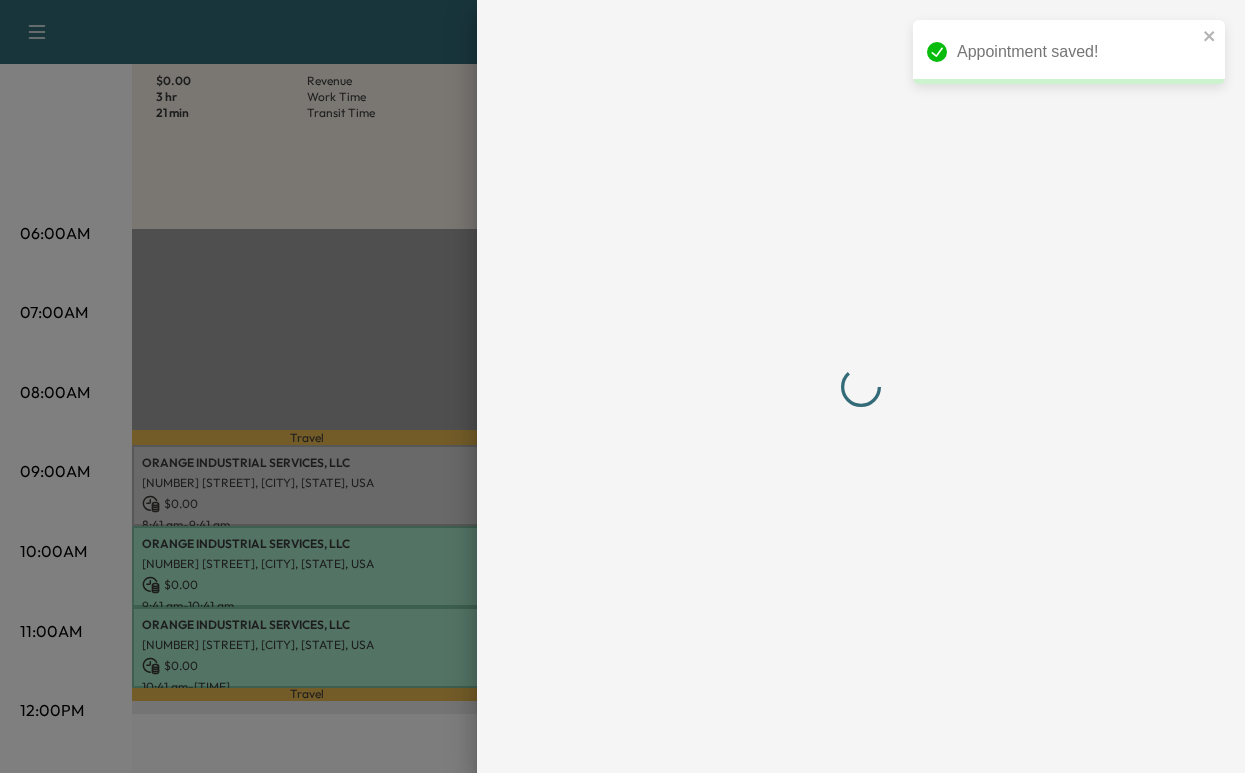 click at bounding box center [861, 386] 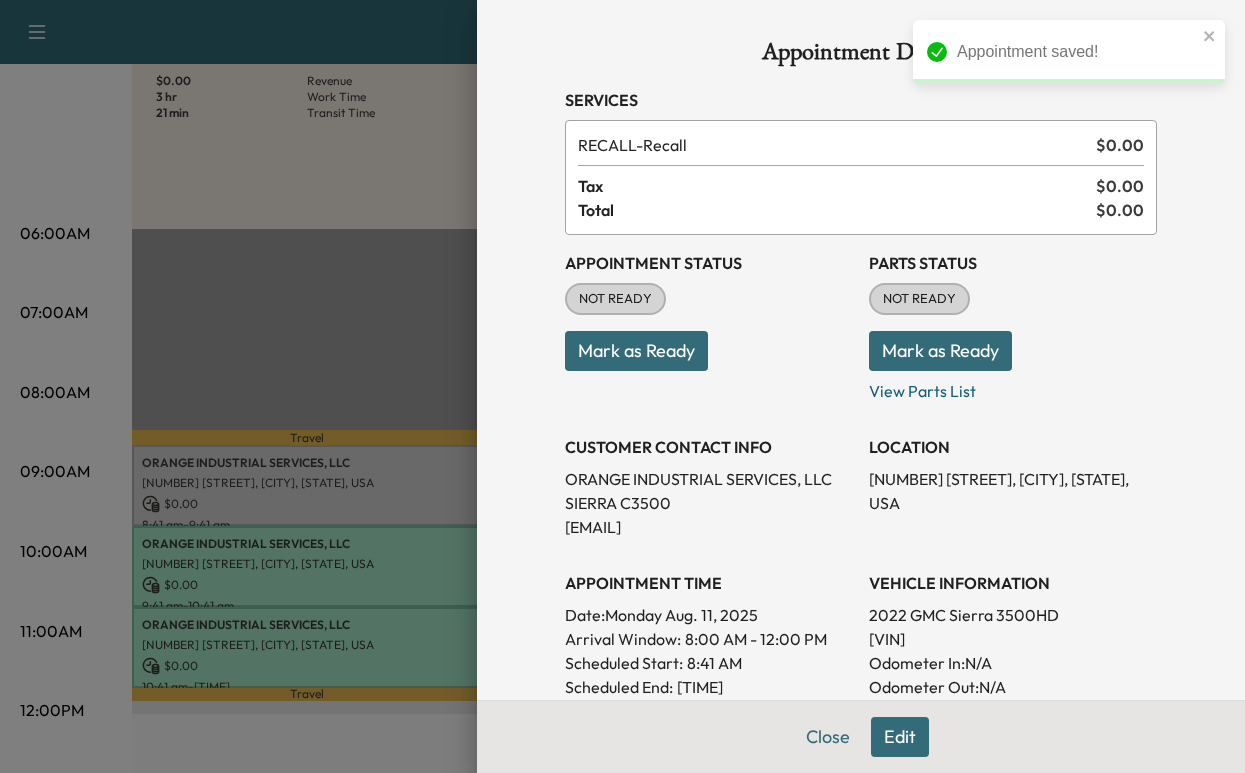 click on "Mark as Ready" at bounding box center [636, 351] 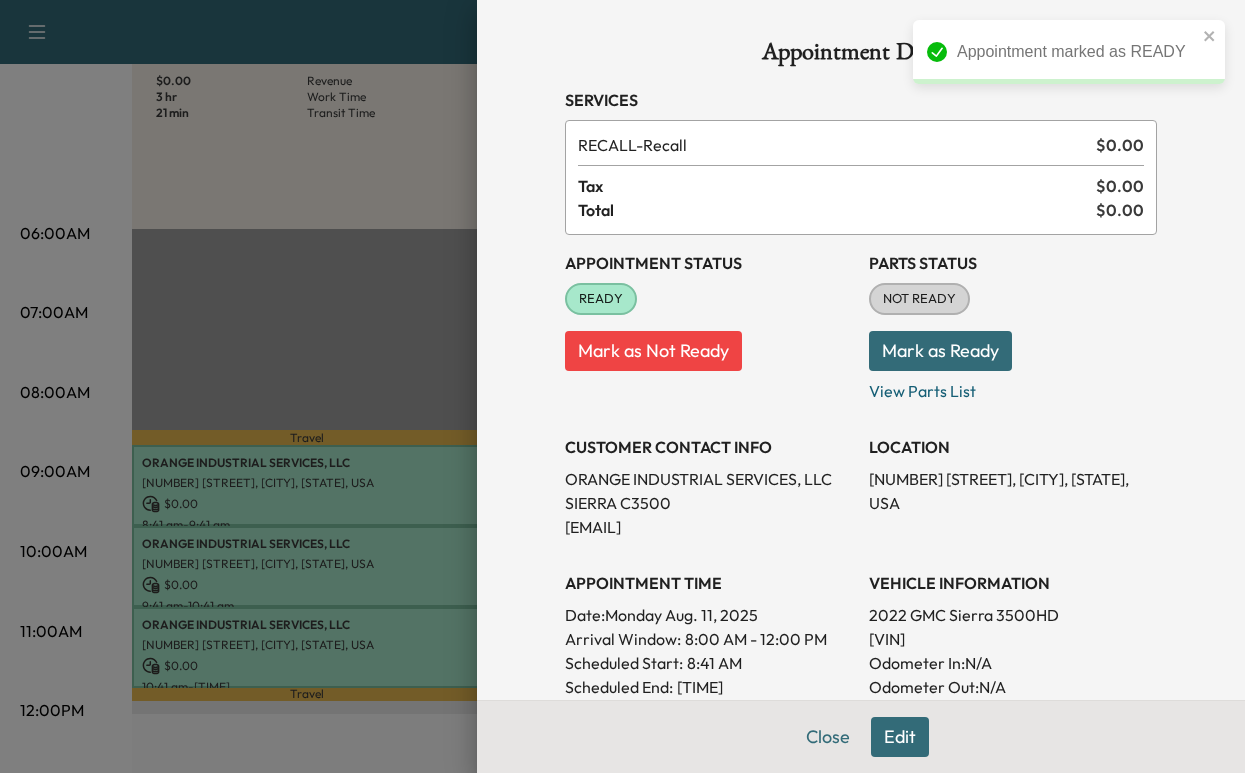 click on "Mark as Ready" at bounding box center (940, 351) 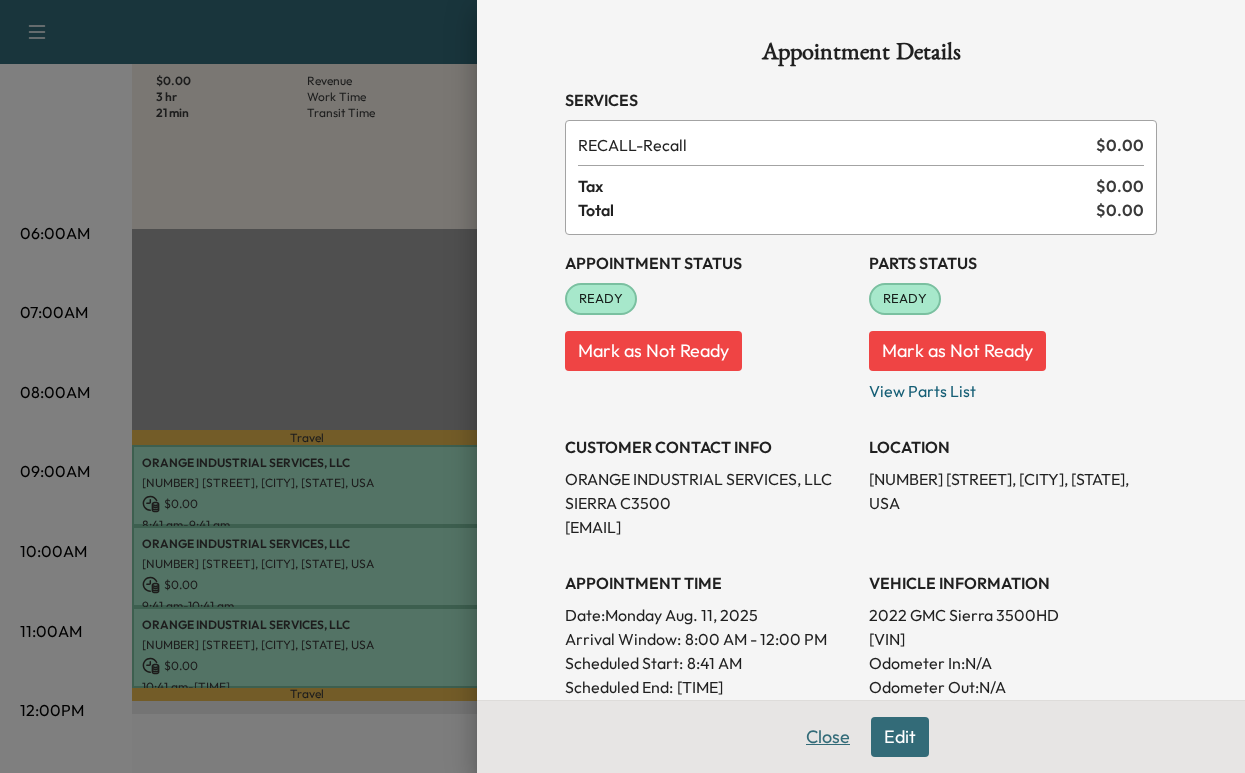 click on "Close" at bounding box center [828, 737] 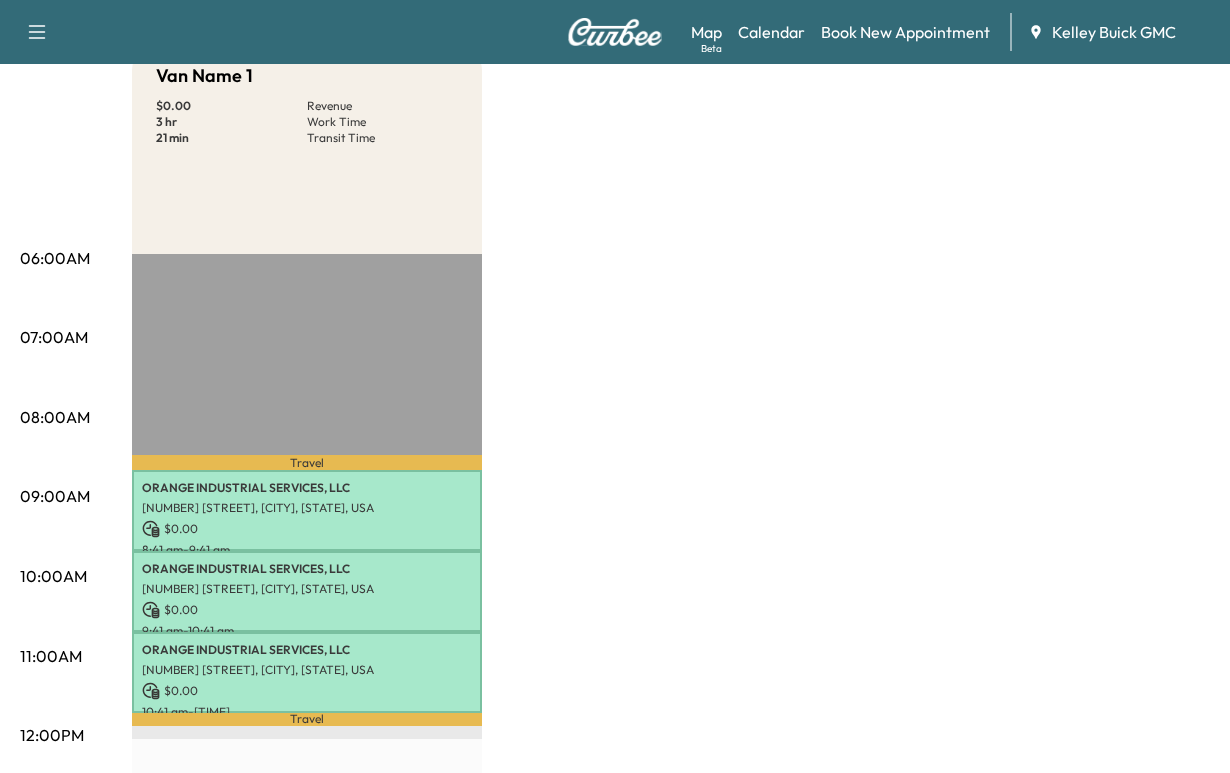 scroll, scrollTop: 0, scrollLeft: 0, axis: both 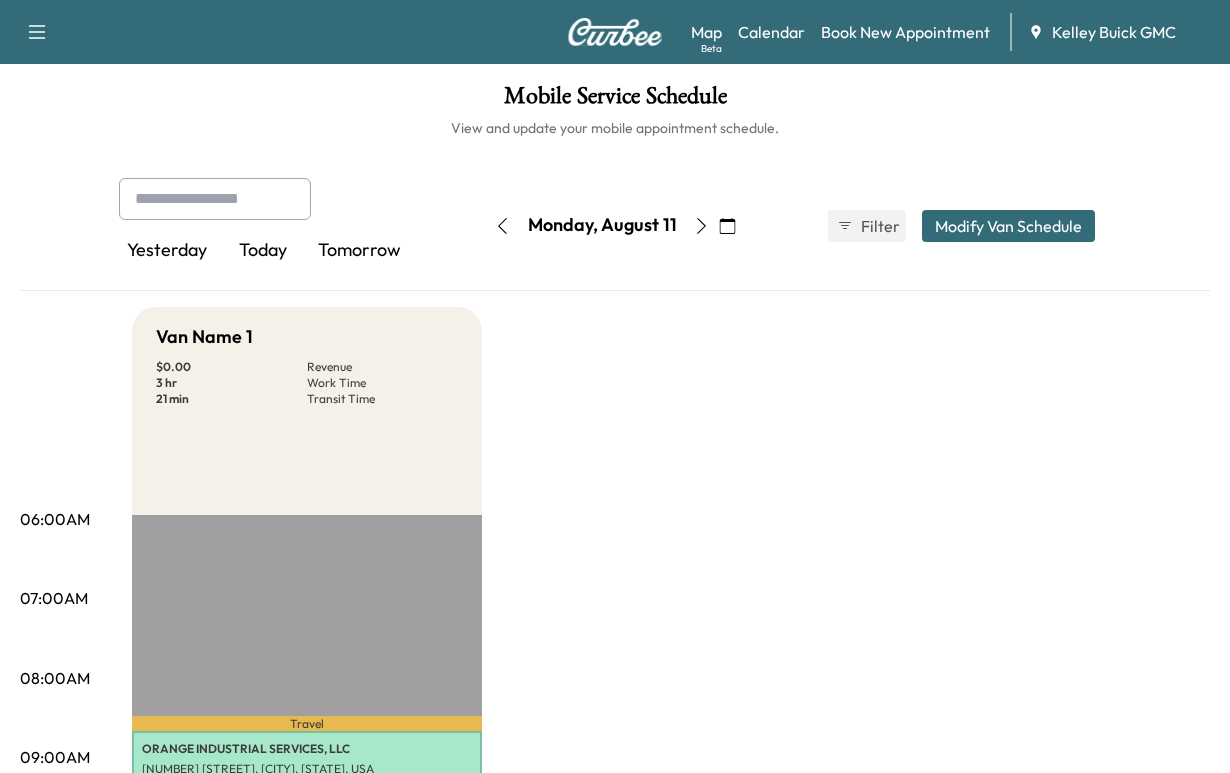 click on "Today" at bounding box center (263, 251) 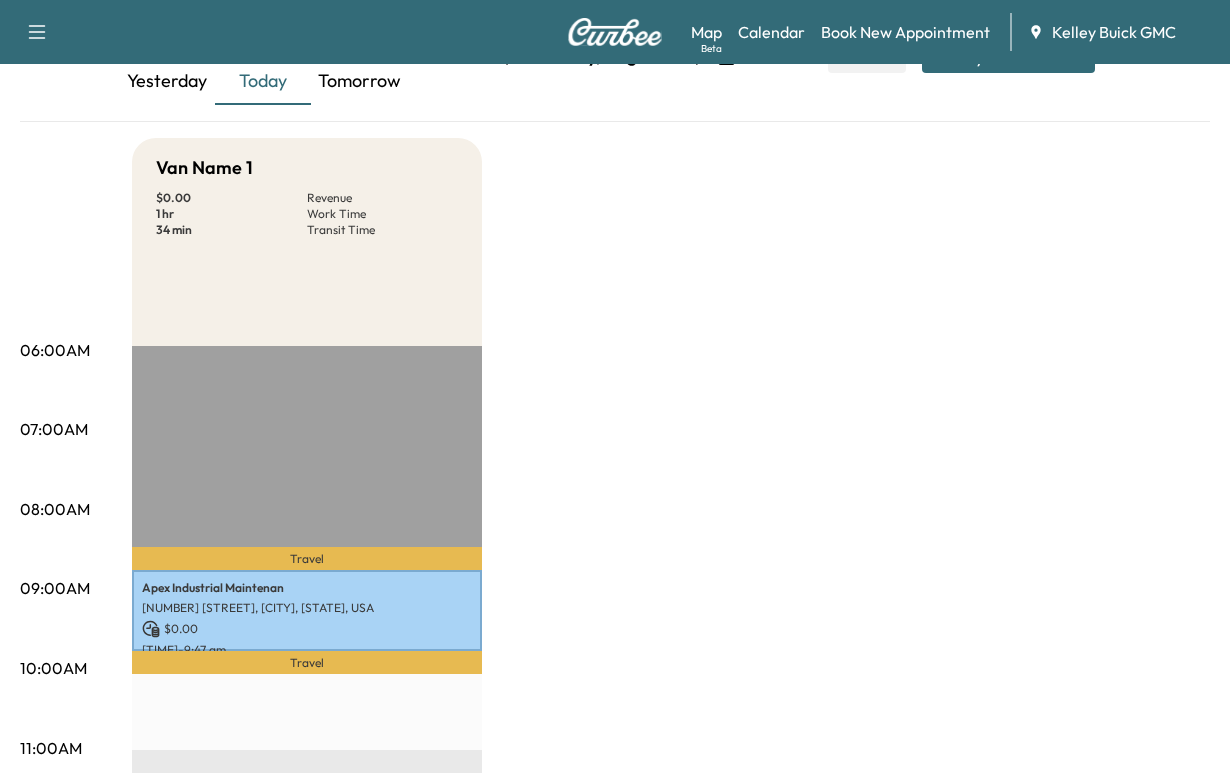 scroll, scrollTop: 100, scrollLeft: 0, axis: vertical 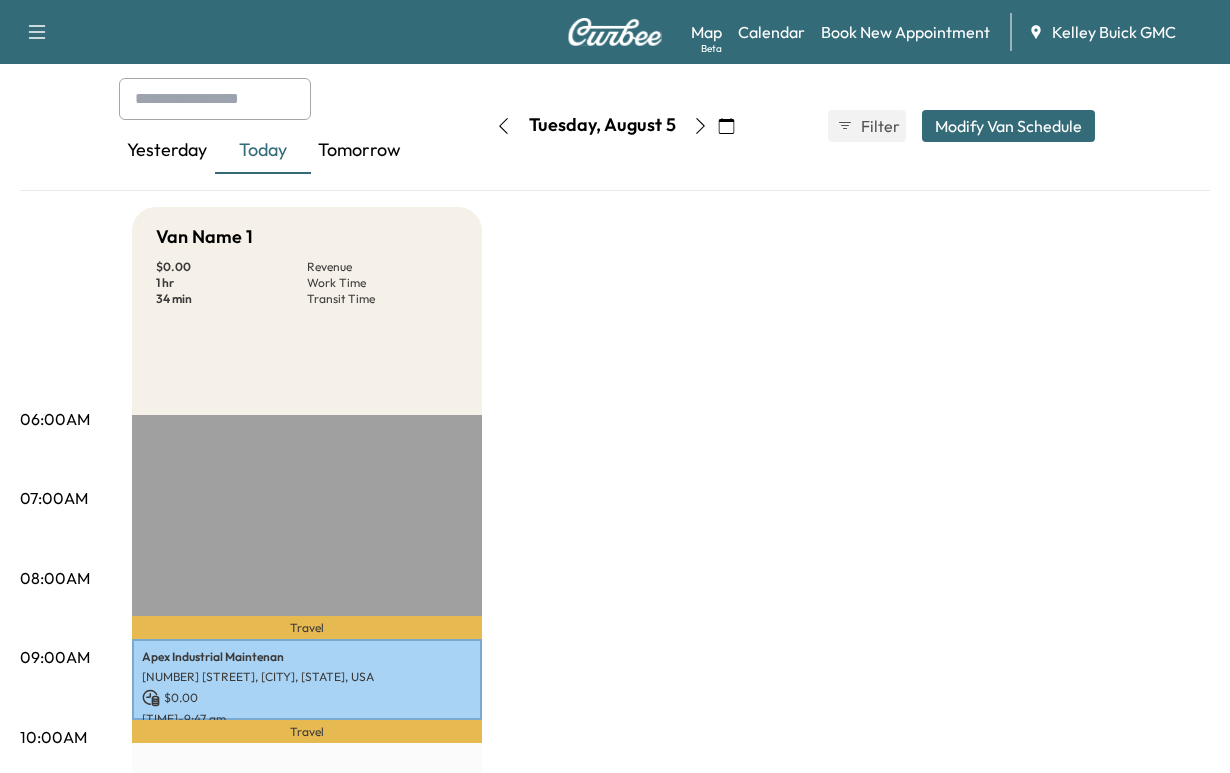 click 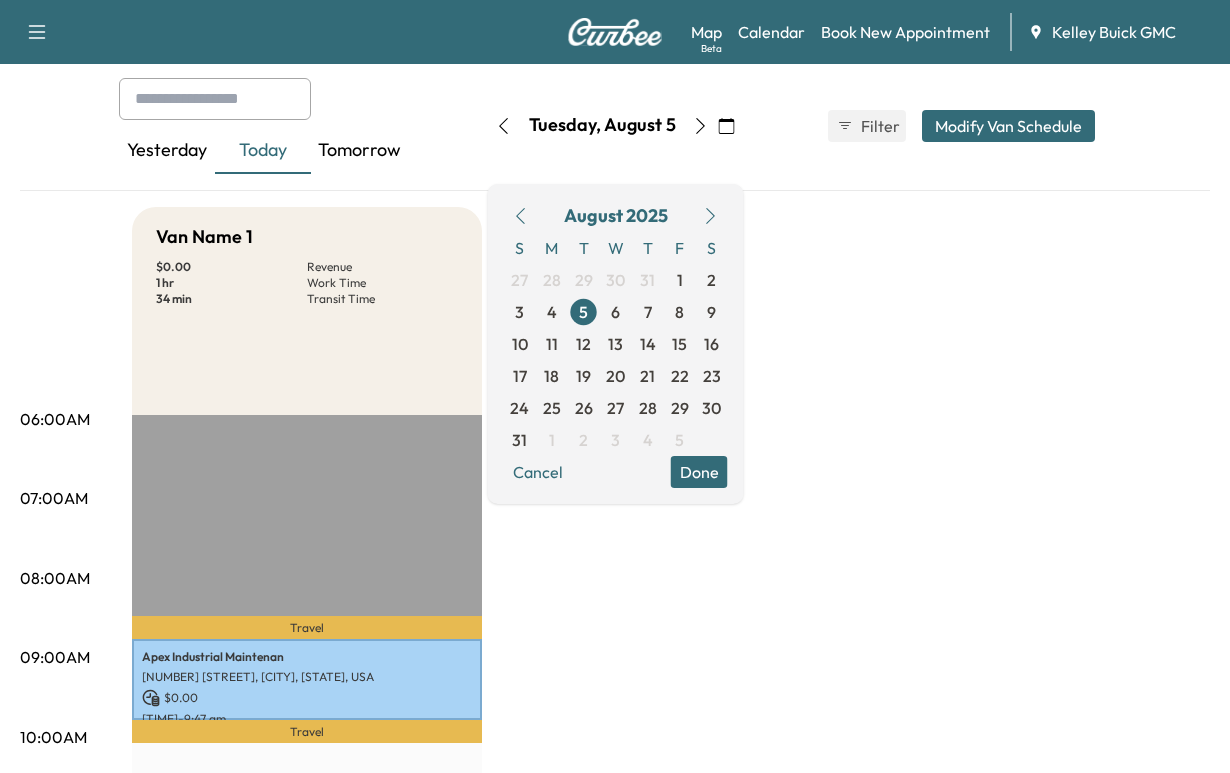 click on "11" at bounding box center (552, 344) 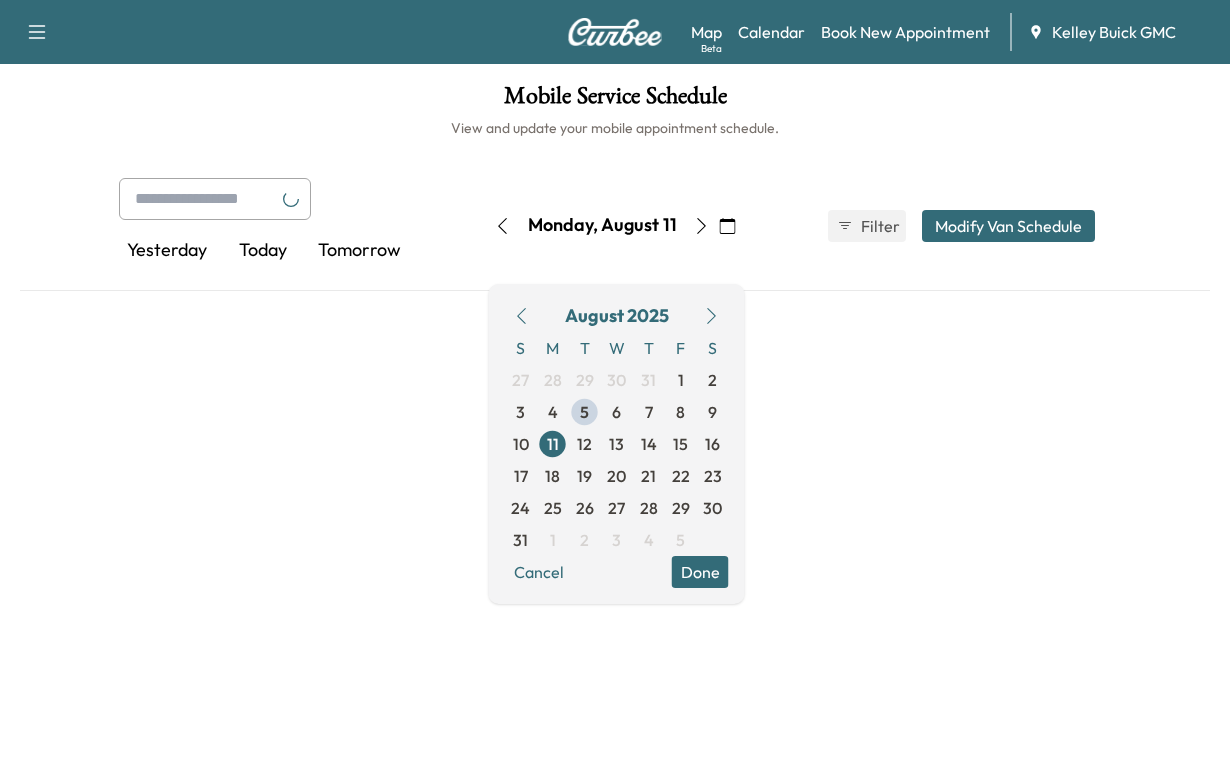 scroll, scrollTop: 100, scrollLeft: 0, axis: vertical 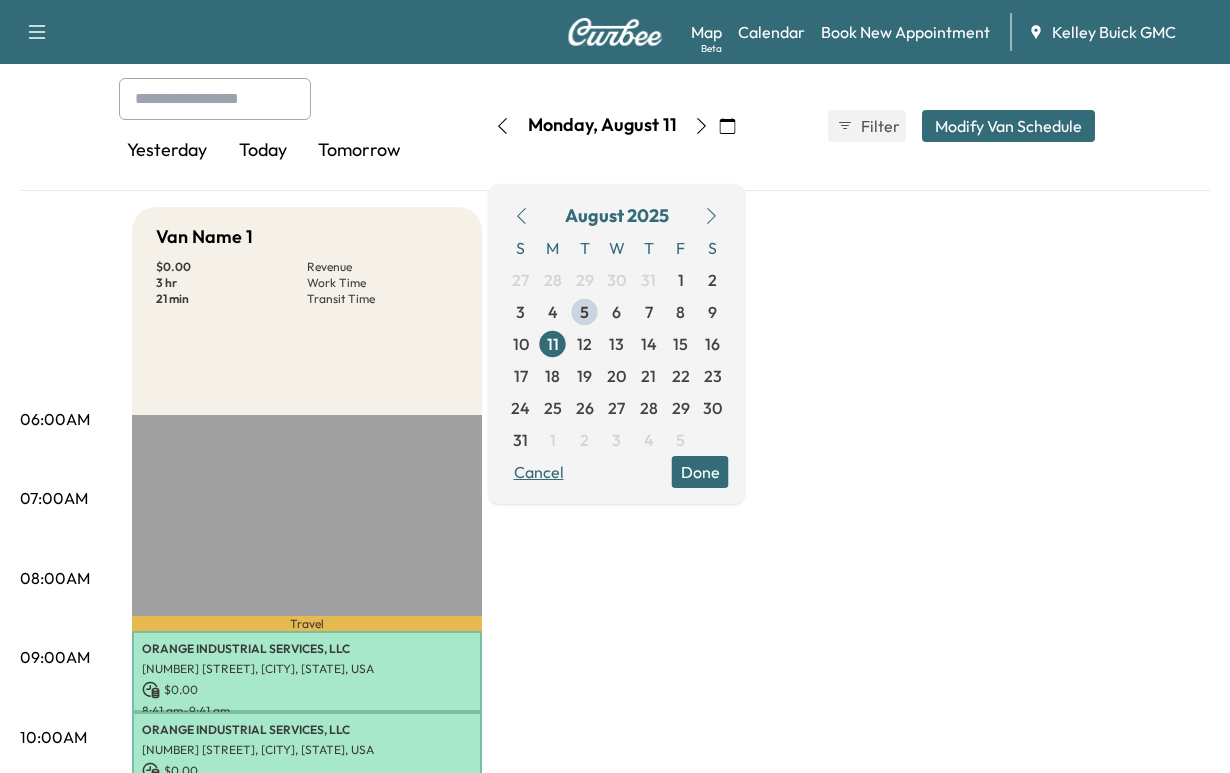 click on "Cancel" at bounding box center (539, 472) 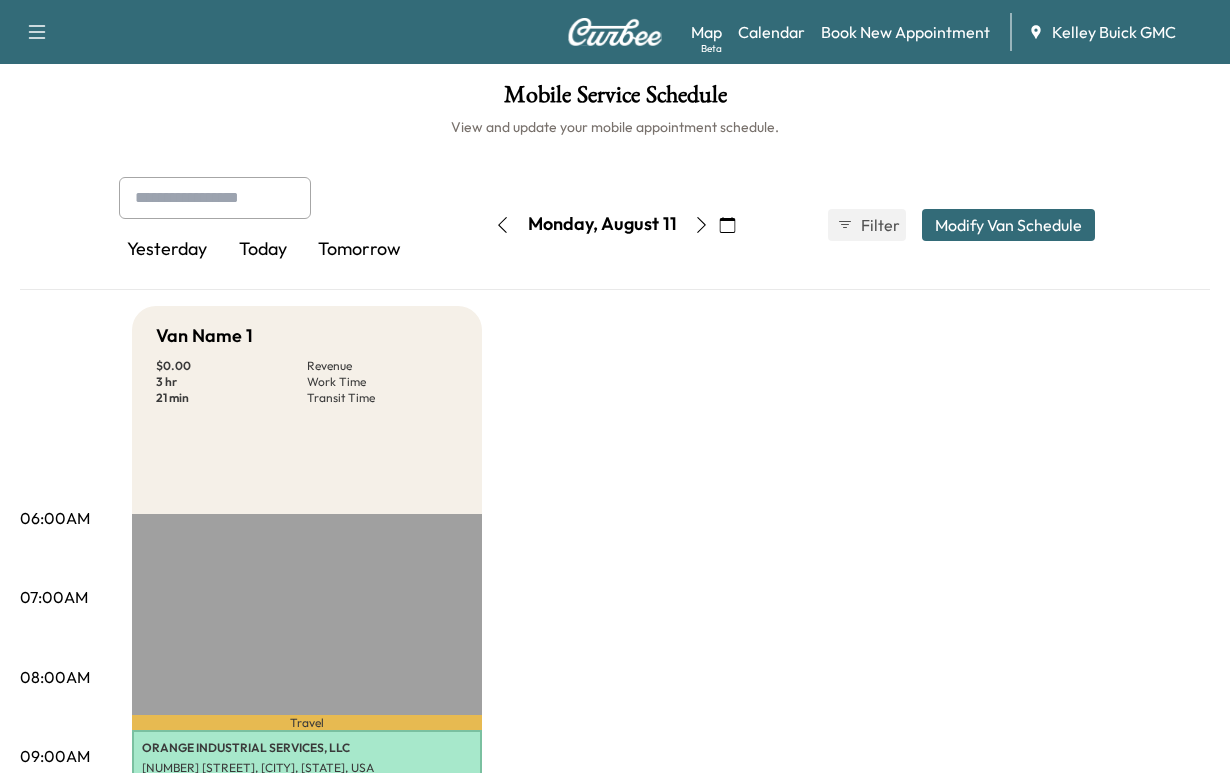 scroll, scrollTop: 0, scrollLeft: 0, axis: both 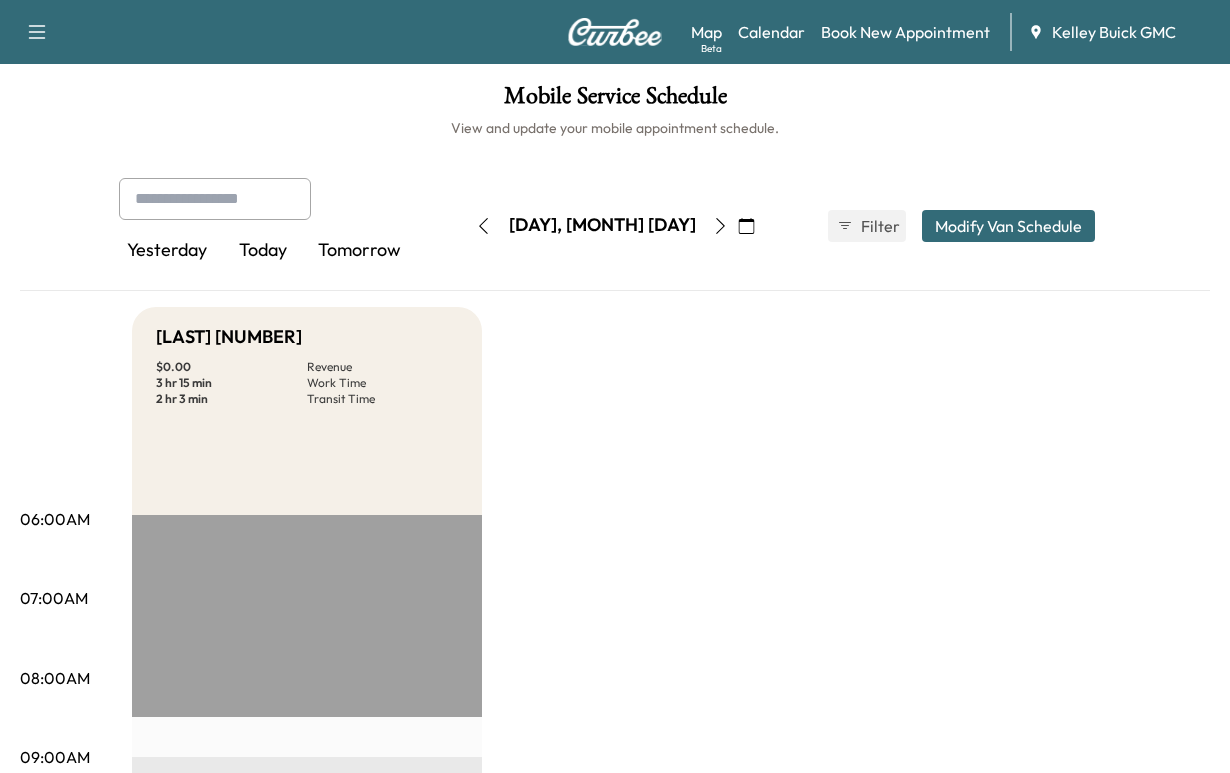click on "Today" at bounding box center [263, 251] 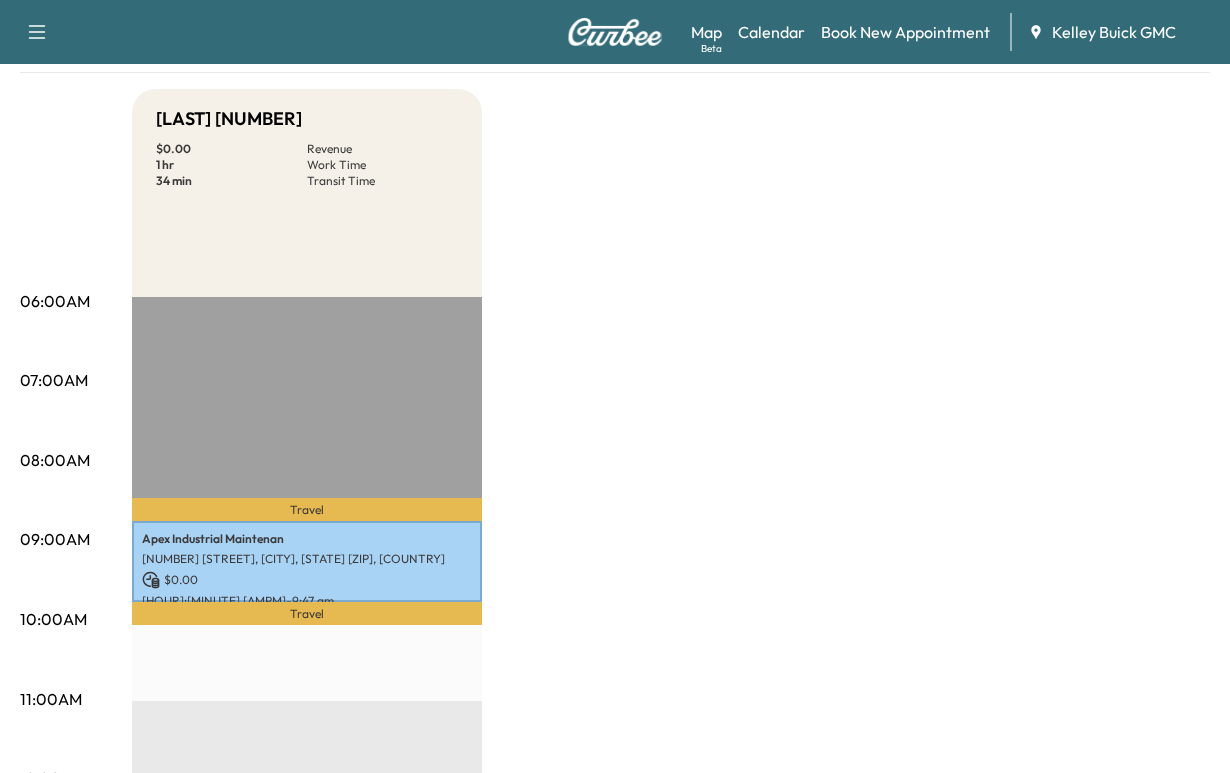 scroll, scrollTop: 0, scrollLeft: 0, axis: both 